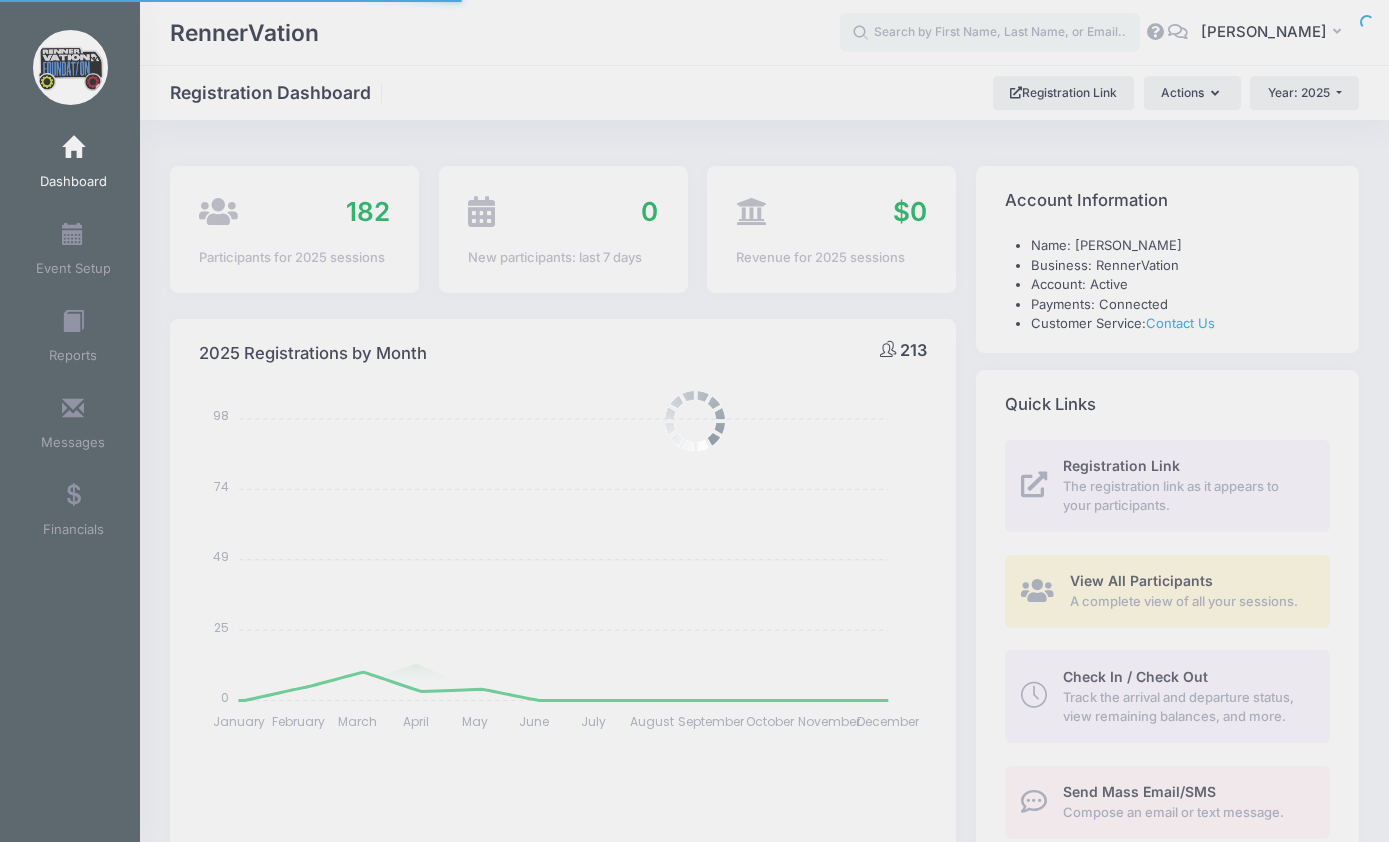 select 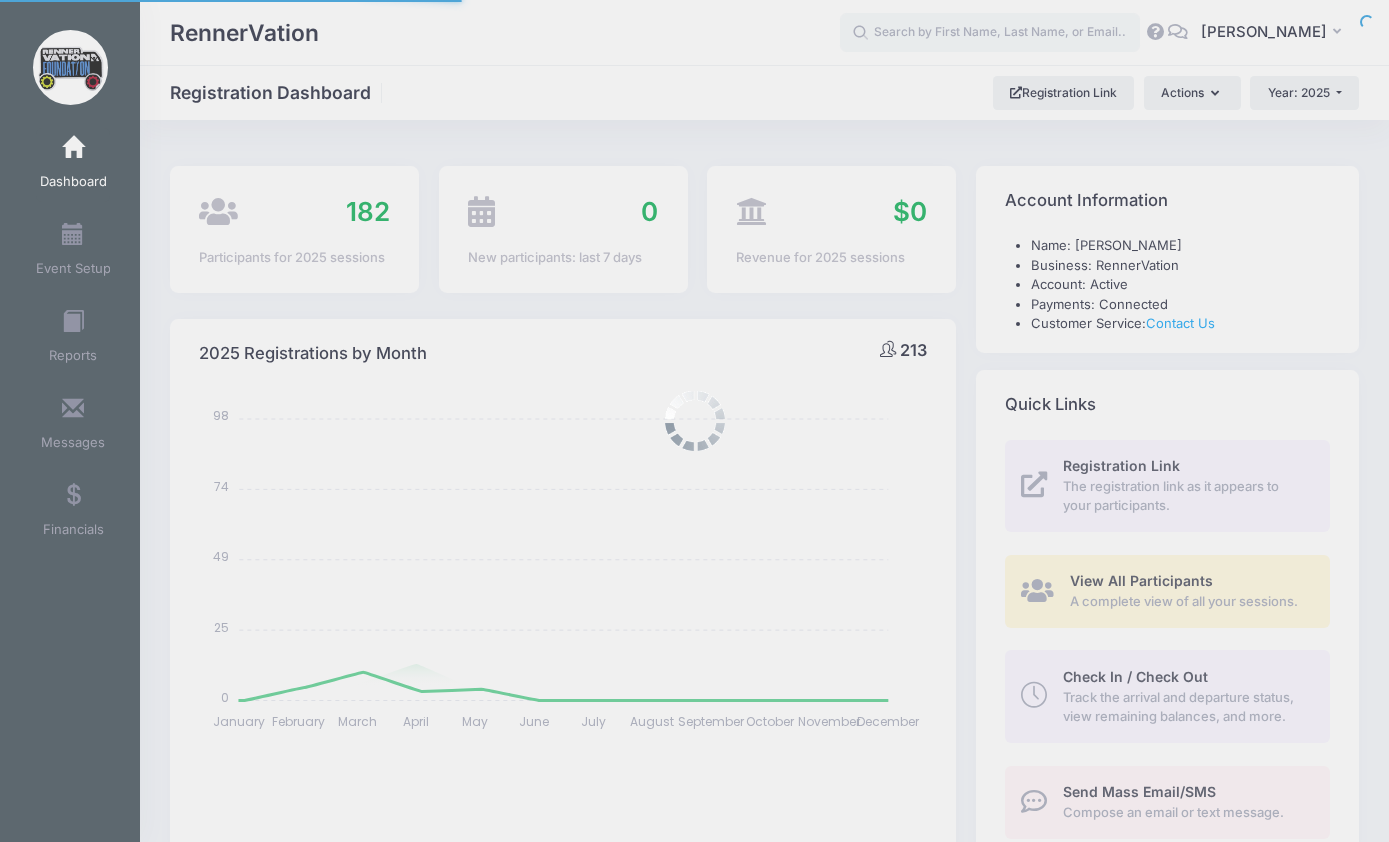 scroll, scrollTop: 0, scrollLeft: 0, axis: both 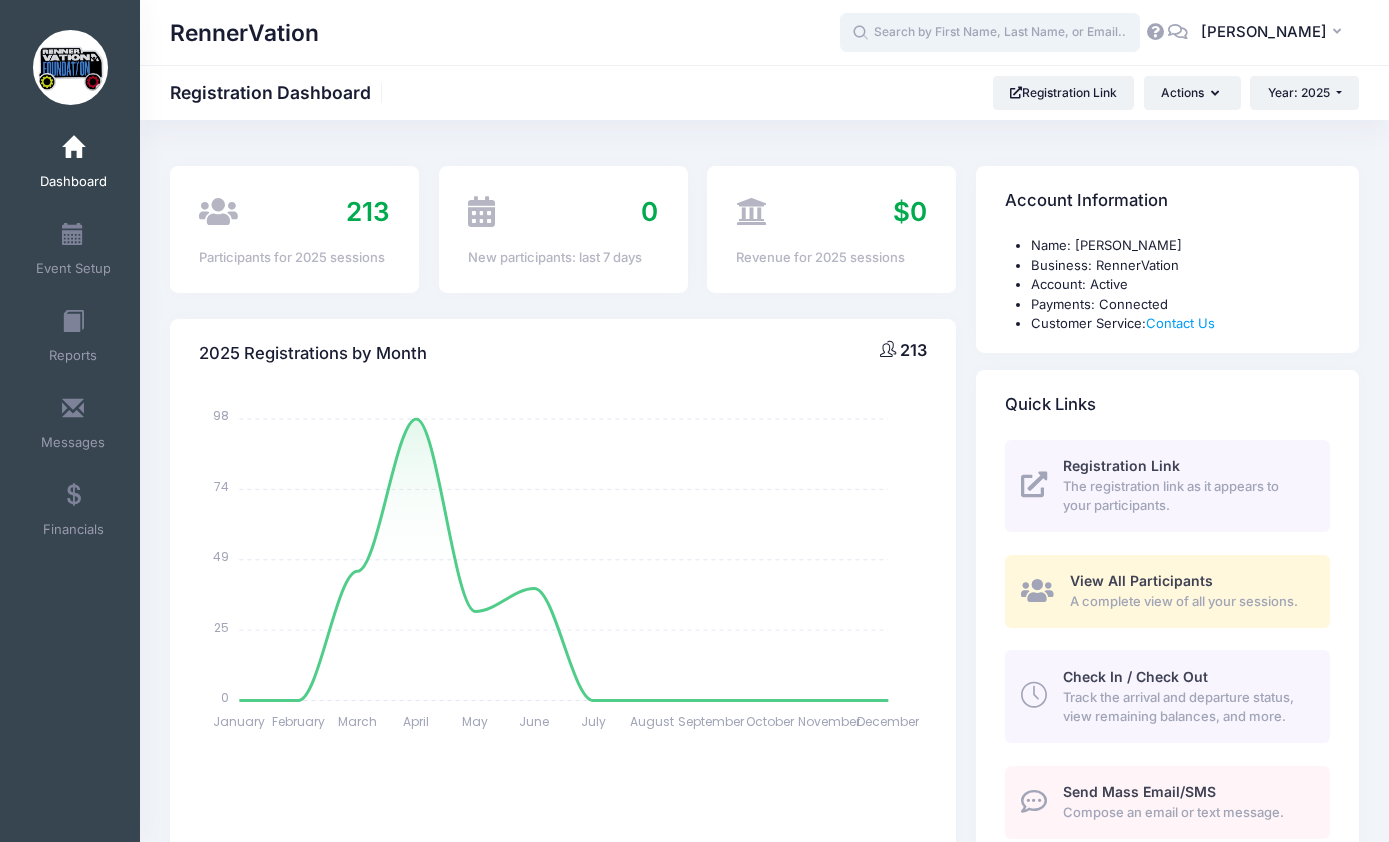 click at bounding box center [990, 33] 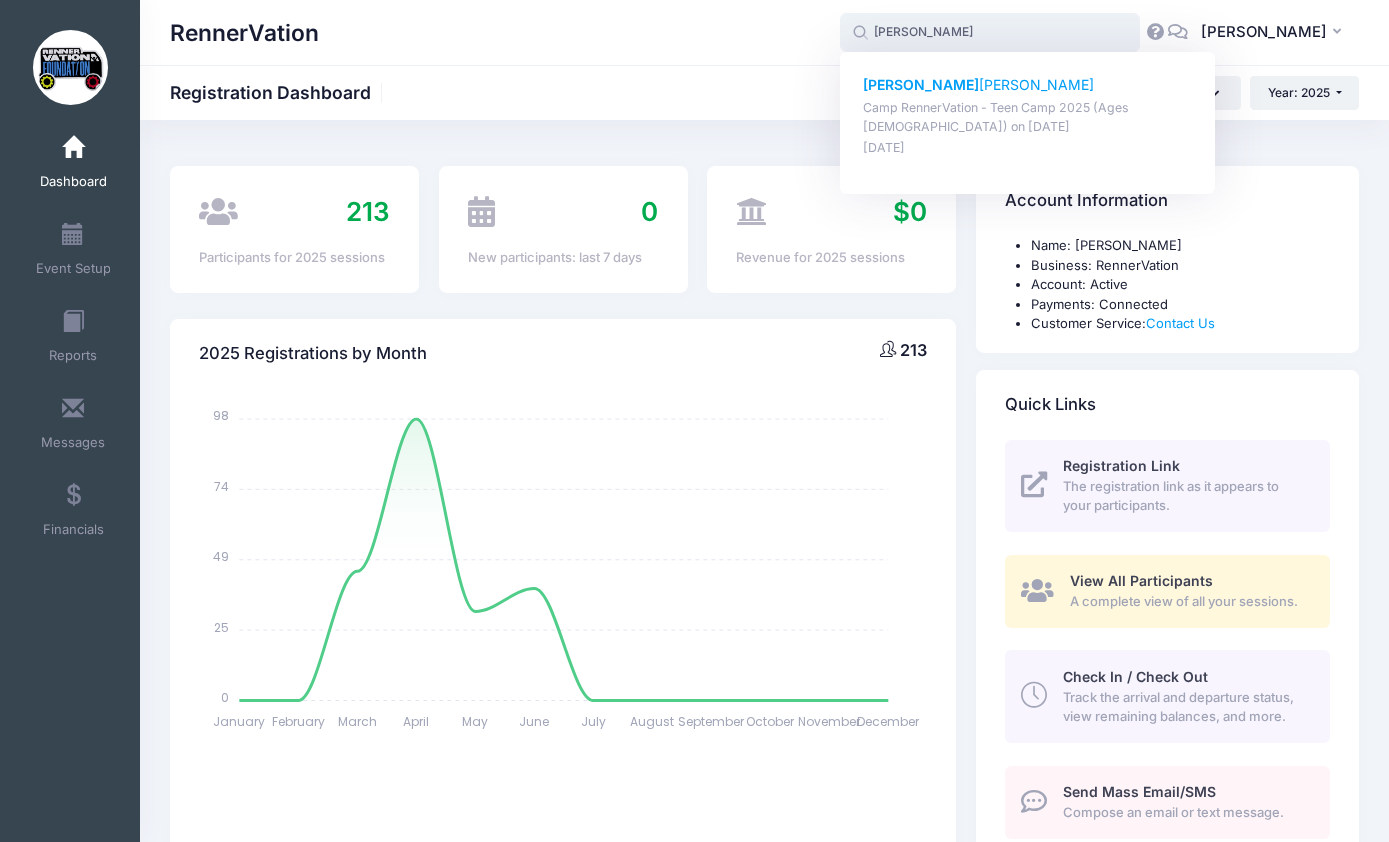 click on "Anthony" 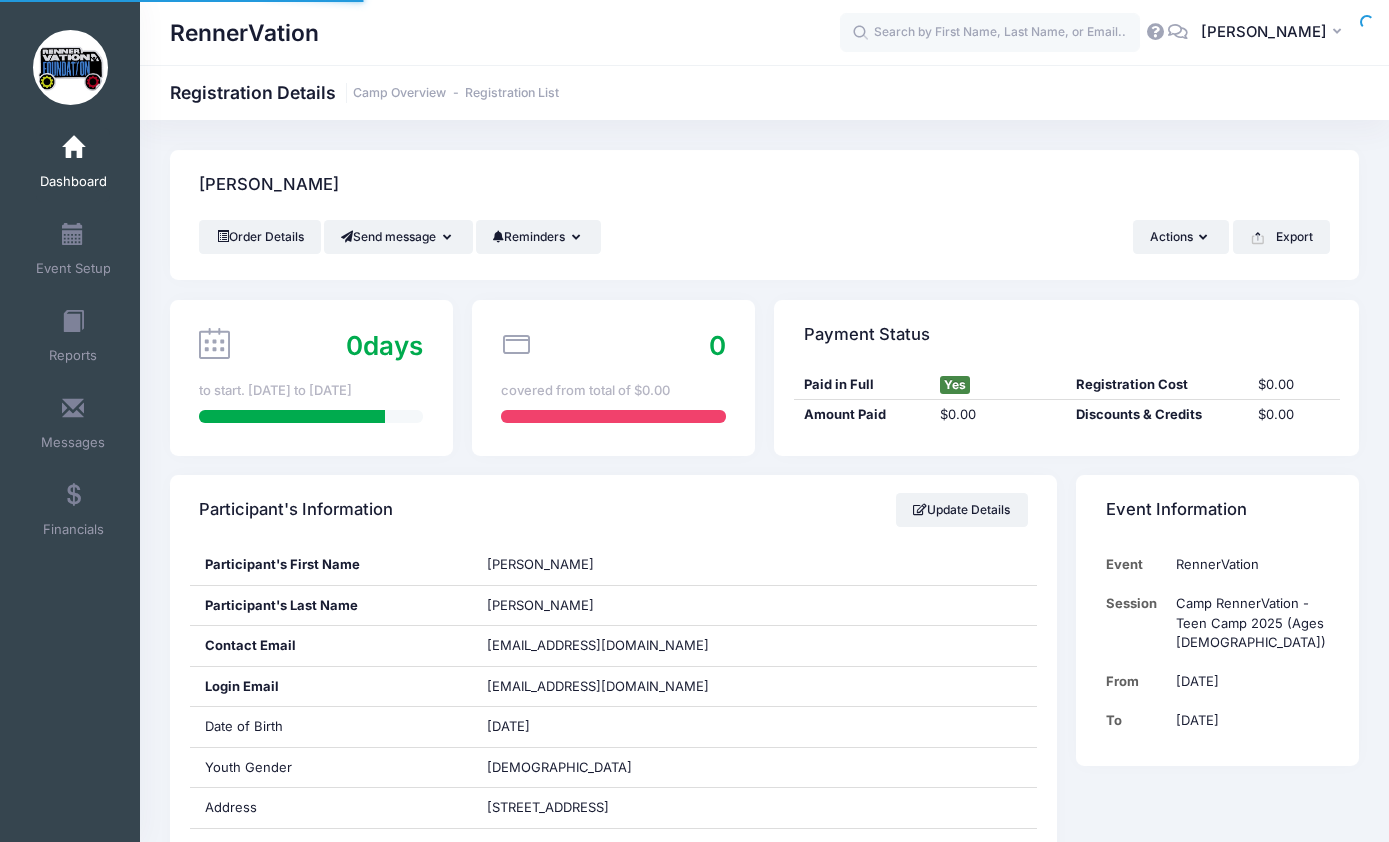 scroll, scrollTop: 0, scrollLeft: 0, axis: both 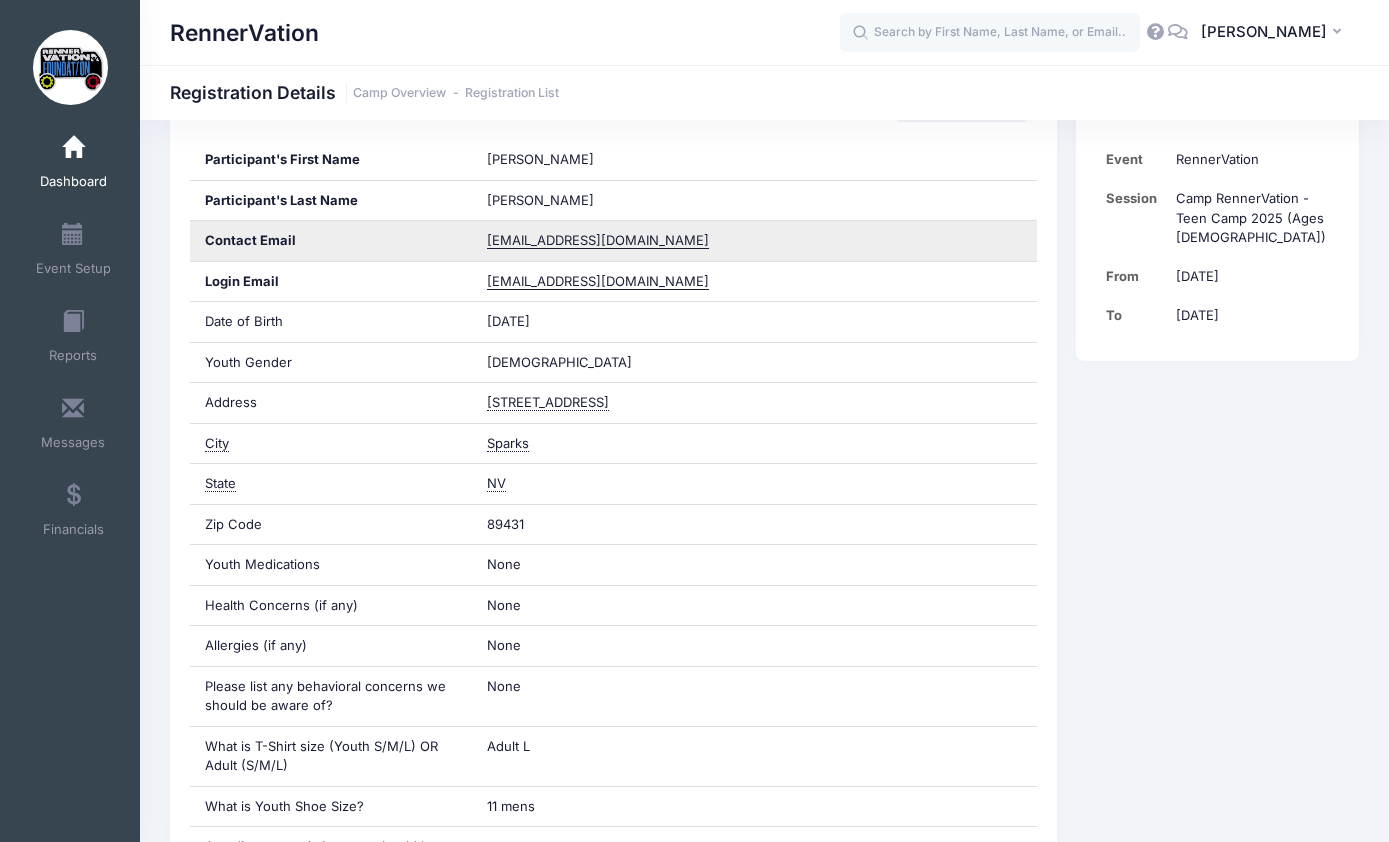 click on "luv_jess_ok@yahoo.com" at bounding box center (598, 240) 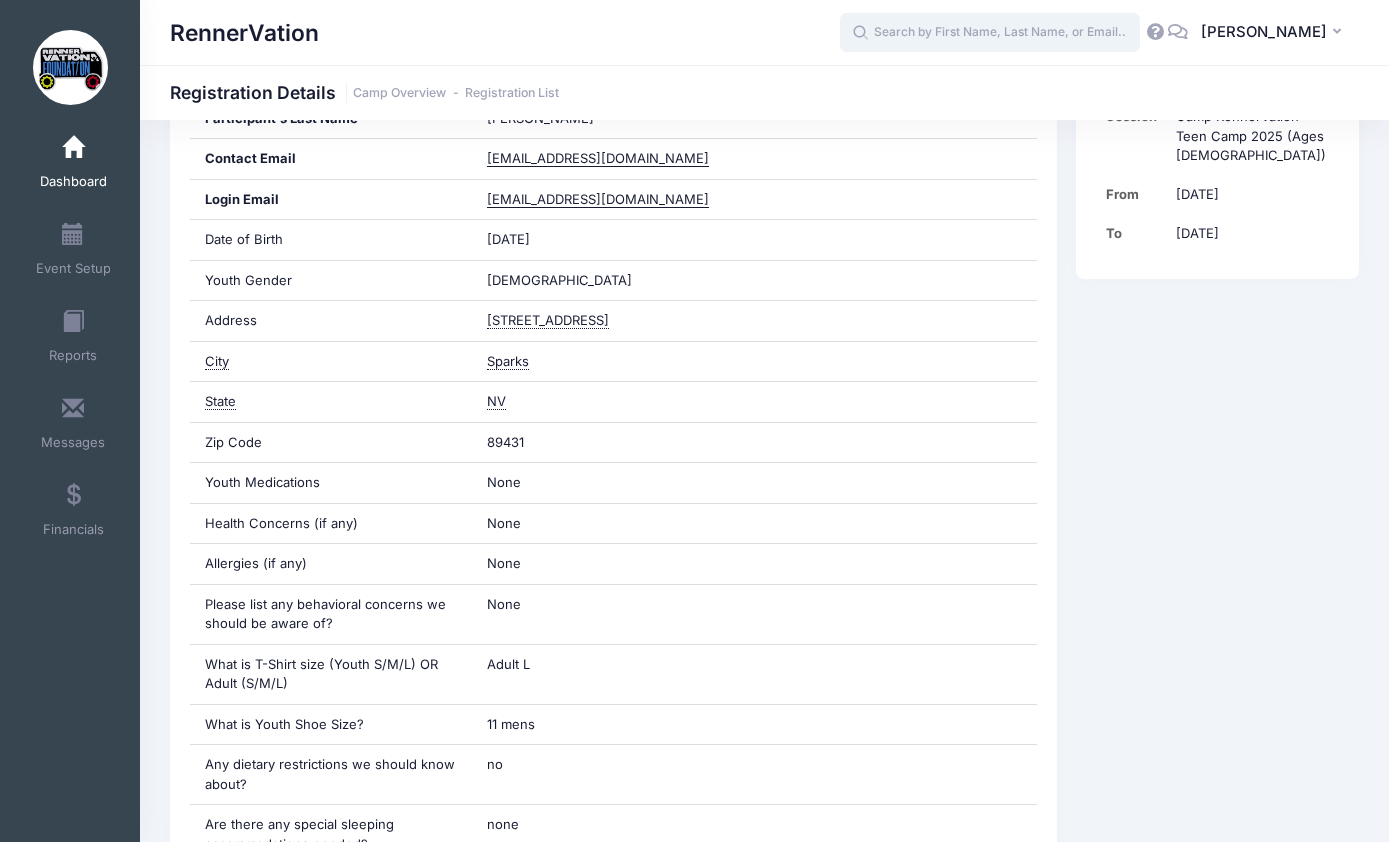 click at bounding box center (990, 33) 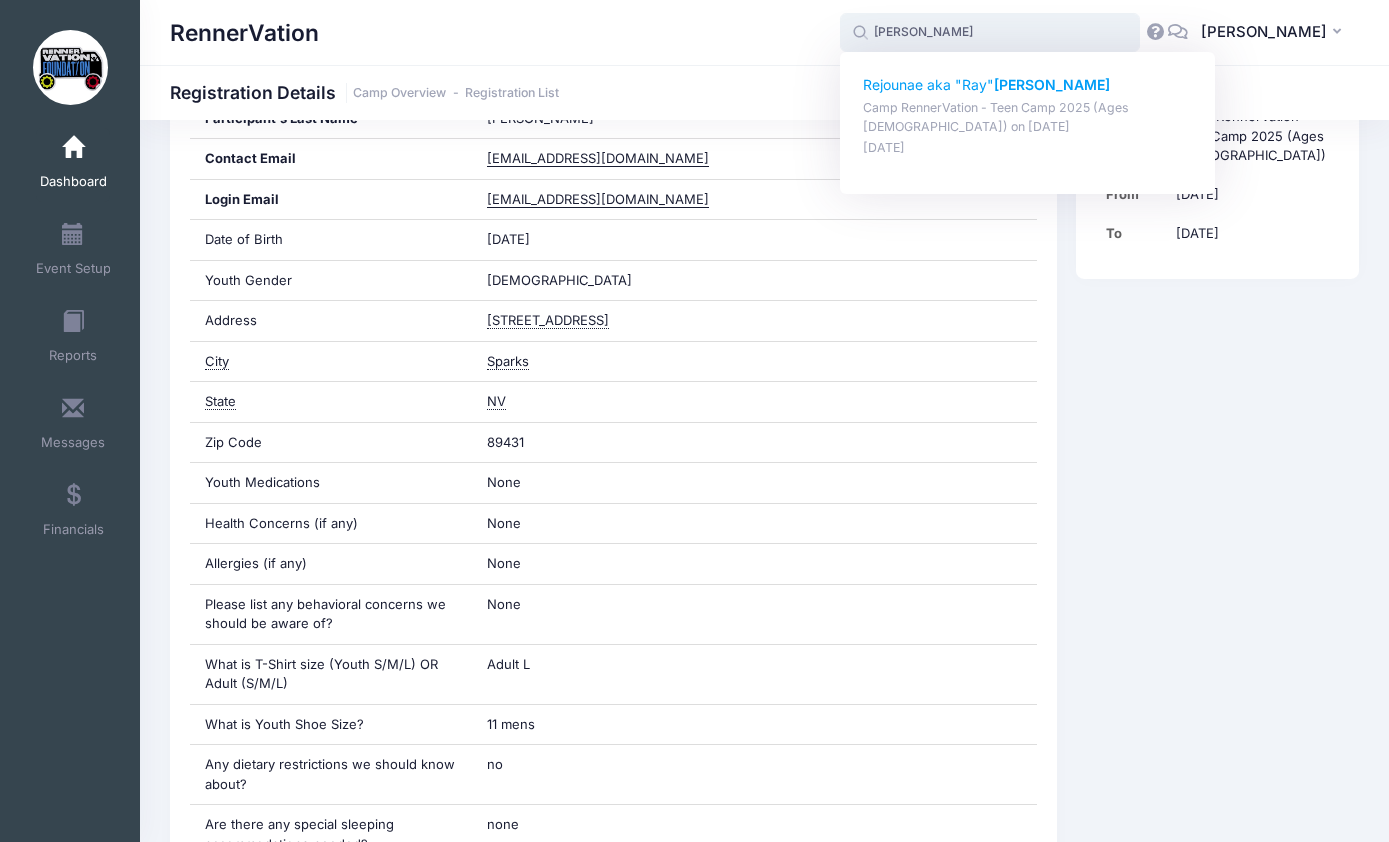 click on "Rejounae  aka "Ray"  Gant" at bounding box center (1028, 85) 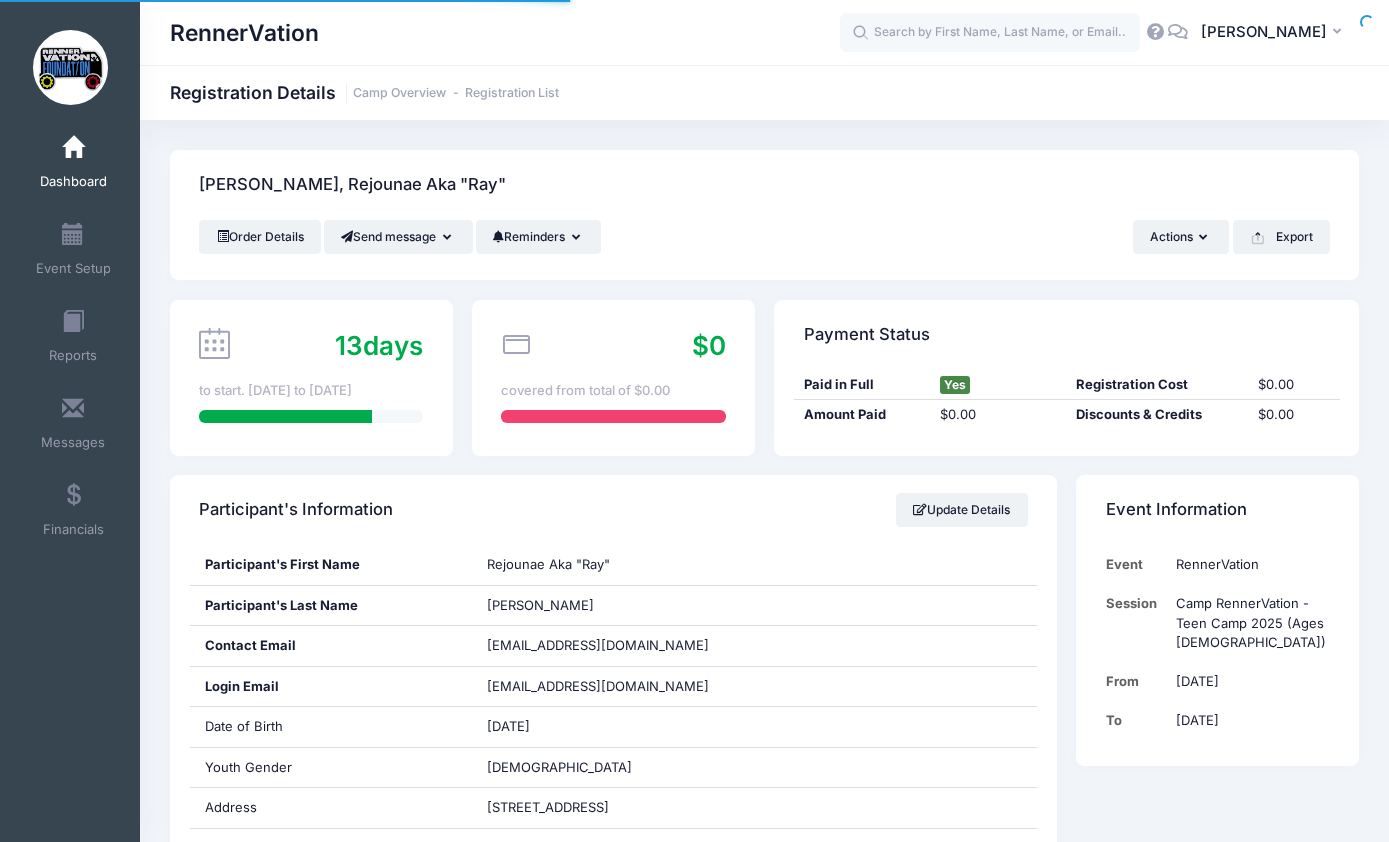 scroll, scrollTop: 0, scrollLeft: 0, axis: both 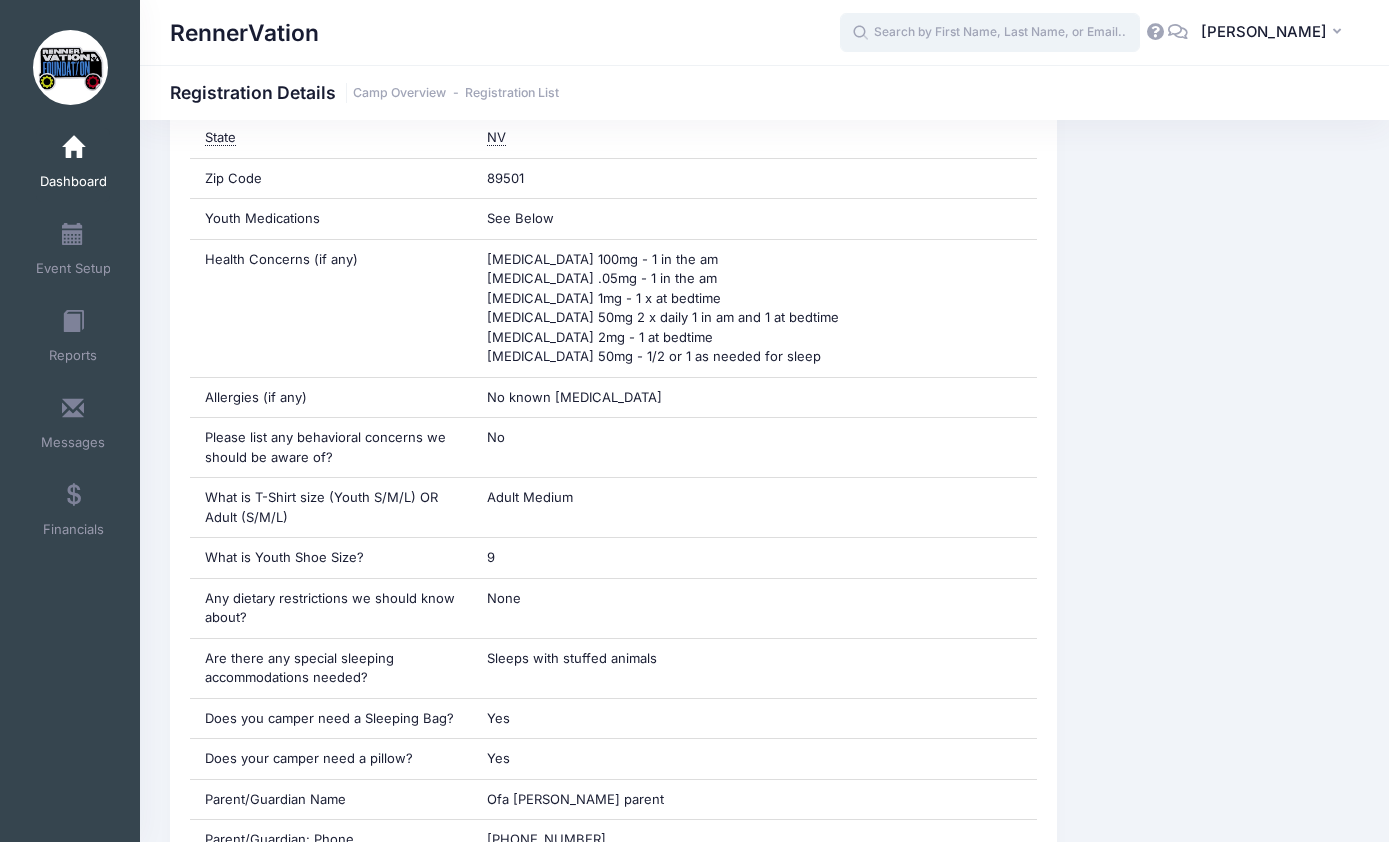 click at bounding box center (990, 33) 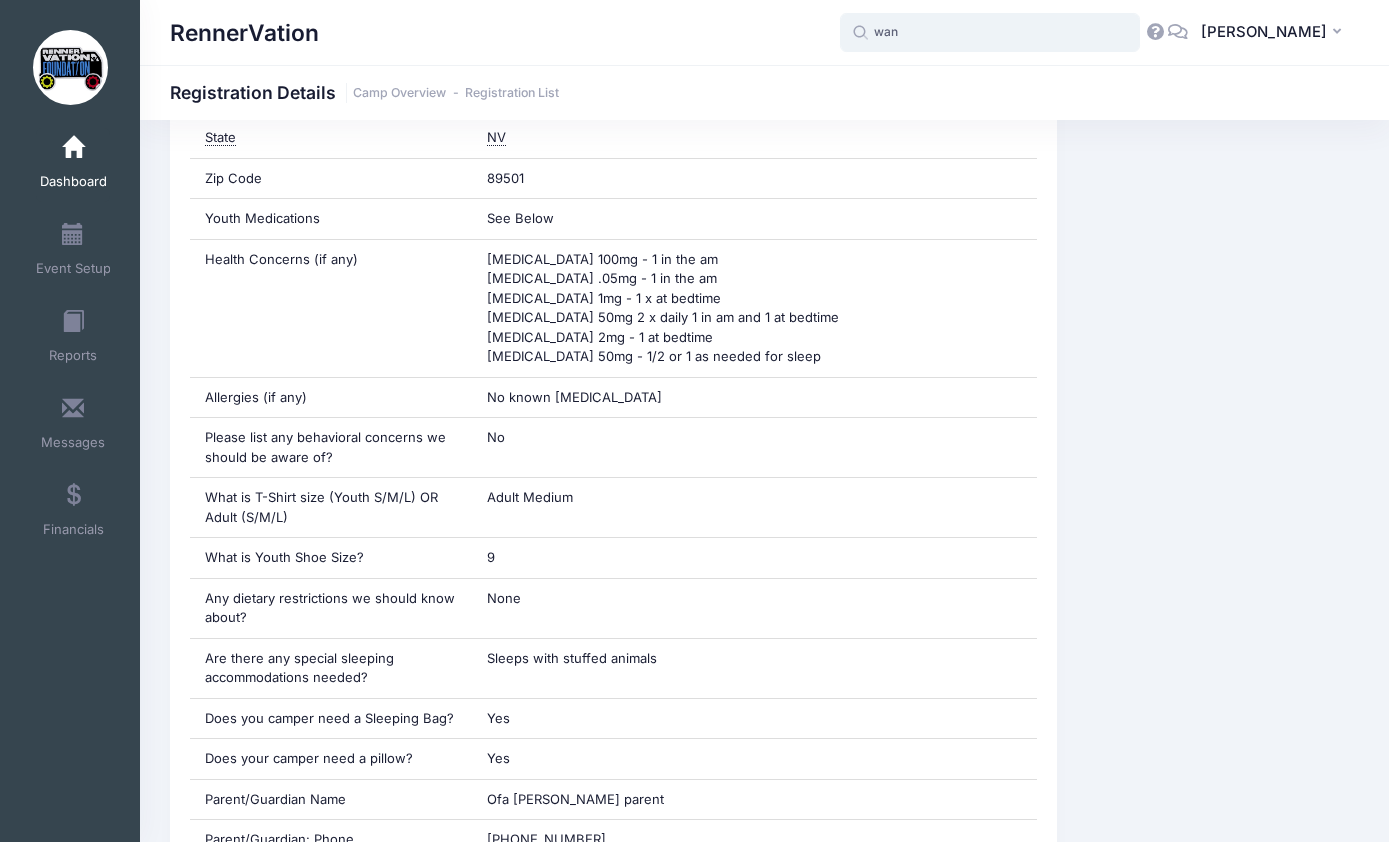scroll, scrollTop: 750, scrollLeft: 0, axis: vertical 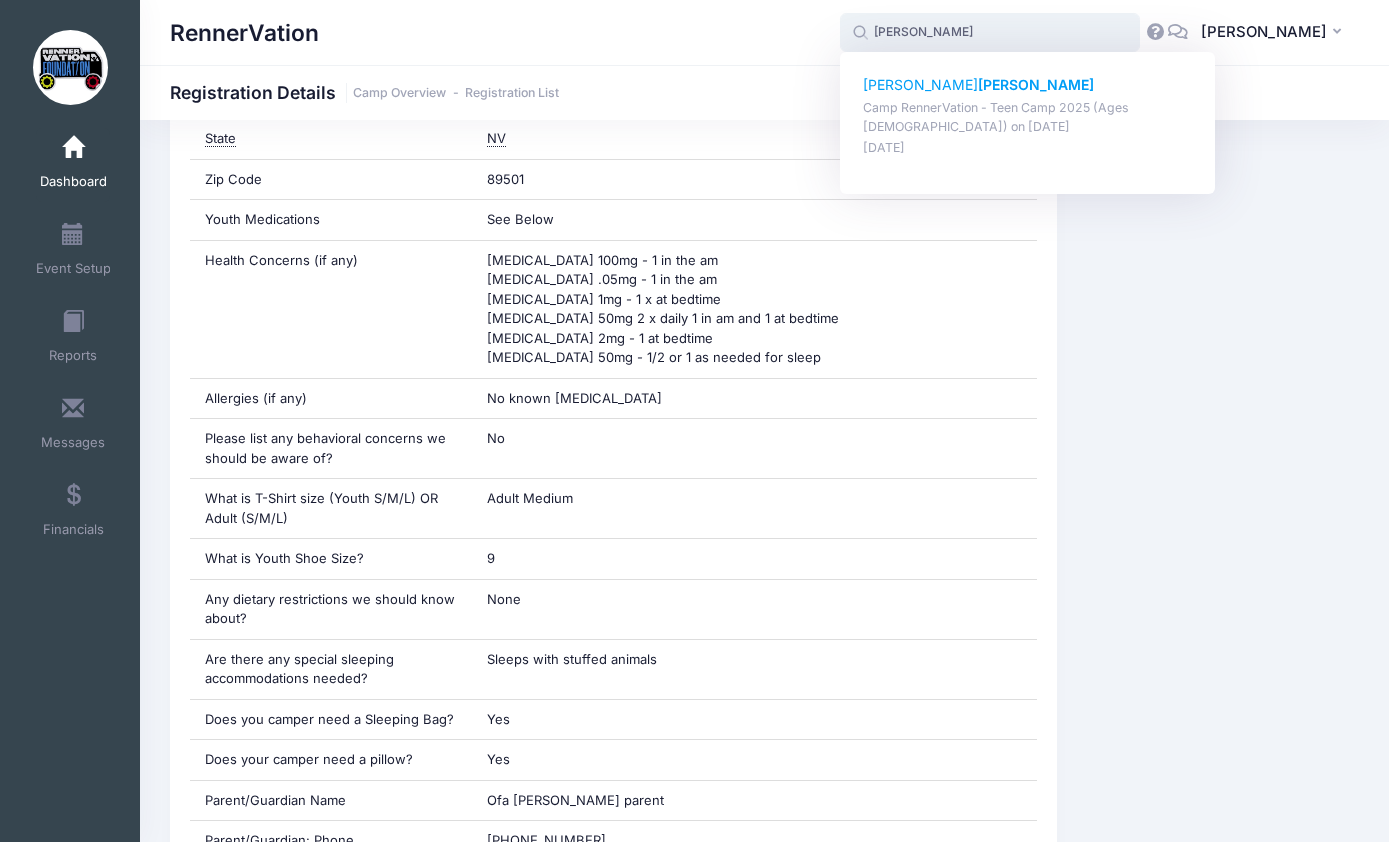 click on "Camp RennerVation - Teen Camp 2025 (Ages 14-18) on Aug-03, 2025" at bounding box center [1028, 117] 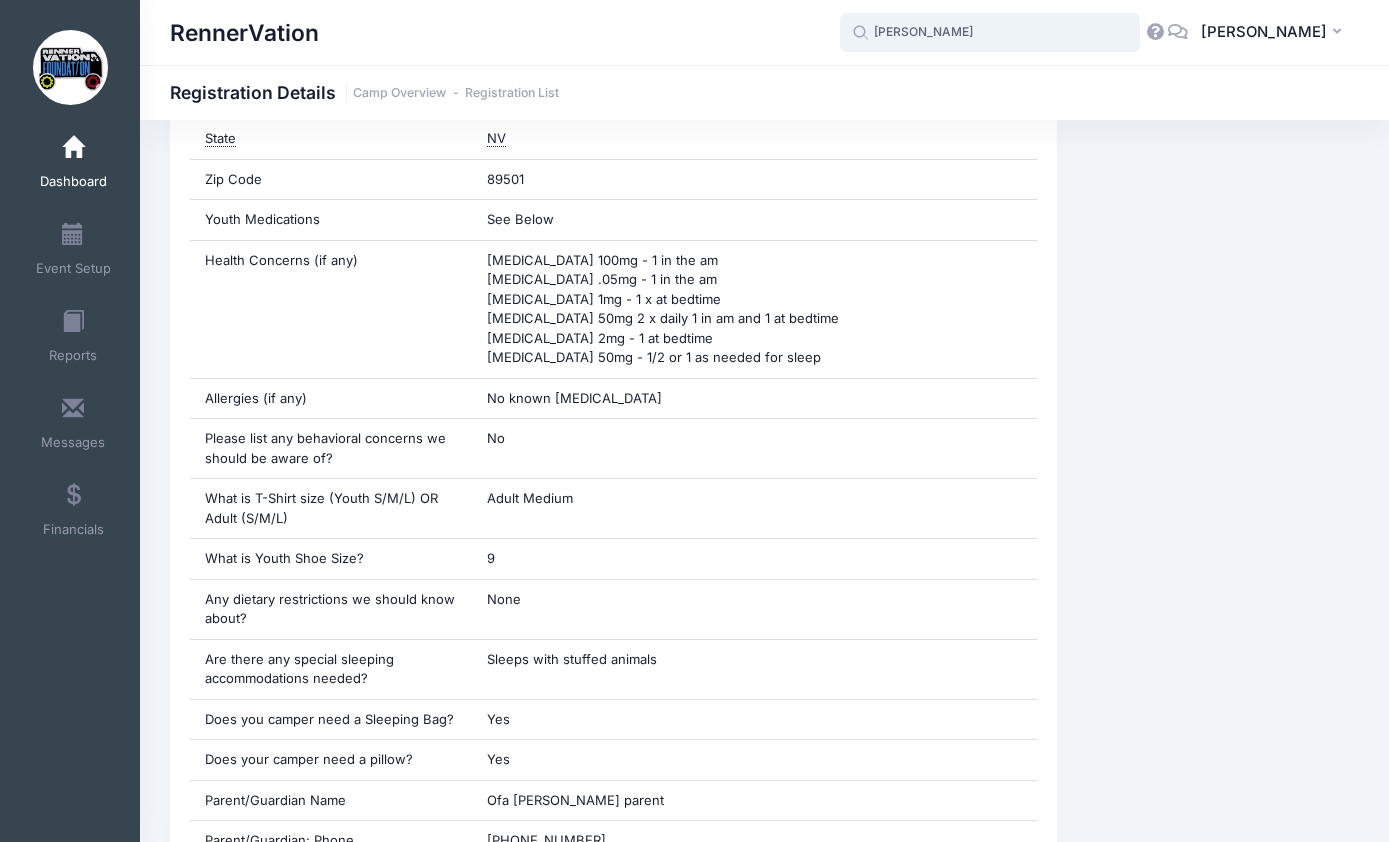 type on "Delanie Wagner (Camp RennerVation - Teen Camp 2025 (Ages 14-18), Aug-03, 2025)" 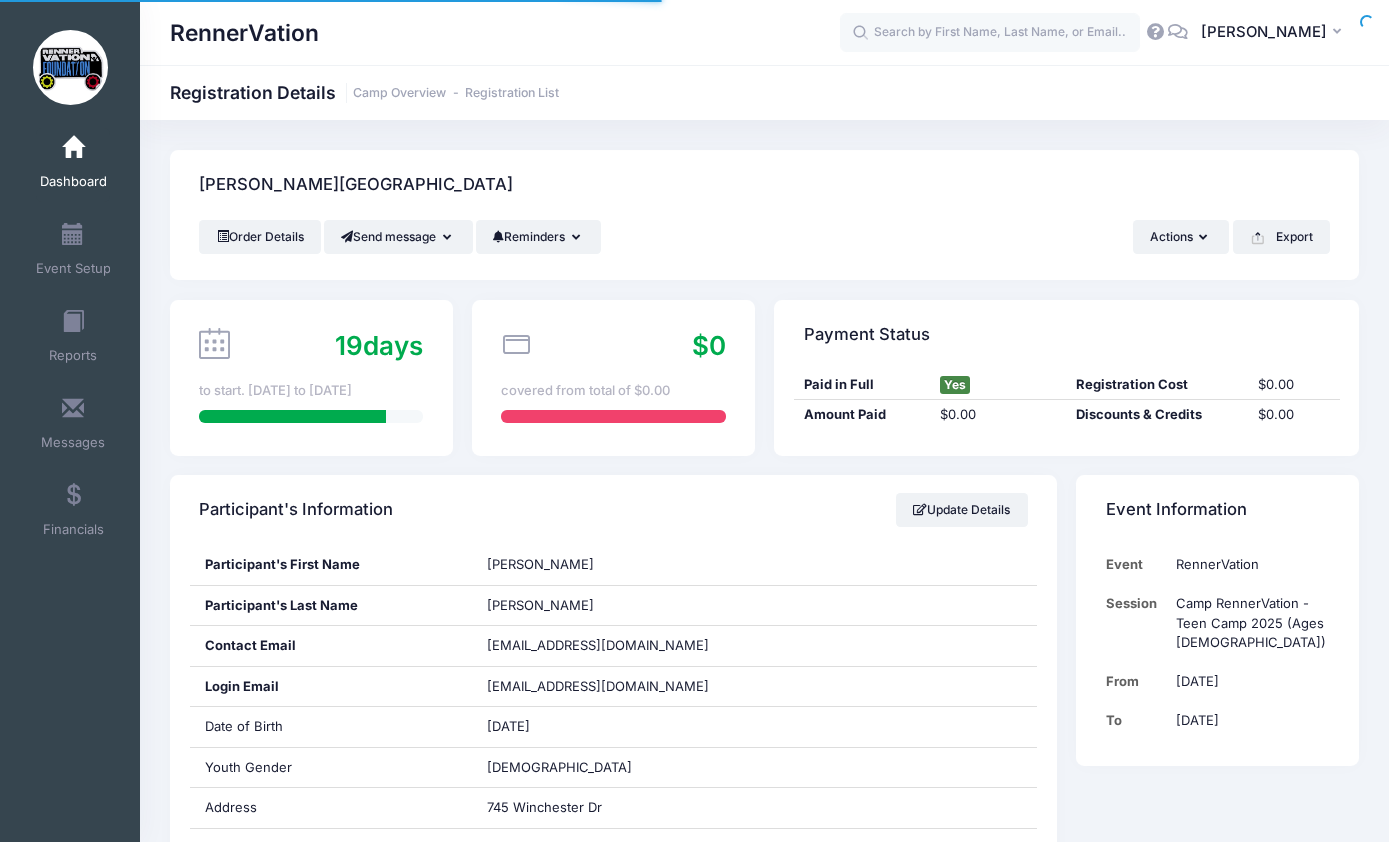 scroll, scrollTop: 281, scrollLeft: 0, axis: vertical 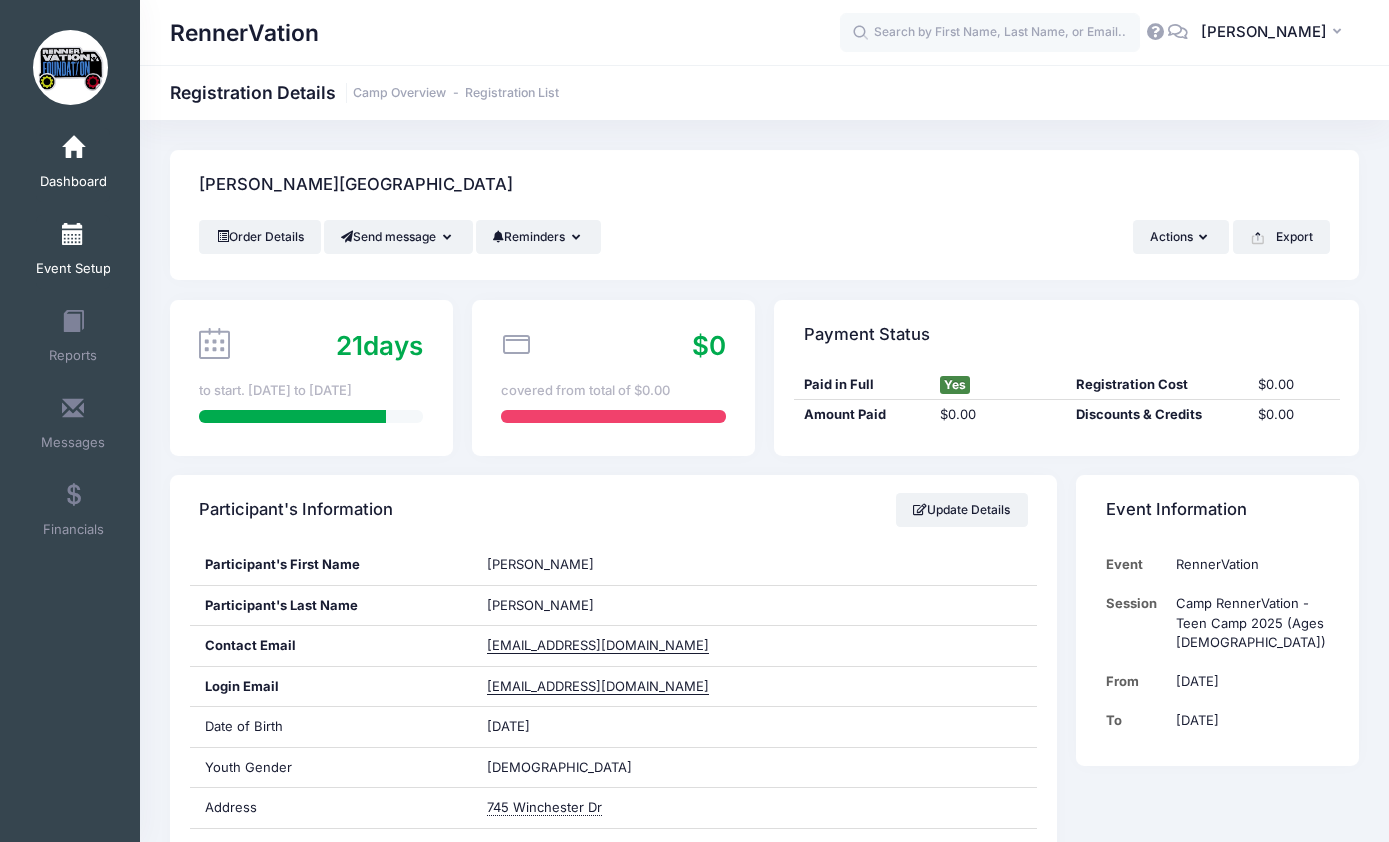 click on "Event Setup" at bounding box center (73, 269) 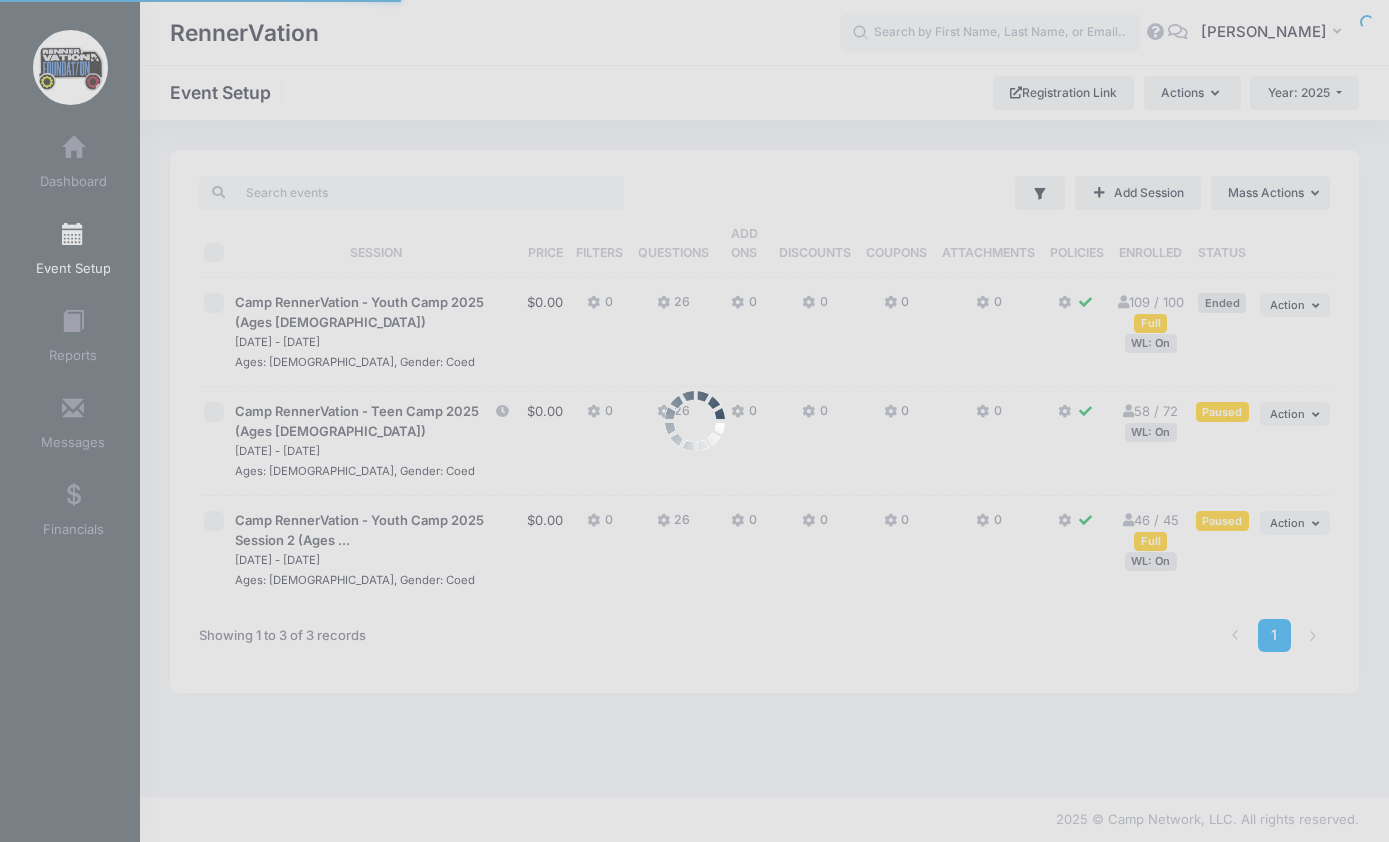 scroll, scrollTop: 0, scrollLeft: 0, axis: both 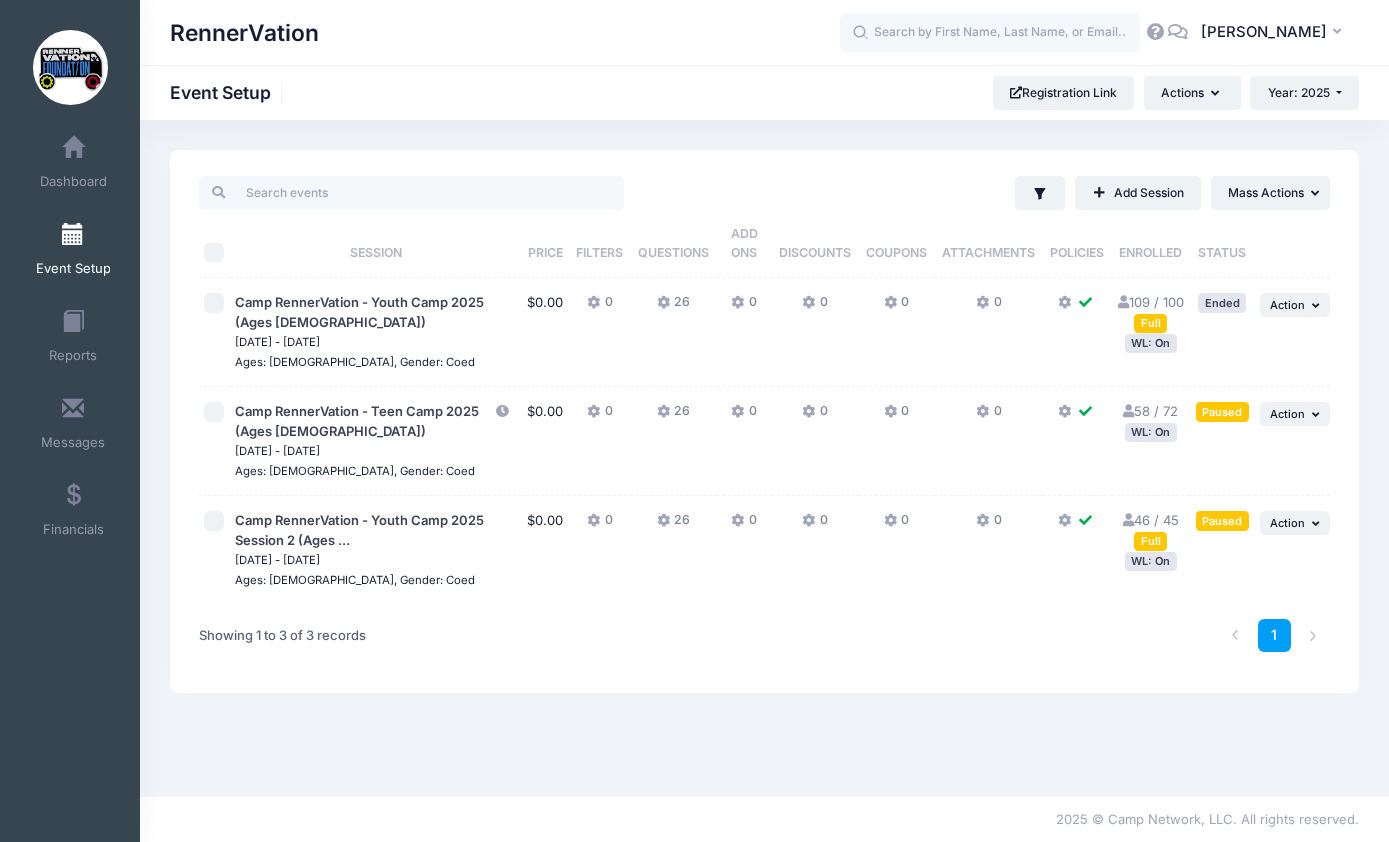 click on "WL:
On" at bounding box center [1151, 561] 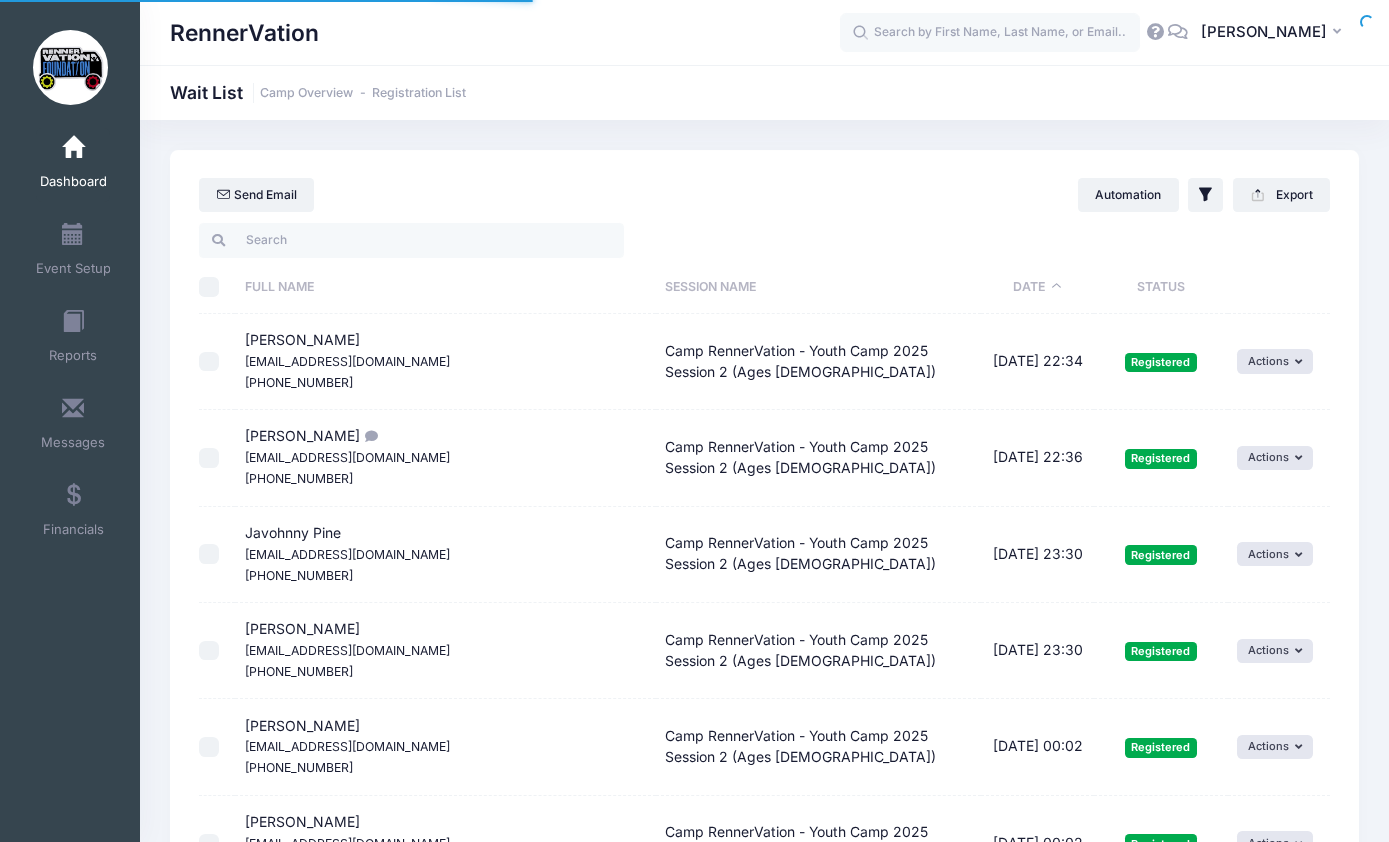 select on "50" 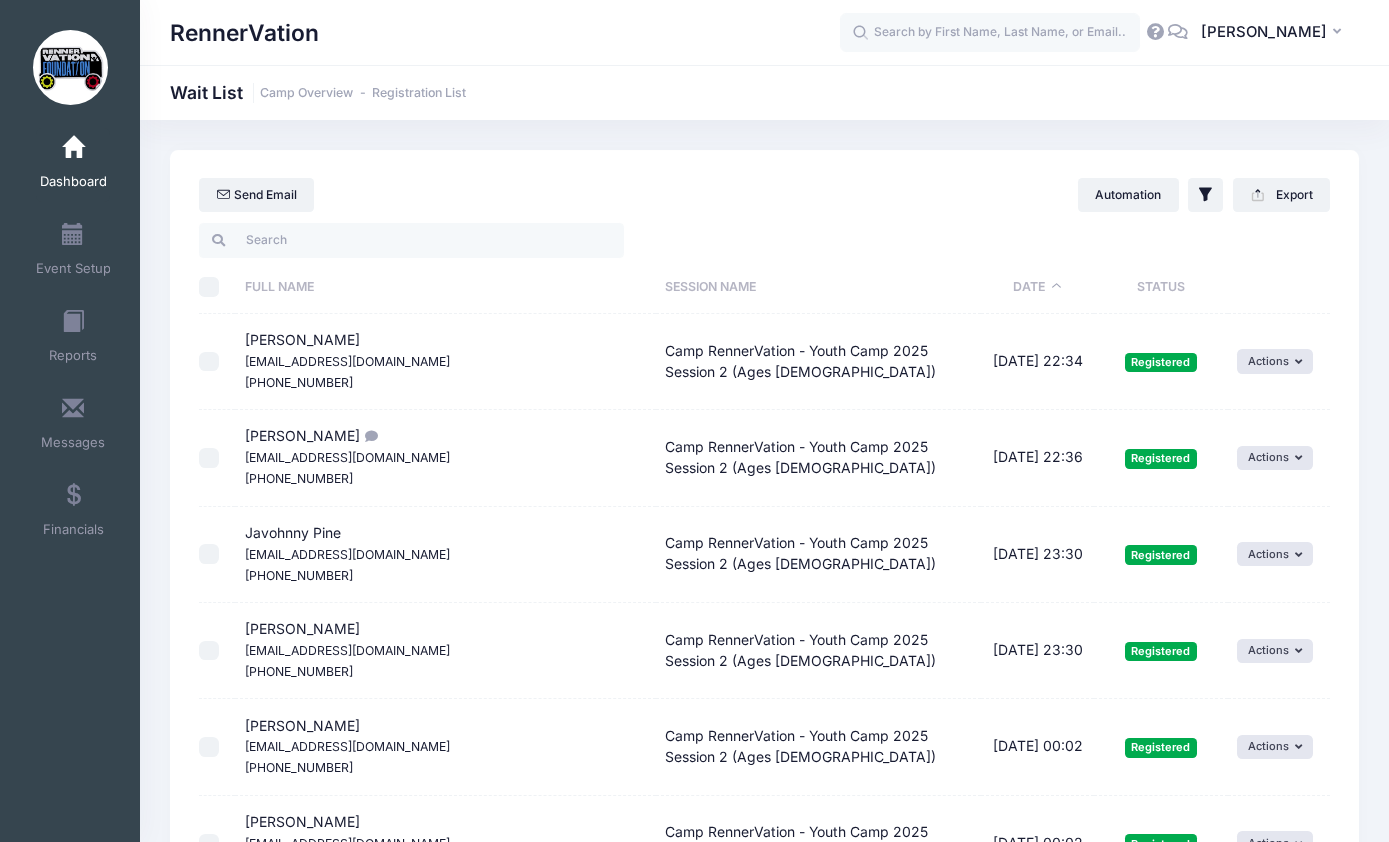 click on "Status" at bounding box center (1161, 287) 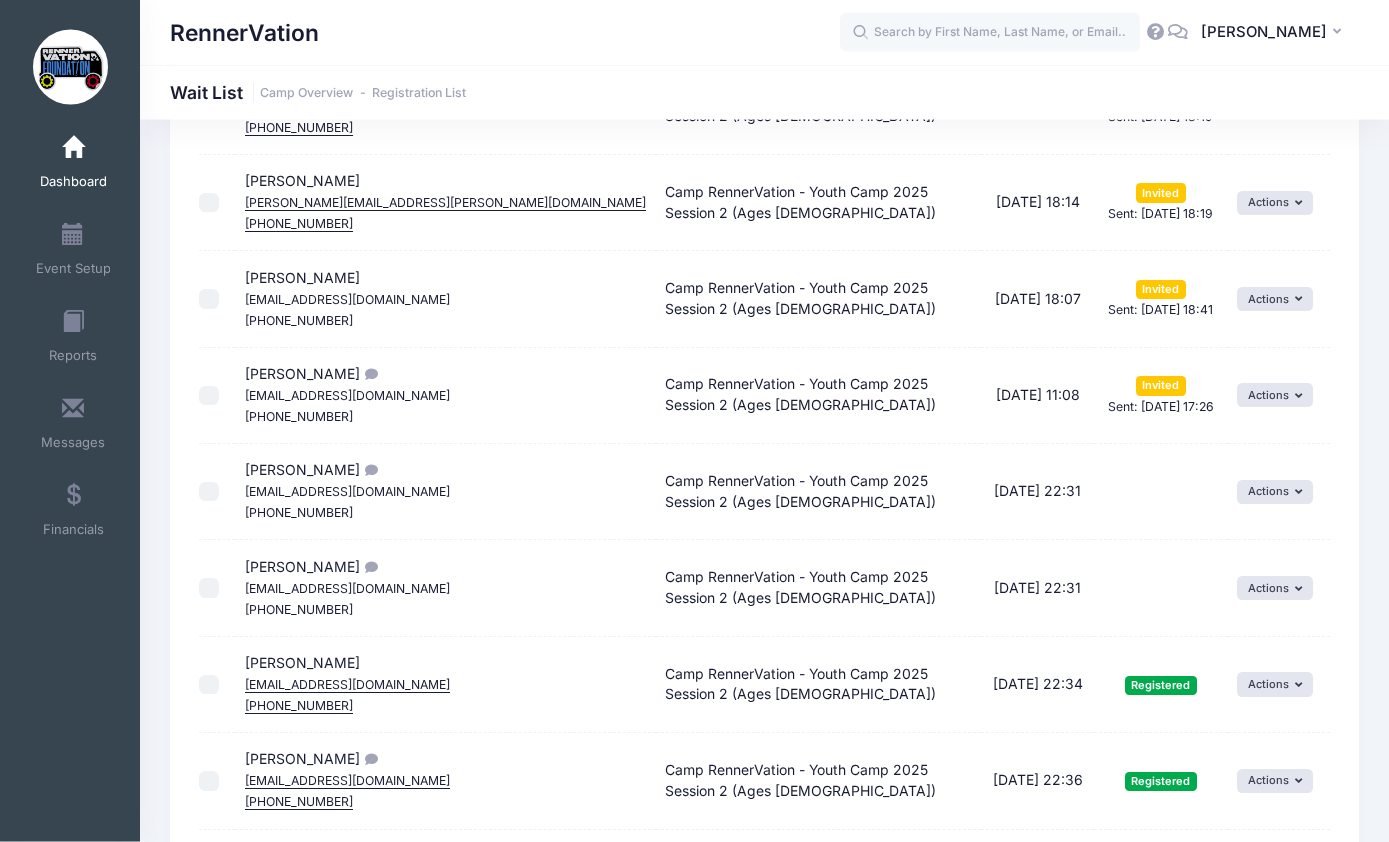 scroll, scrollTop: 737, scrollLeft: 0, axis: vertical 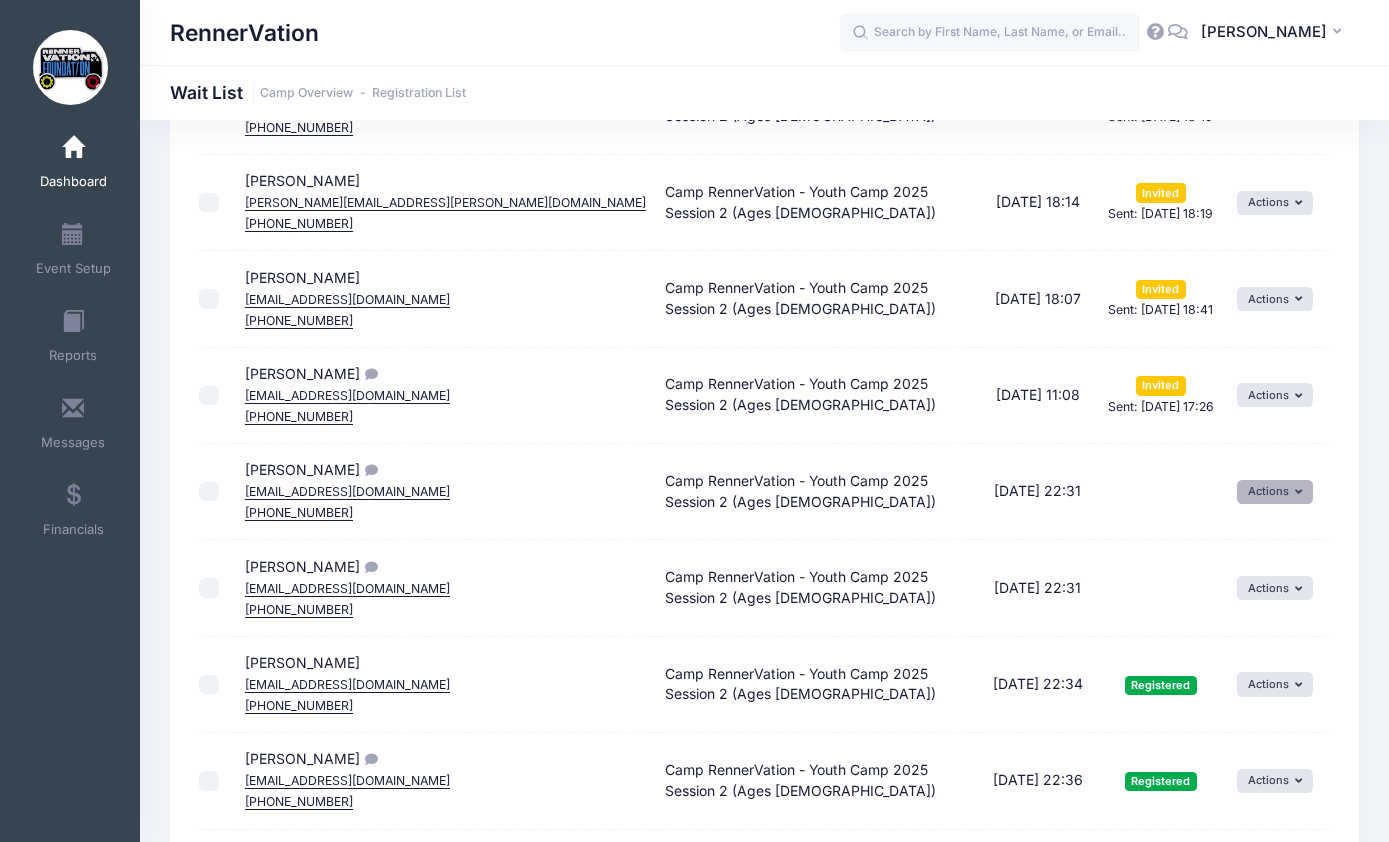 click on "Actions" at bounding box center (1275, 492) 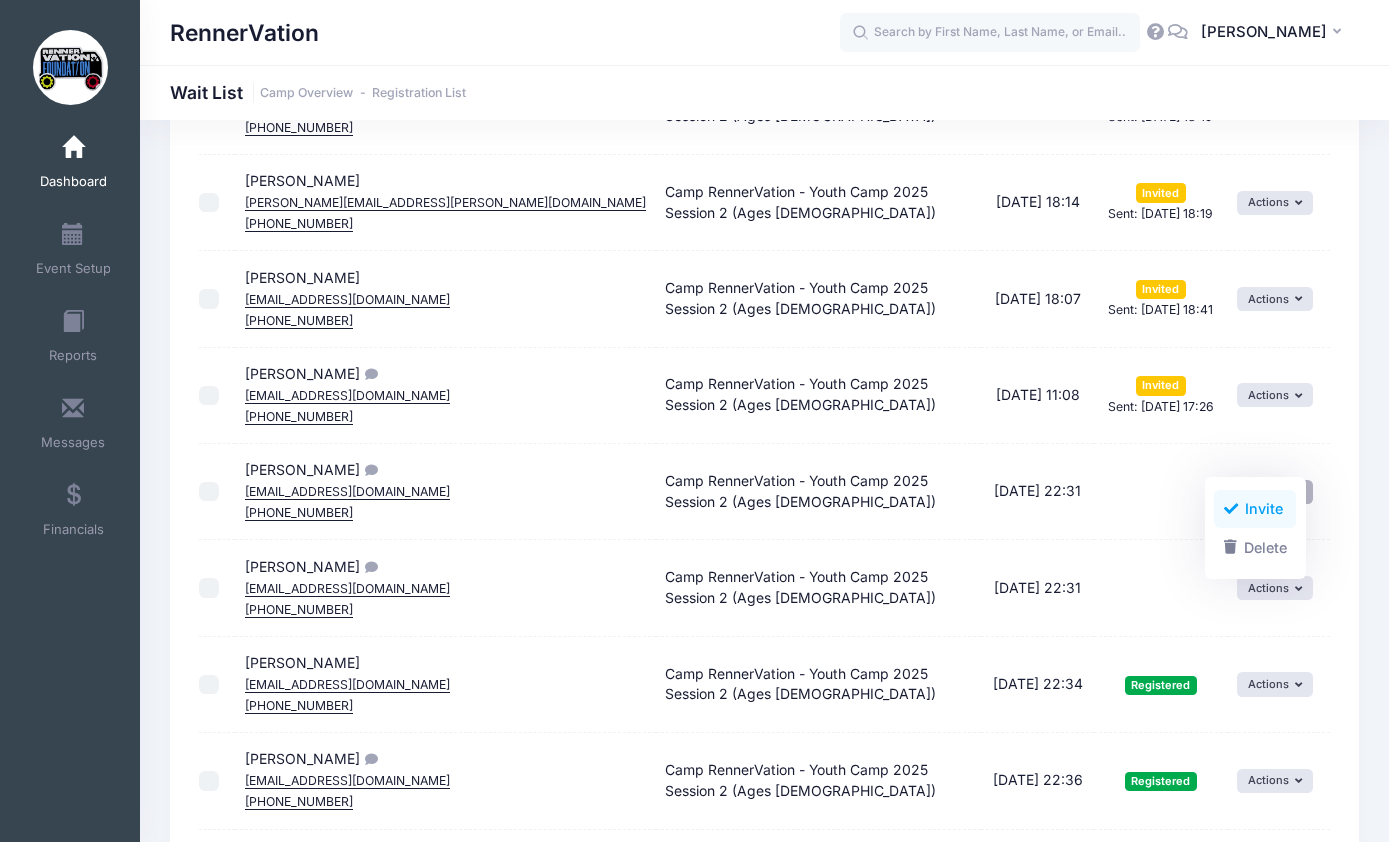 click on "Invite" at bounding box center [1255, 509] 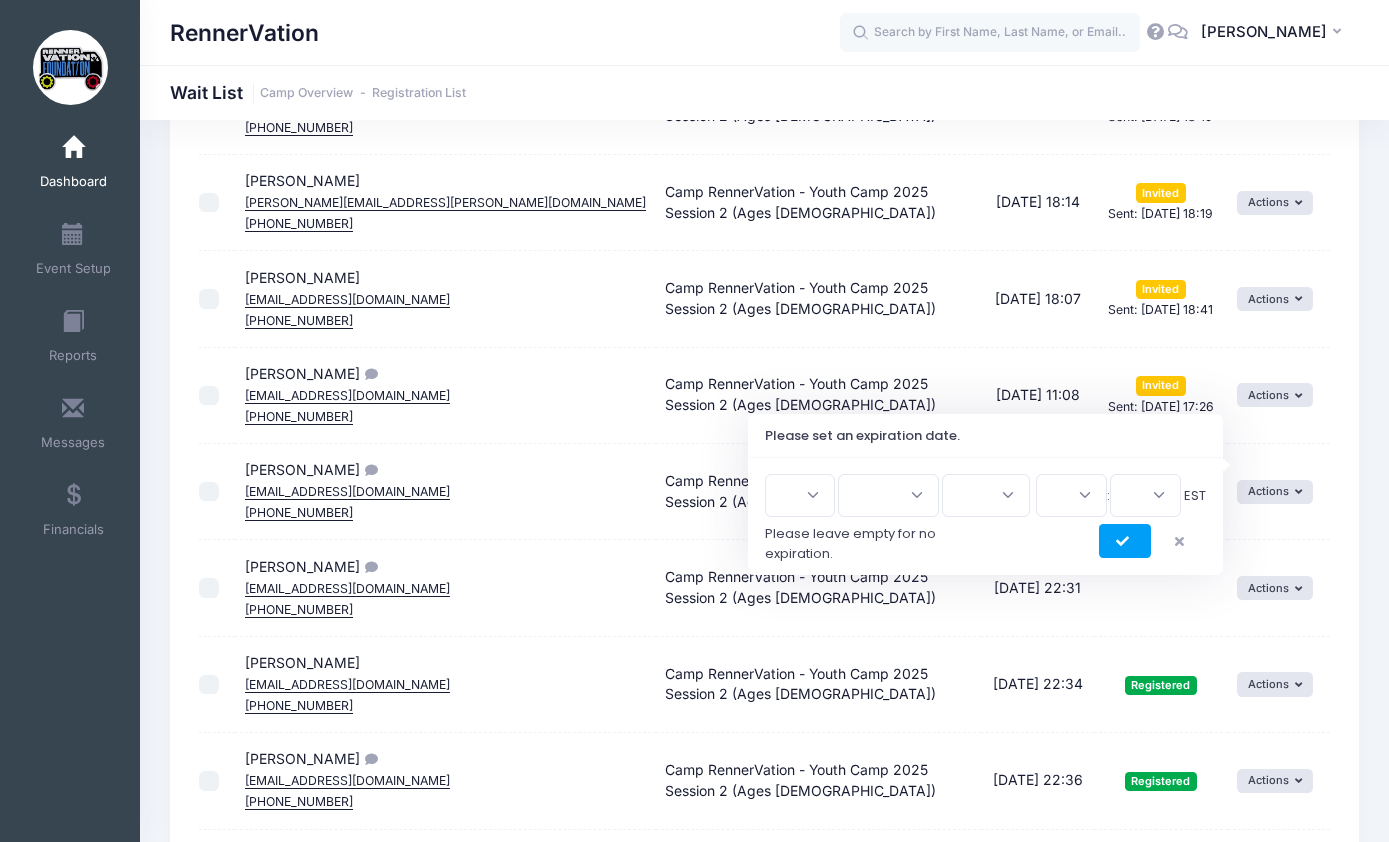 scroll, scrollTop: 0, scrollLeft: 0, axis: both 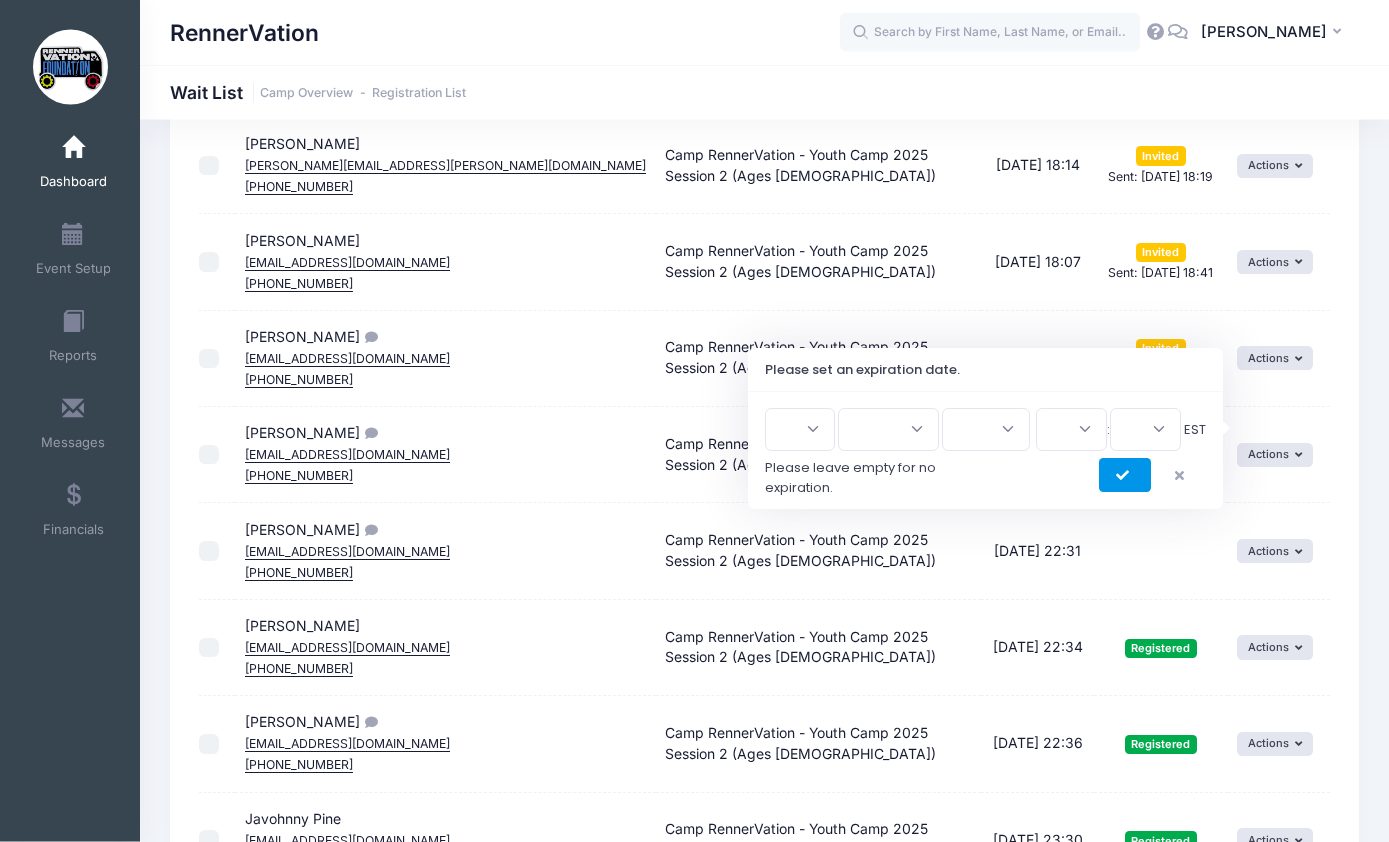 click at bounding box center [1125, 476] 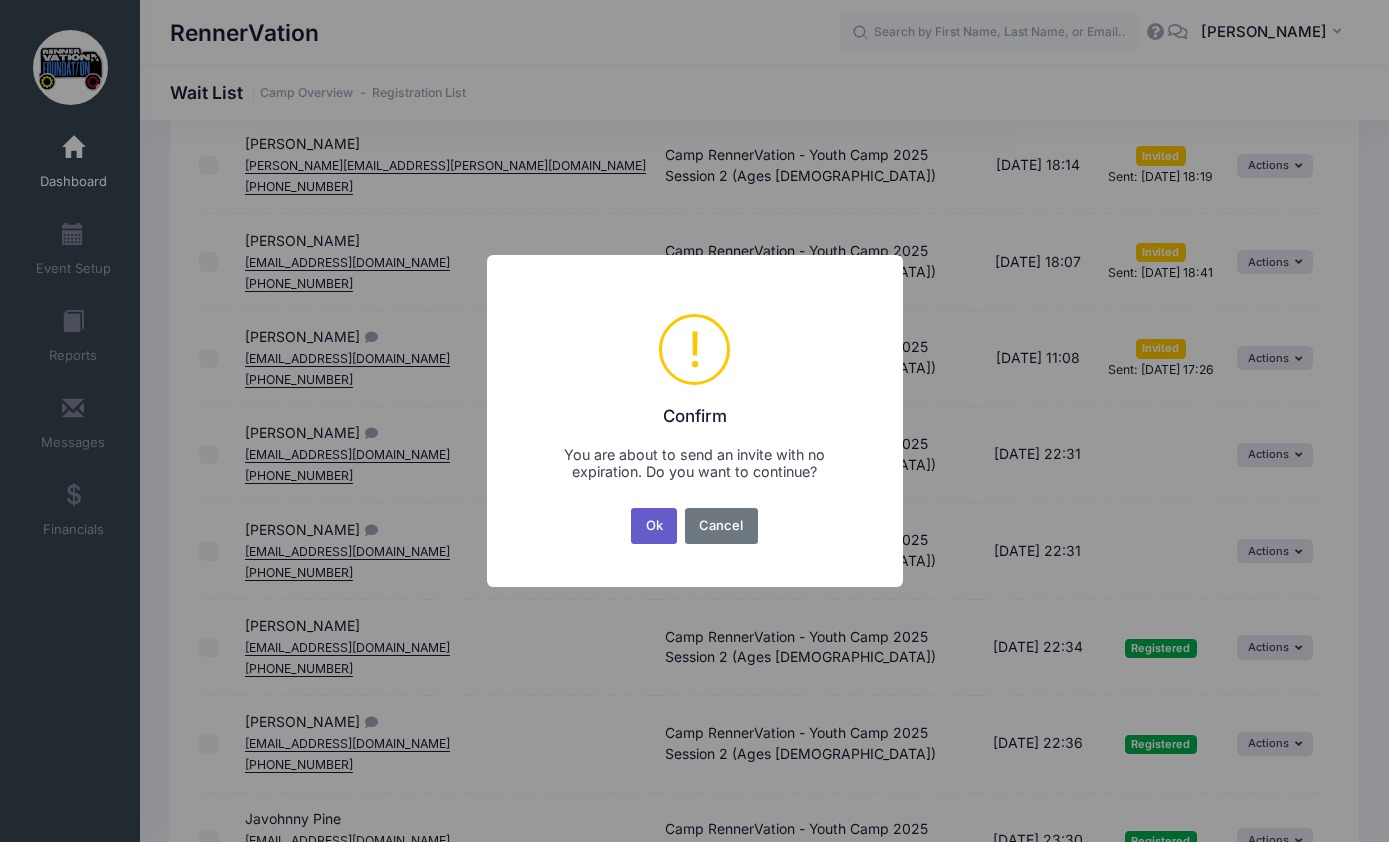 click on "Ok" at bounding box center [654, 526] 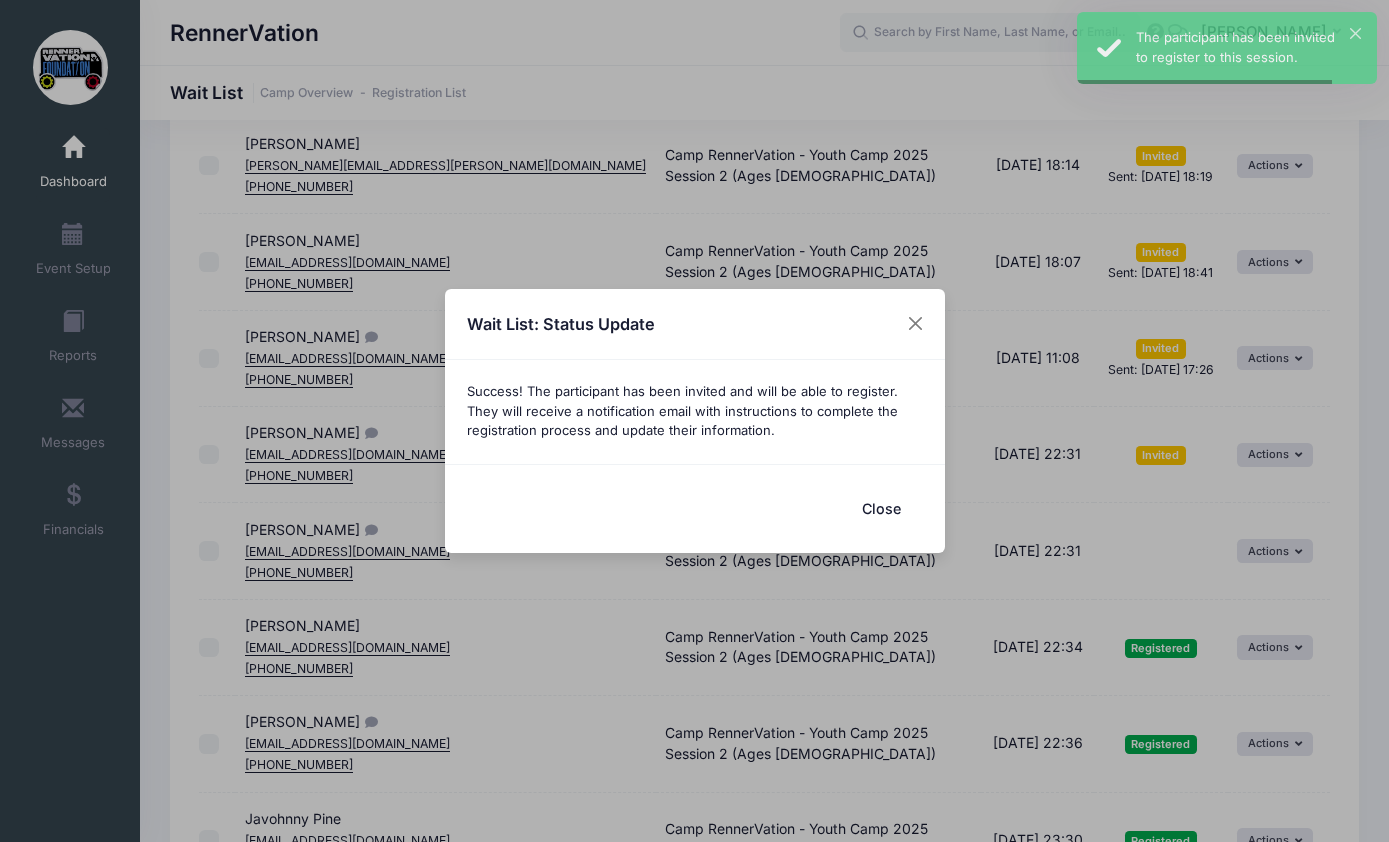 click on "Close" at bounding box center [882, 508] 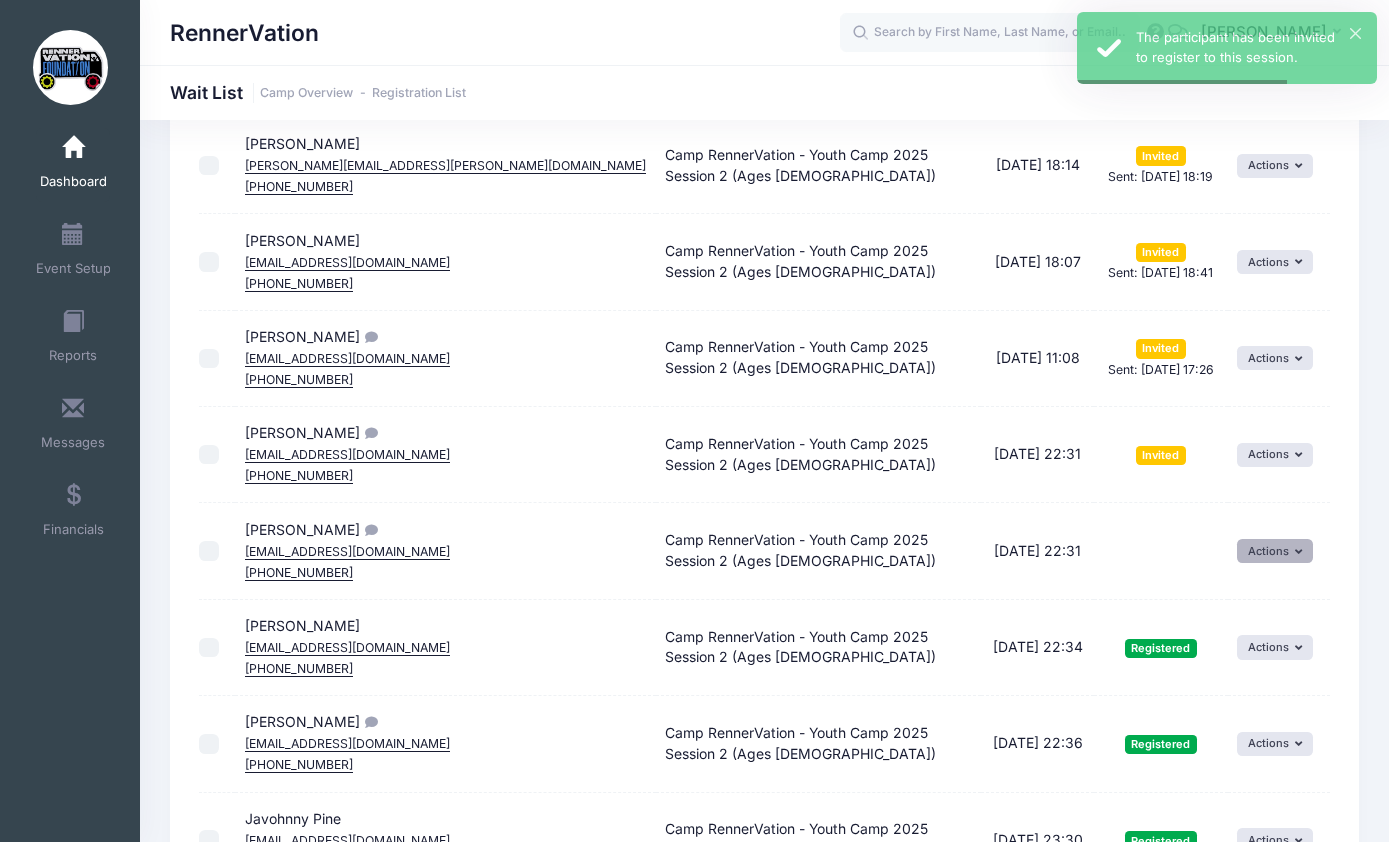 click on "Actions" at bounding box center (1275, 551) 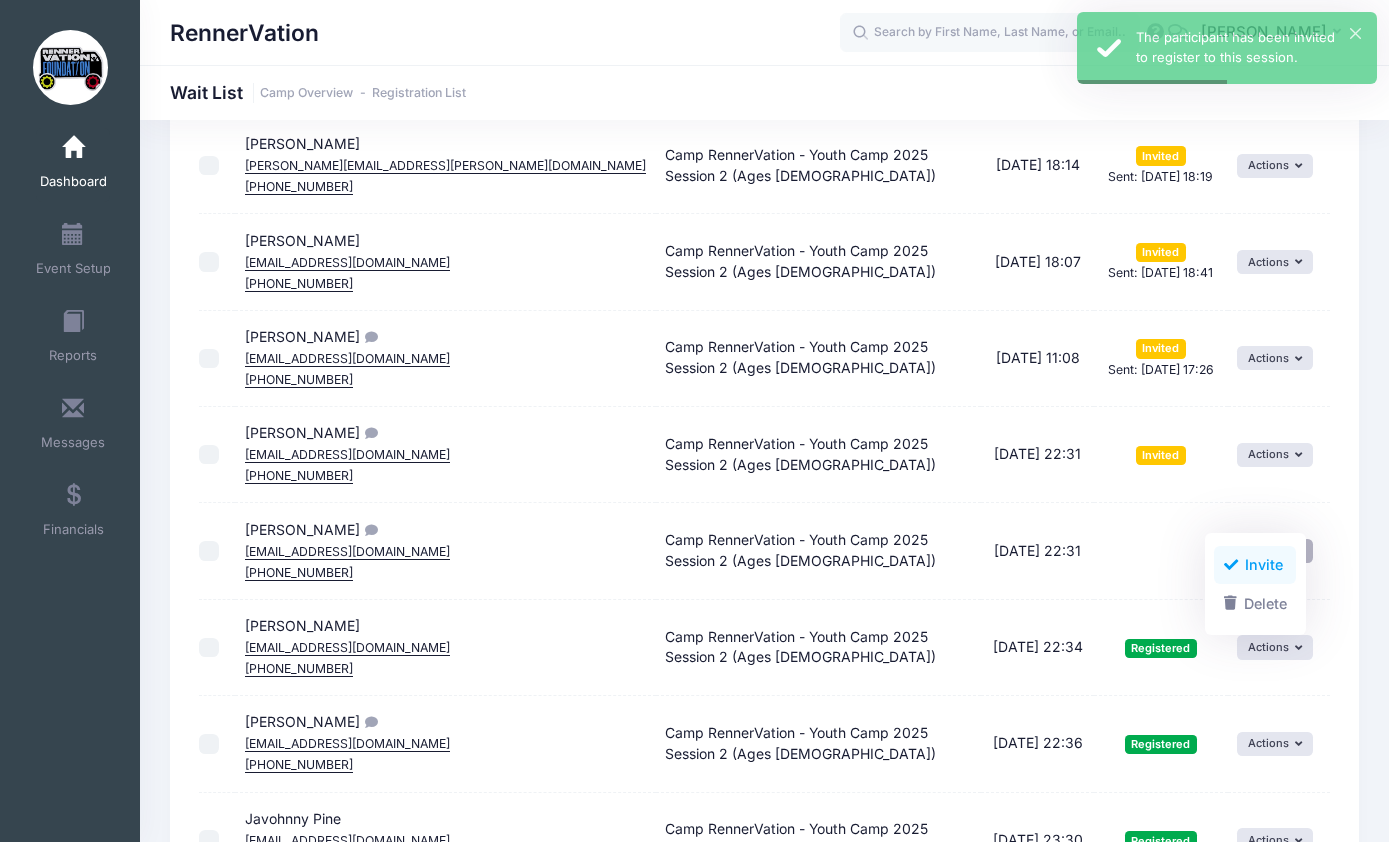 click on "Invite" at bounding box center (1255, 565) 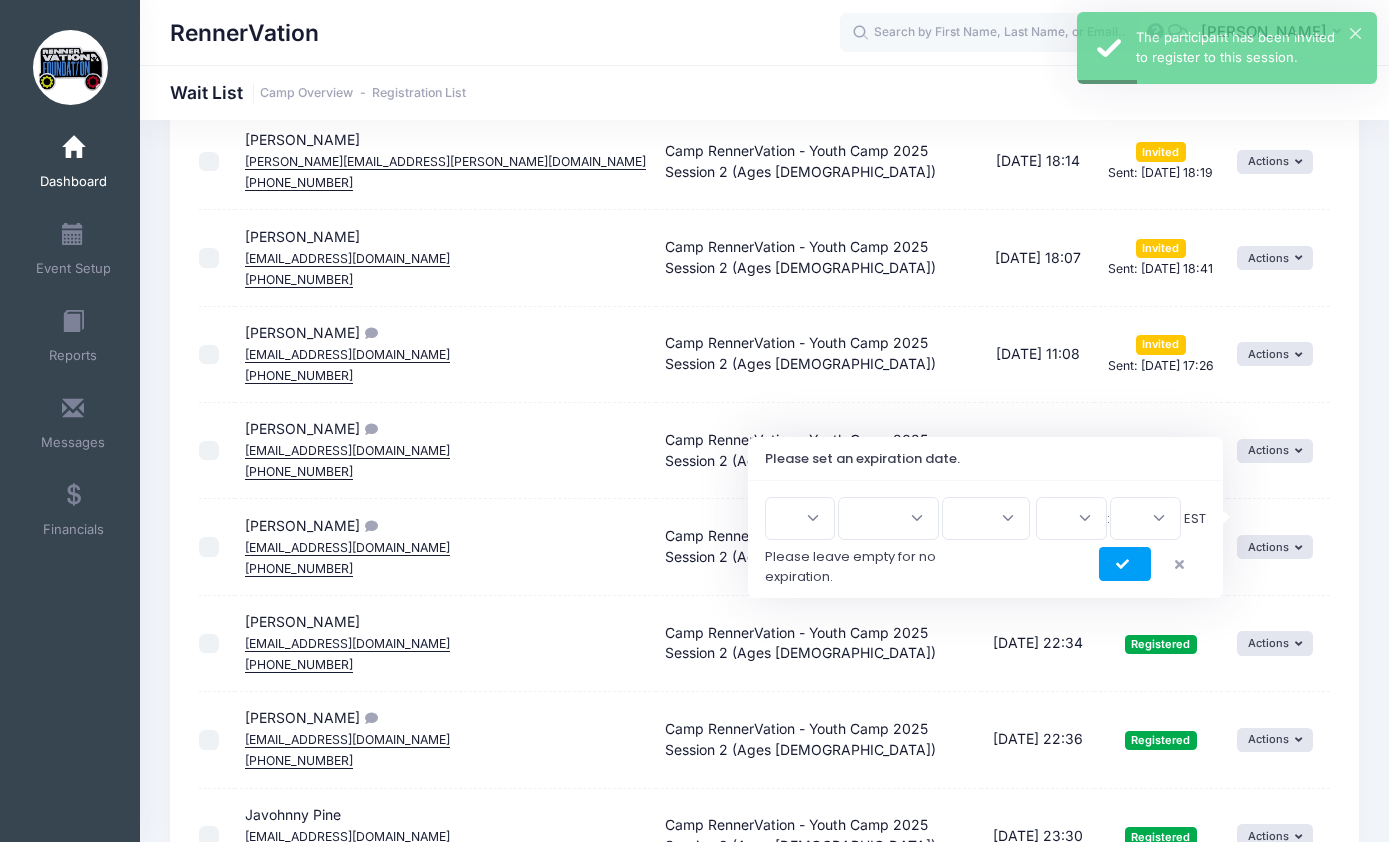 scroll, scrollTop: 825, scrollLeft: 0, axis: vertical 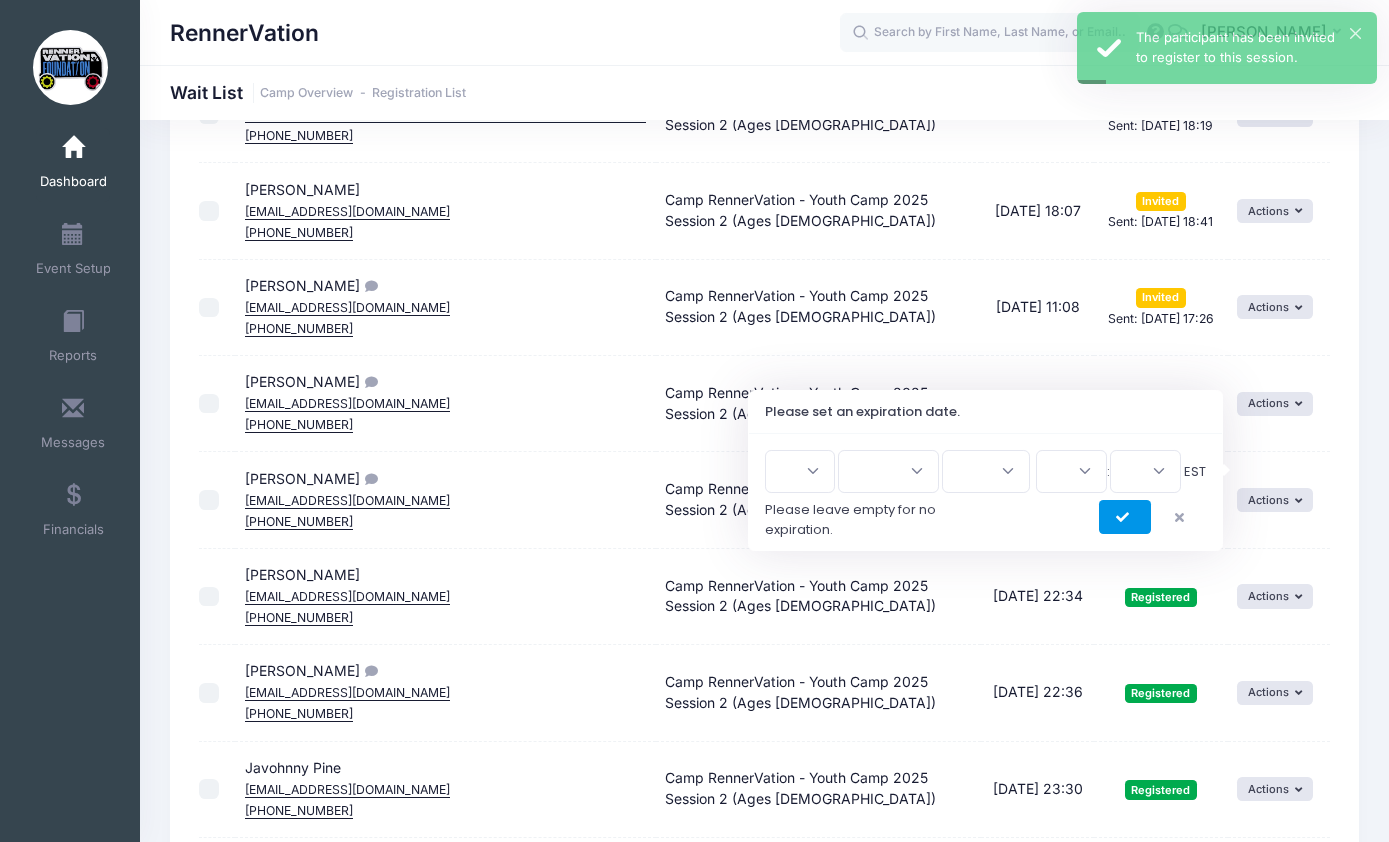 click at bounding box center [1125, 518] 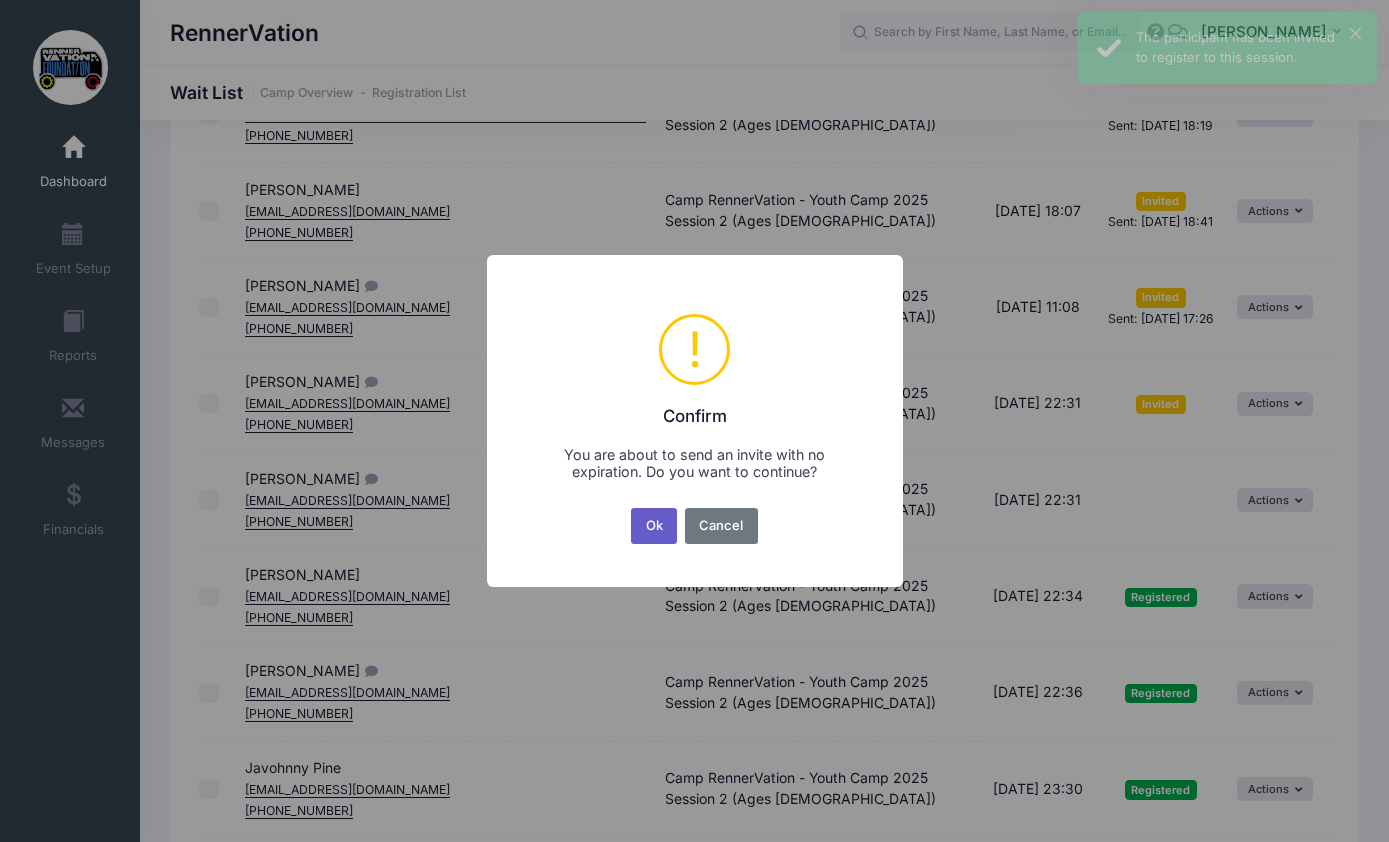 click on "Ok" at bounding box center (654, 526) 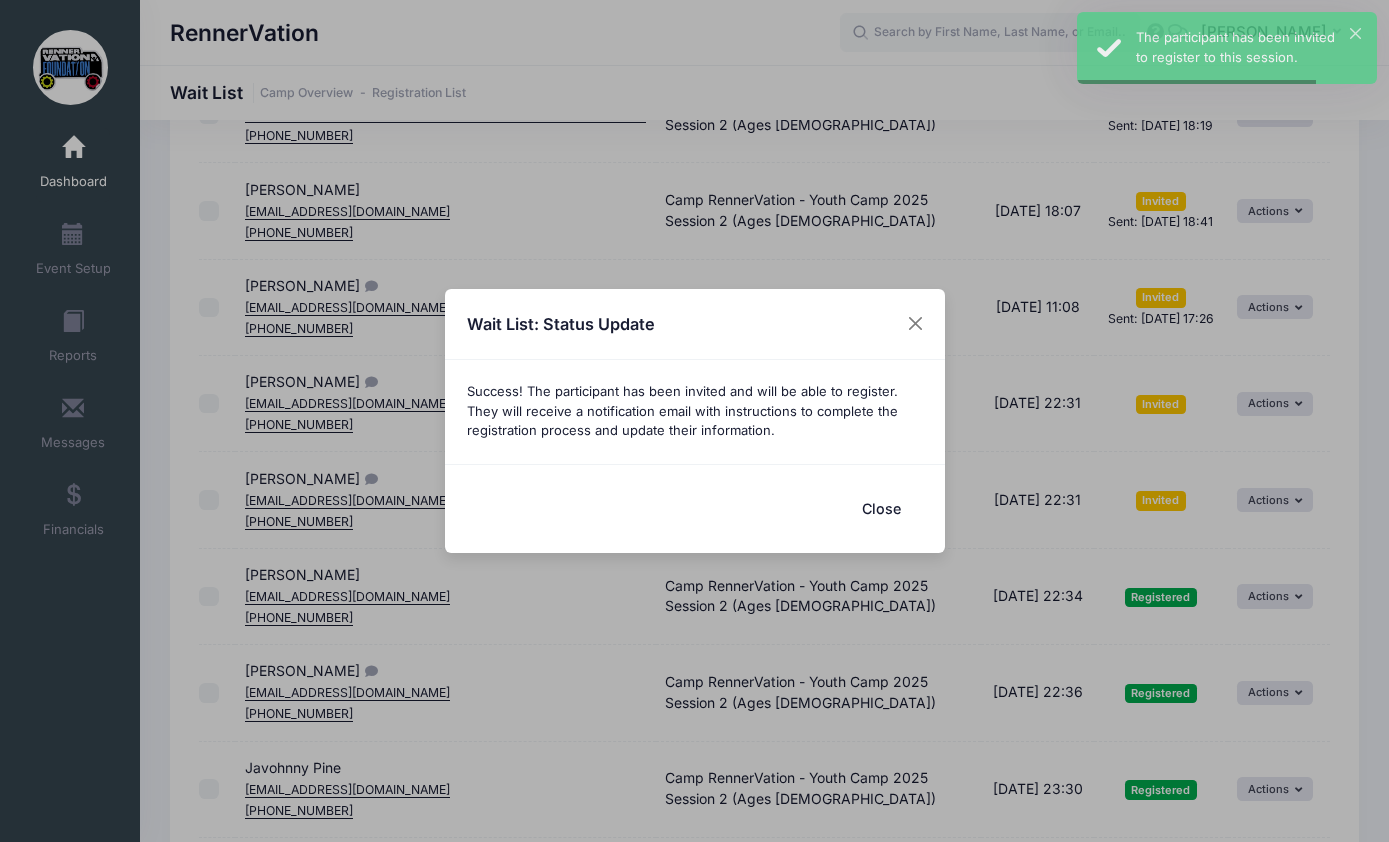click on "Close" at bounding box center (882, 508) 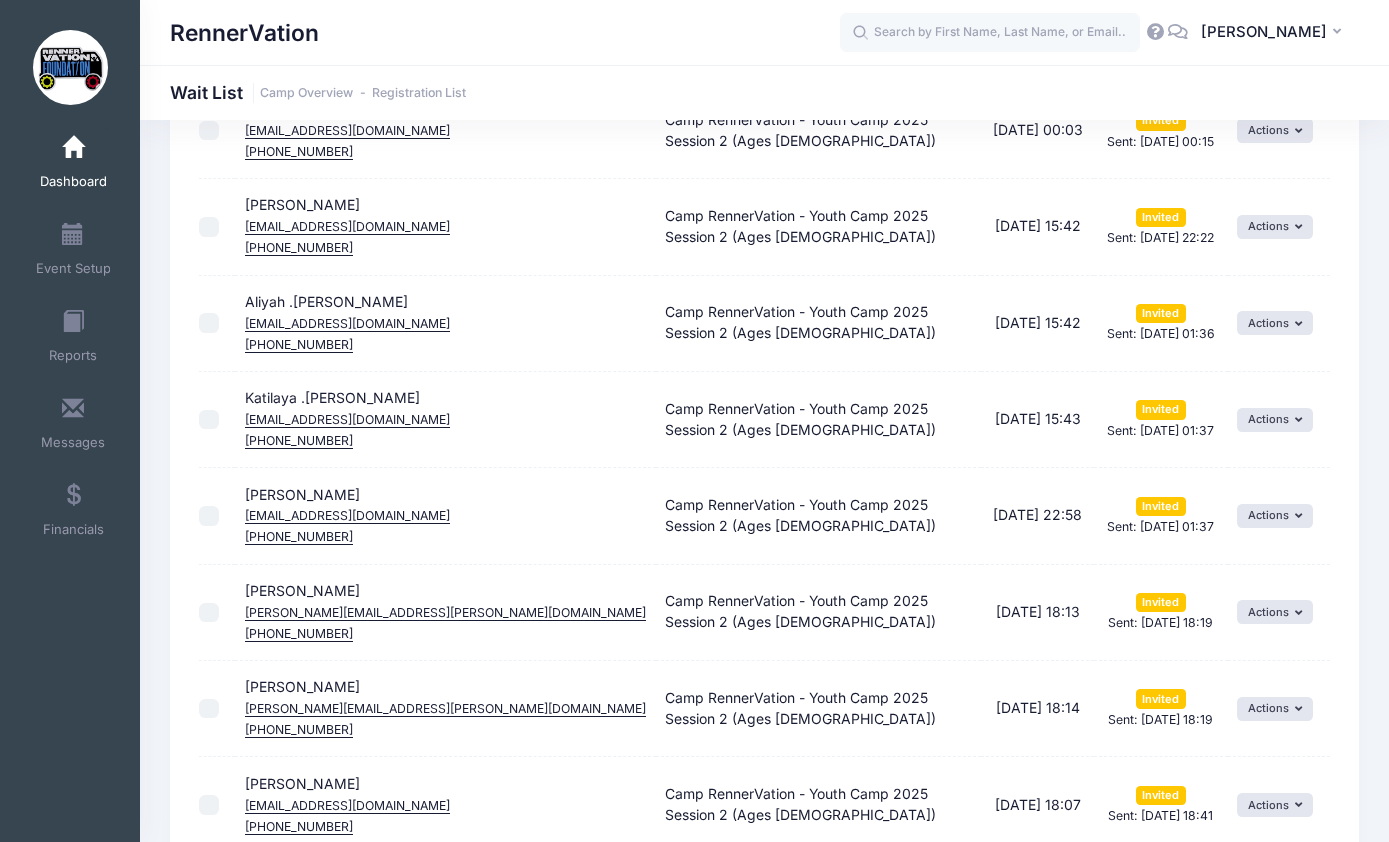 scroll, scrollTop: 228, scrollLeft: 0, axis: vertical 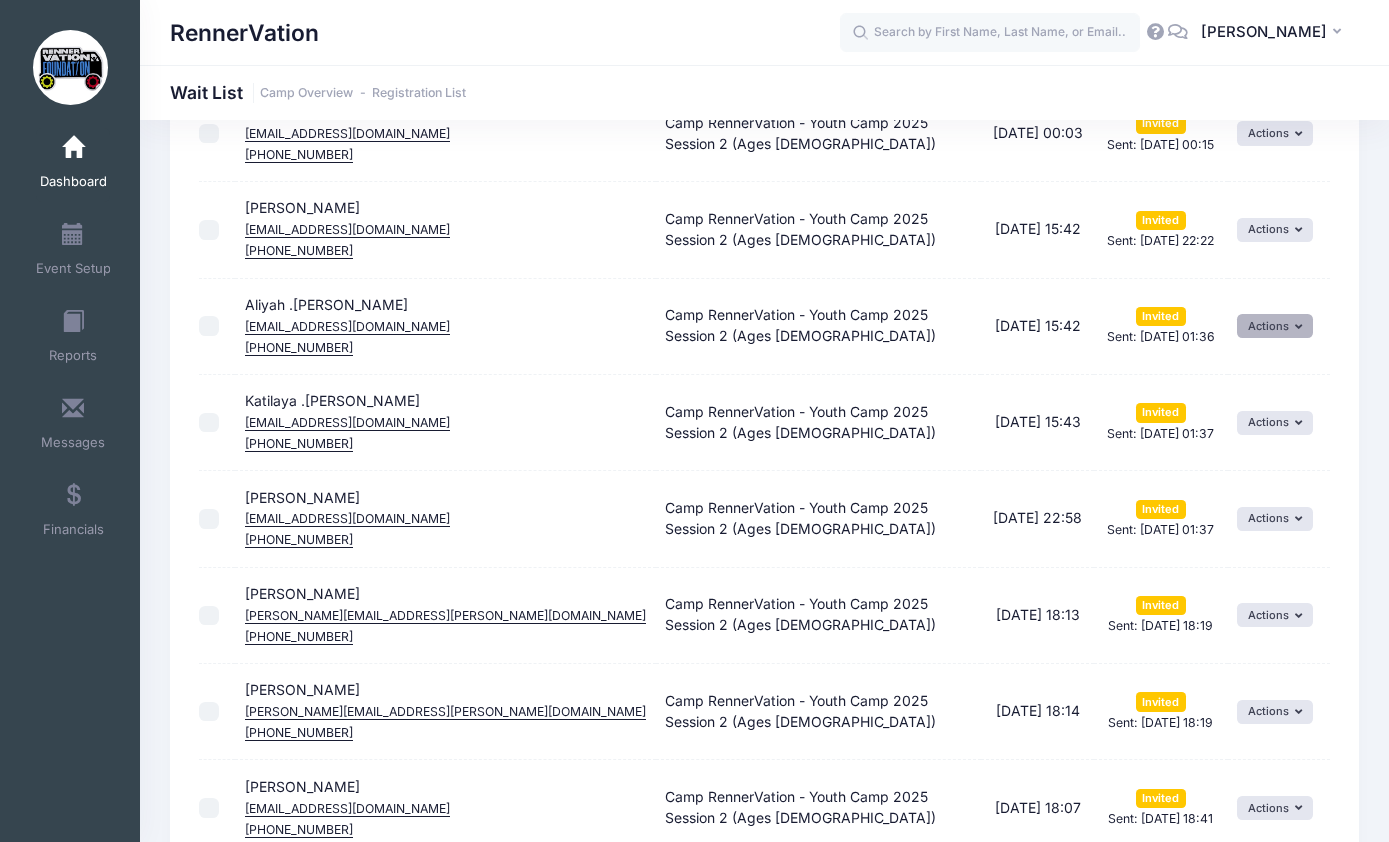click on "Actions" at bounding box center (1275, 326) 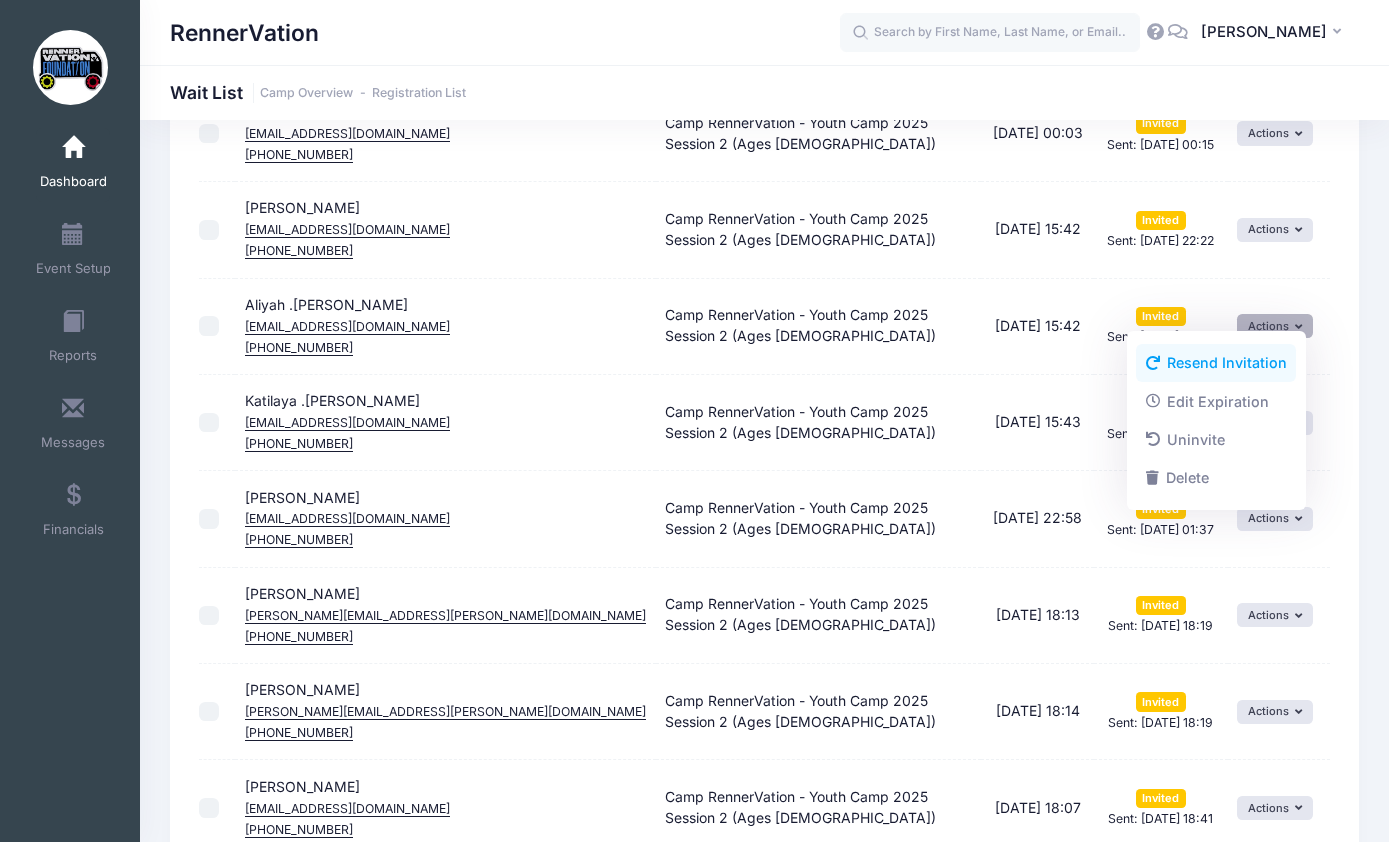 click on "Resend Invitation" at bounding box center (1216, 363) 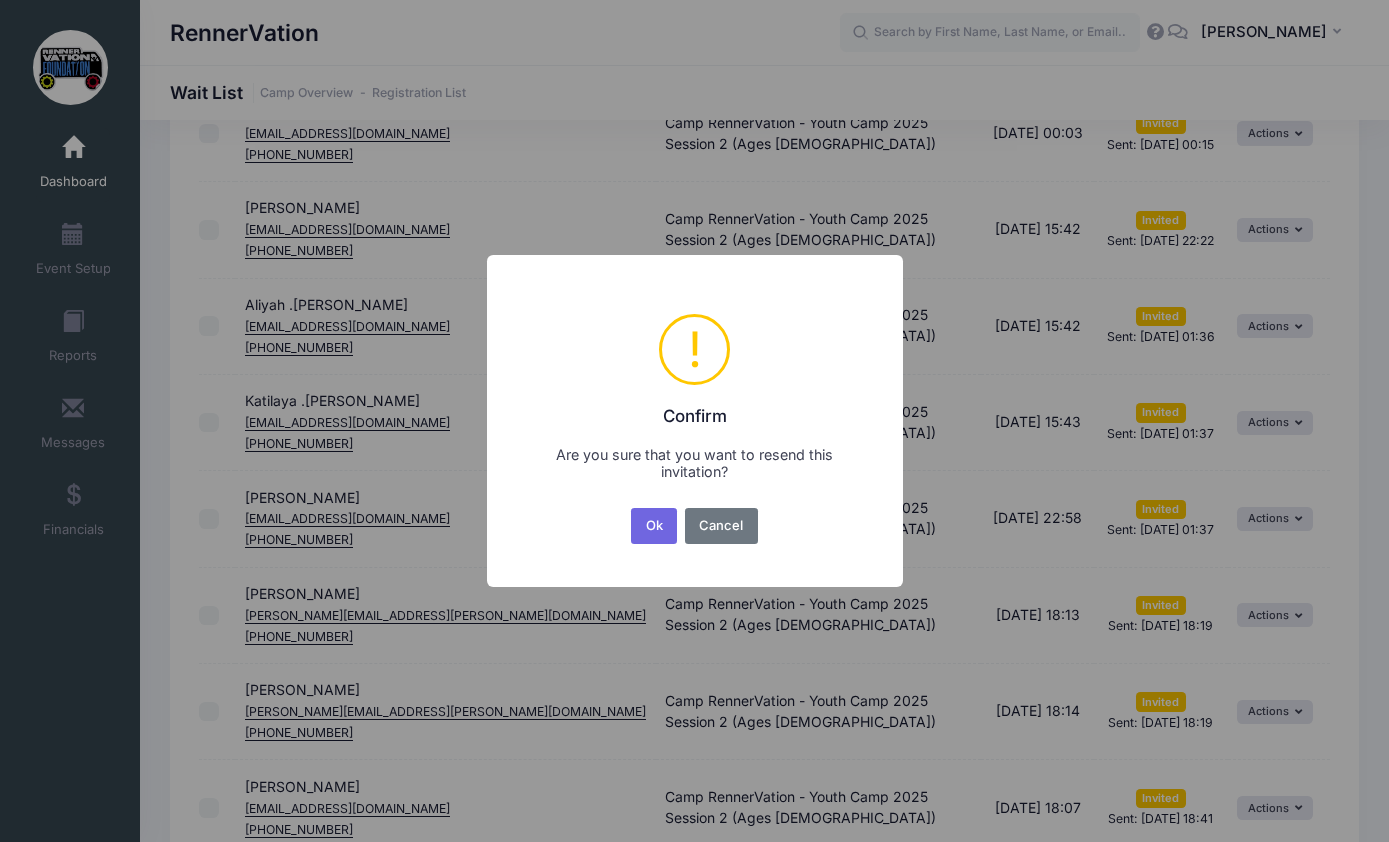 scroll, scrollTop: 0, scrollLeft: 0, axis: both 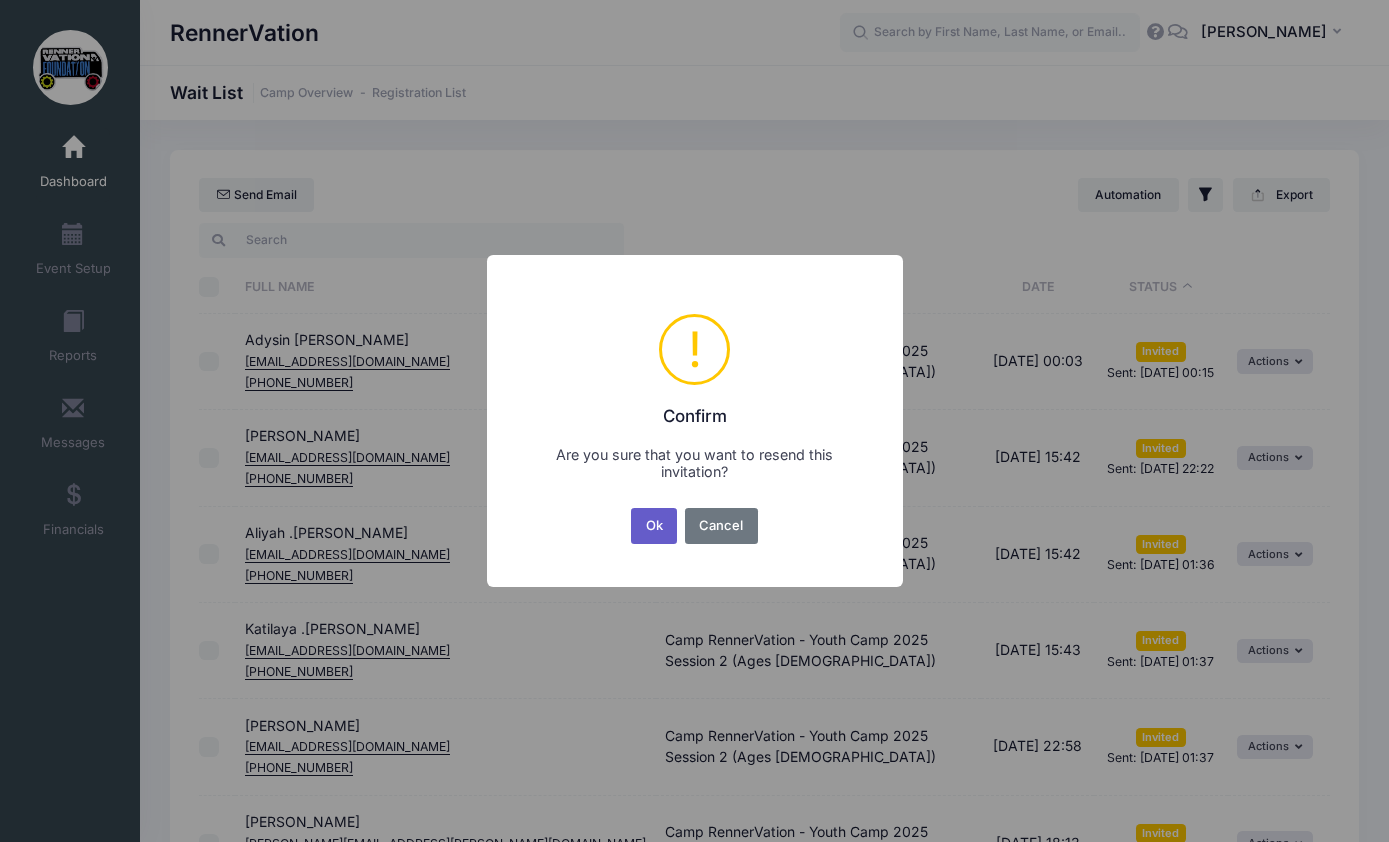 click on "Ok" at bounding box center [654, 526] 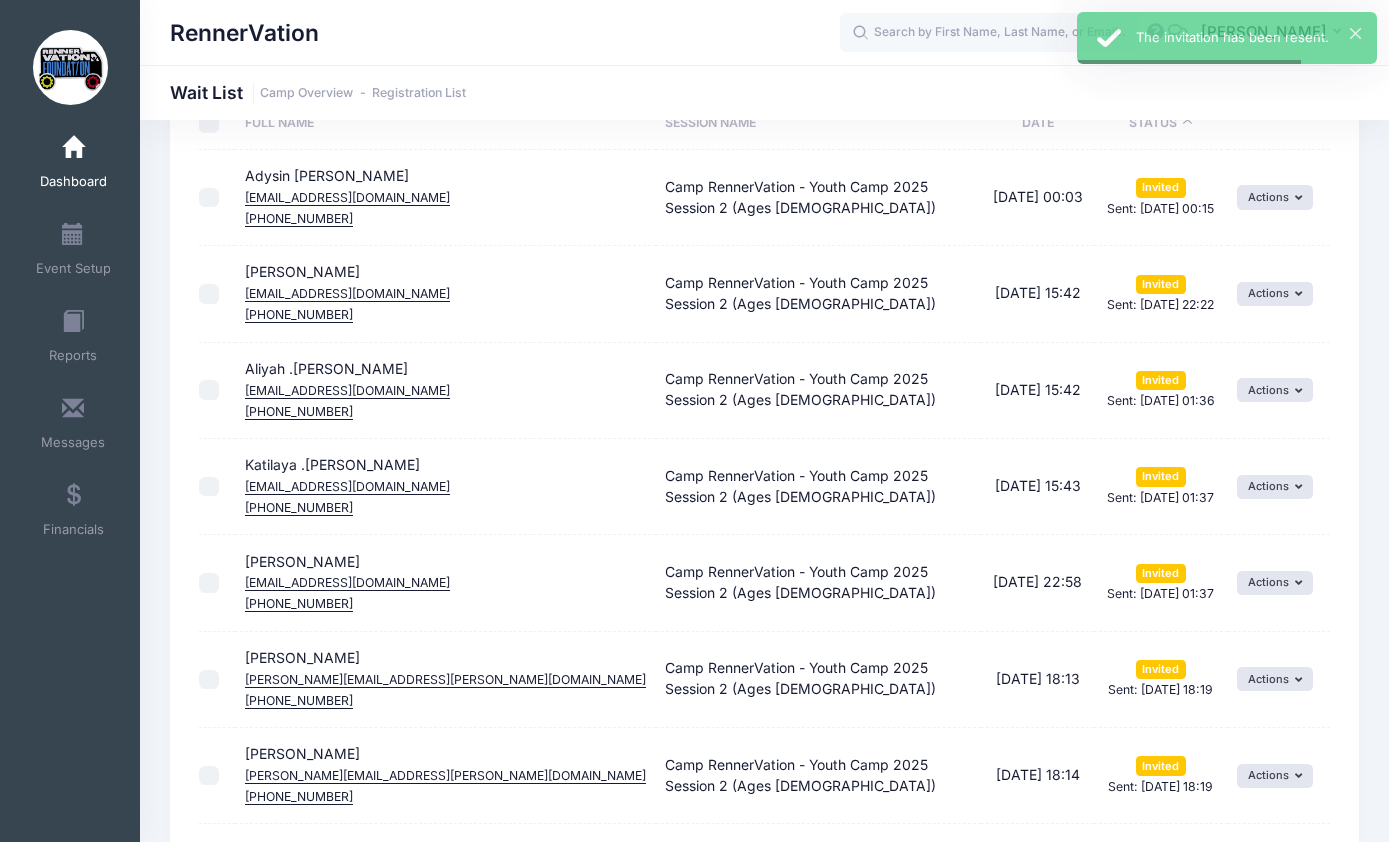 scroll, scrollTop: 168, scrollLeft: 0, axis: vertical 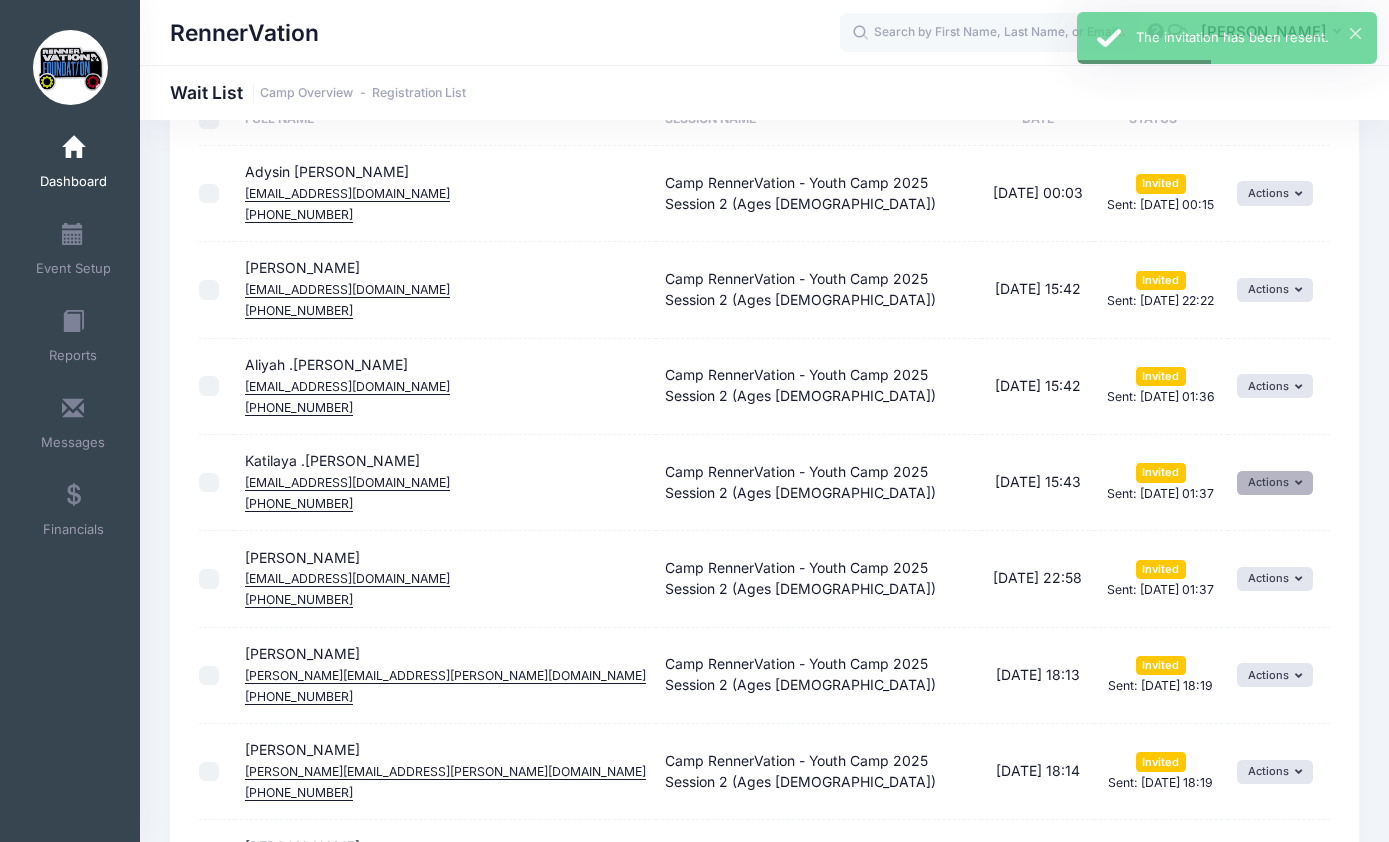 click on "Actions" at bounding box center [1275, 483] 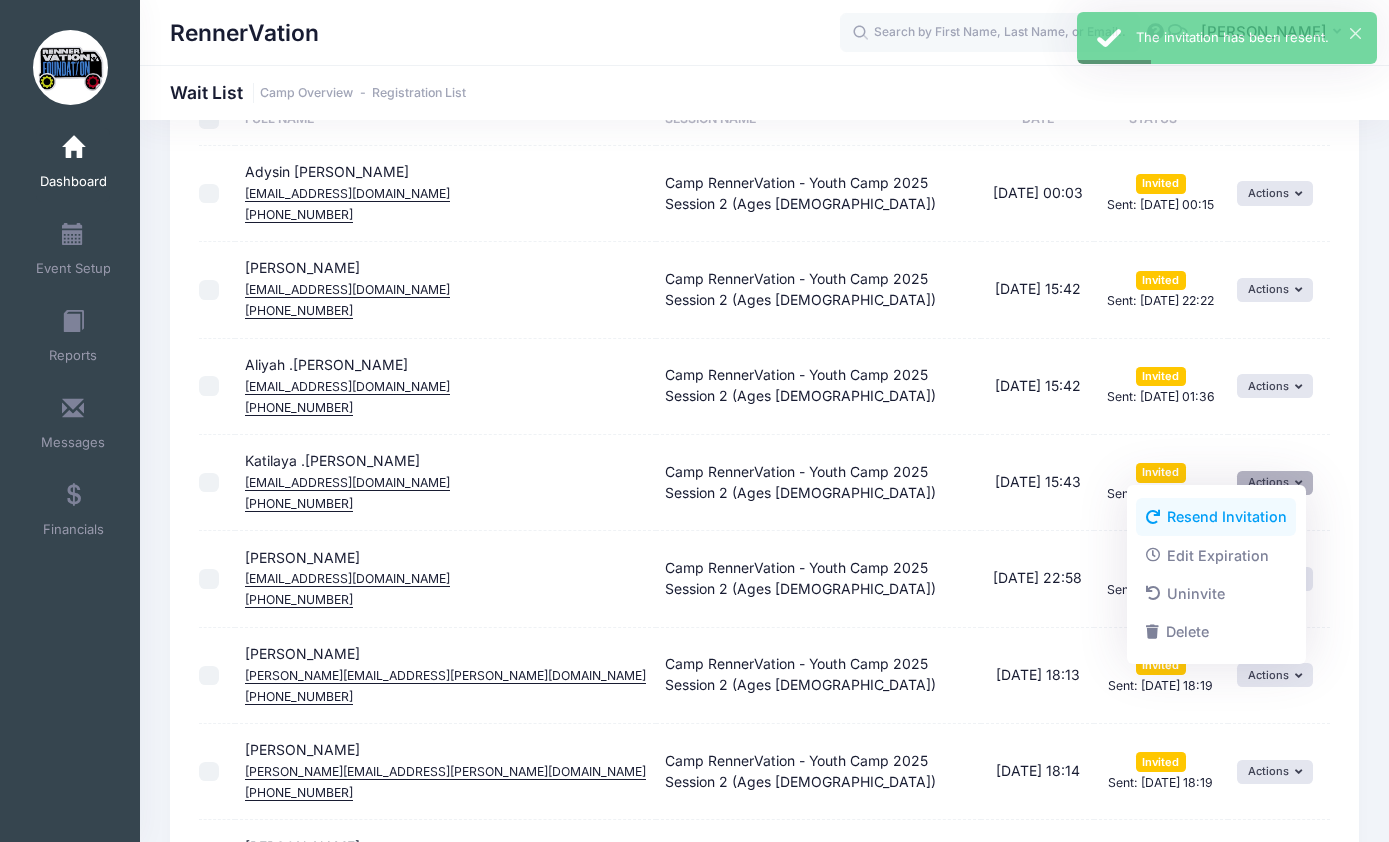 click on "Resend Invitation" at bounding box center [1216, 517] 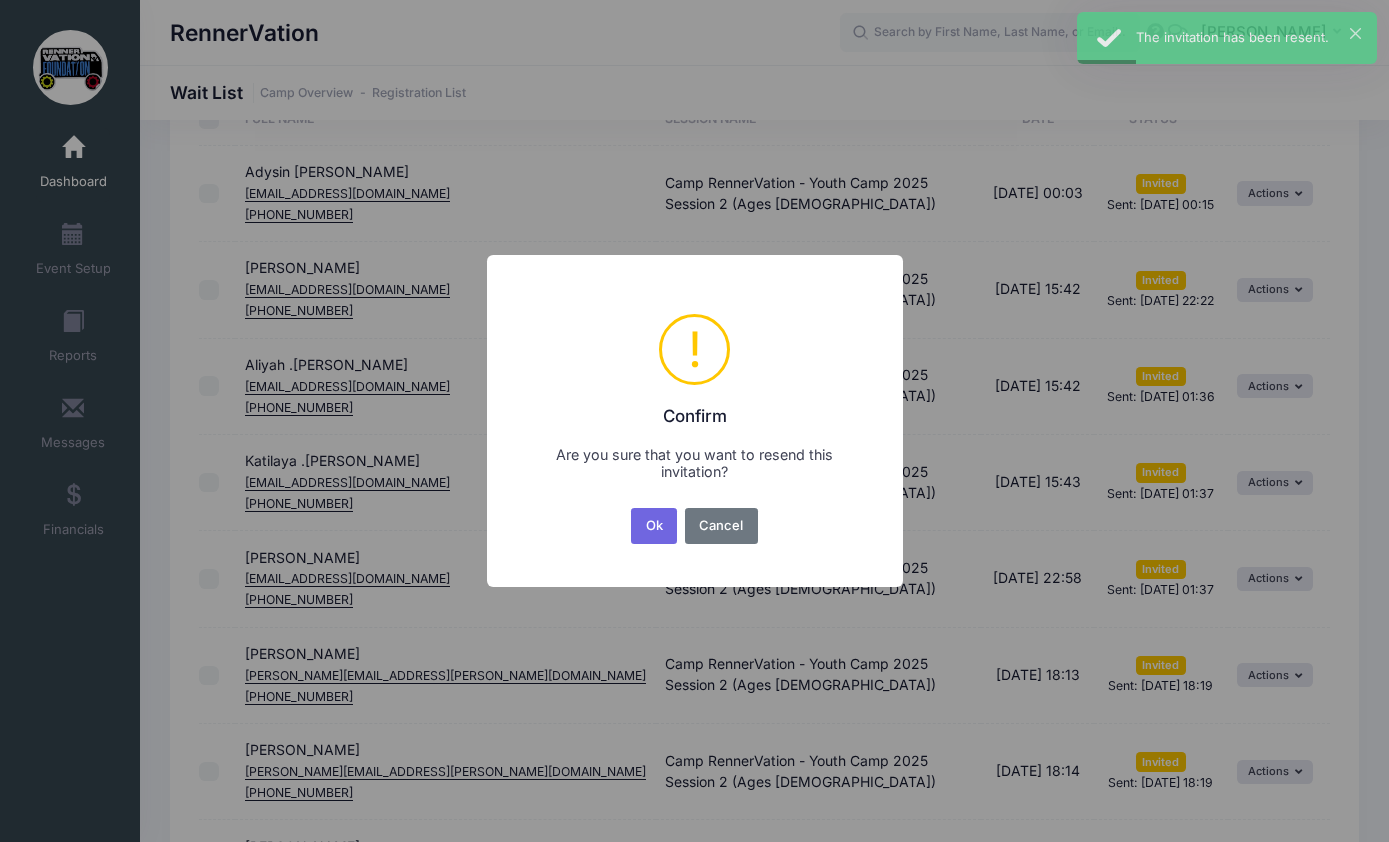scroll, scrollTop: 0, scrollLeft: 0, axis: both 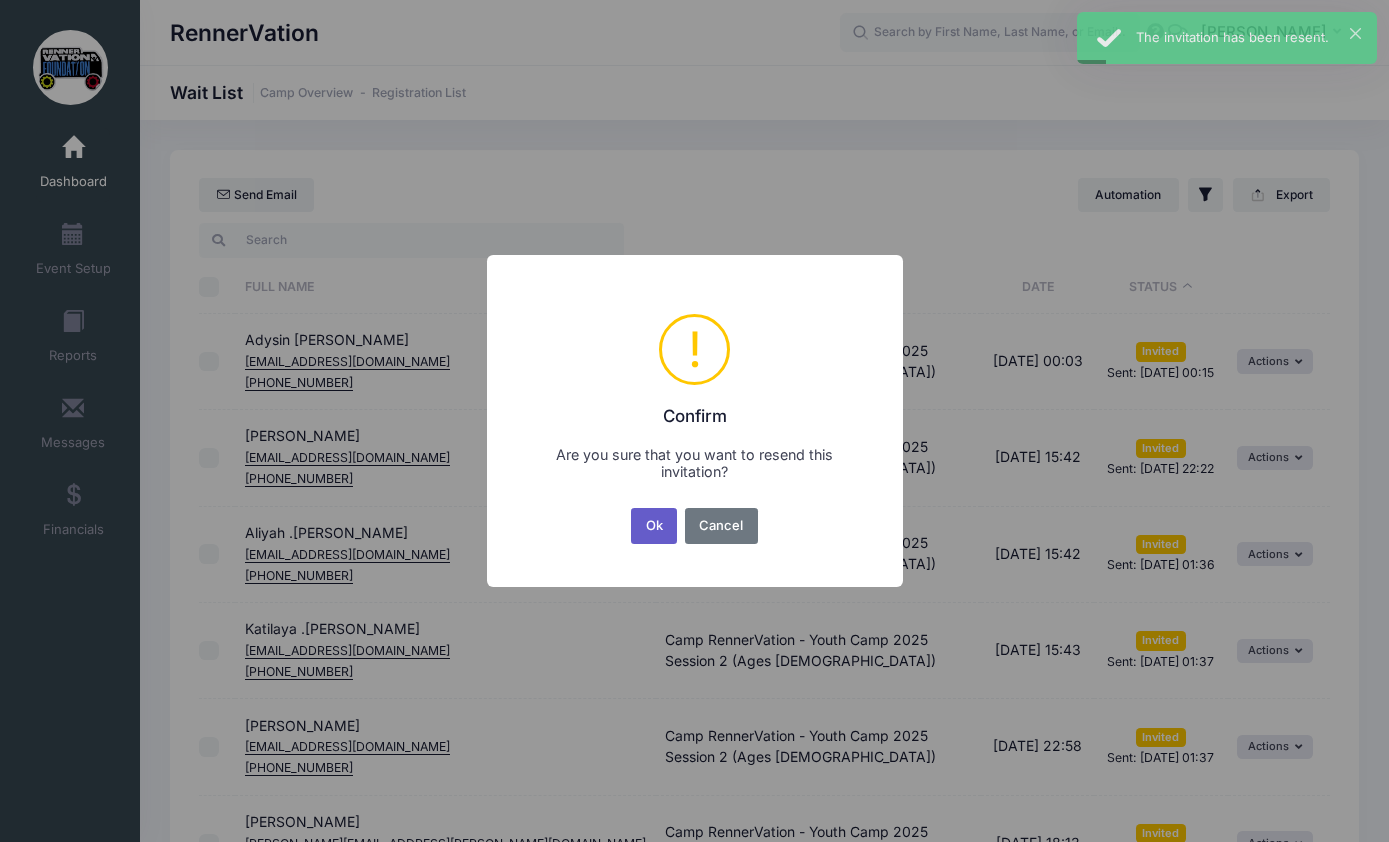 click on "Ok" at bounding box center (654, 526) 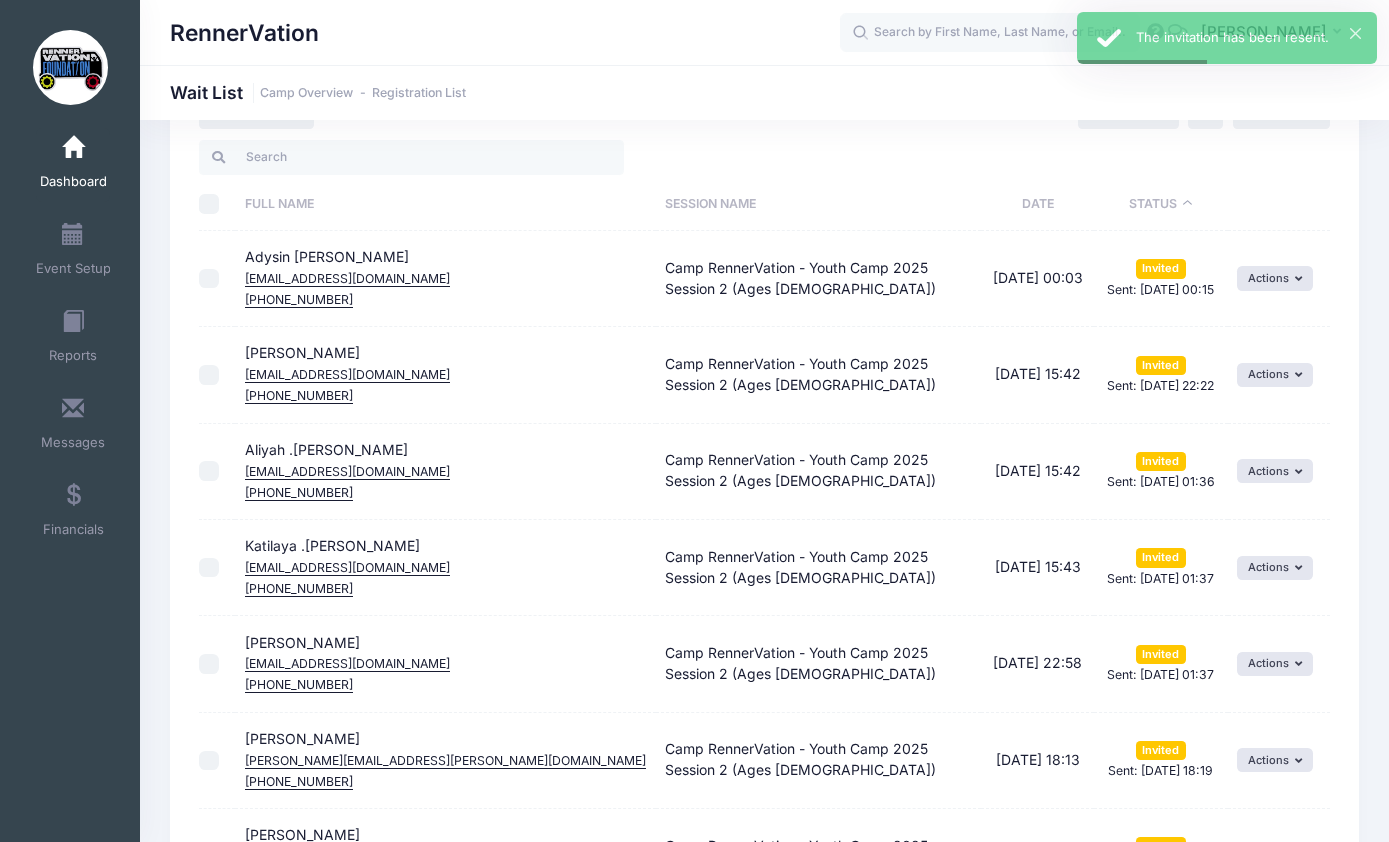 scroll, scrollTop: 84, scrollLeft: 0, axis: vertical 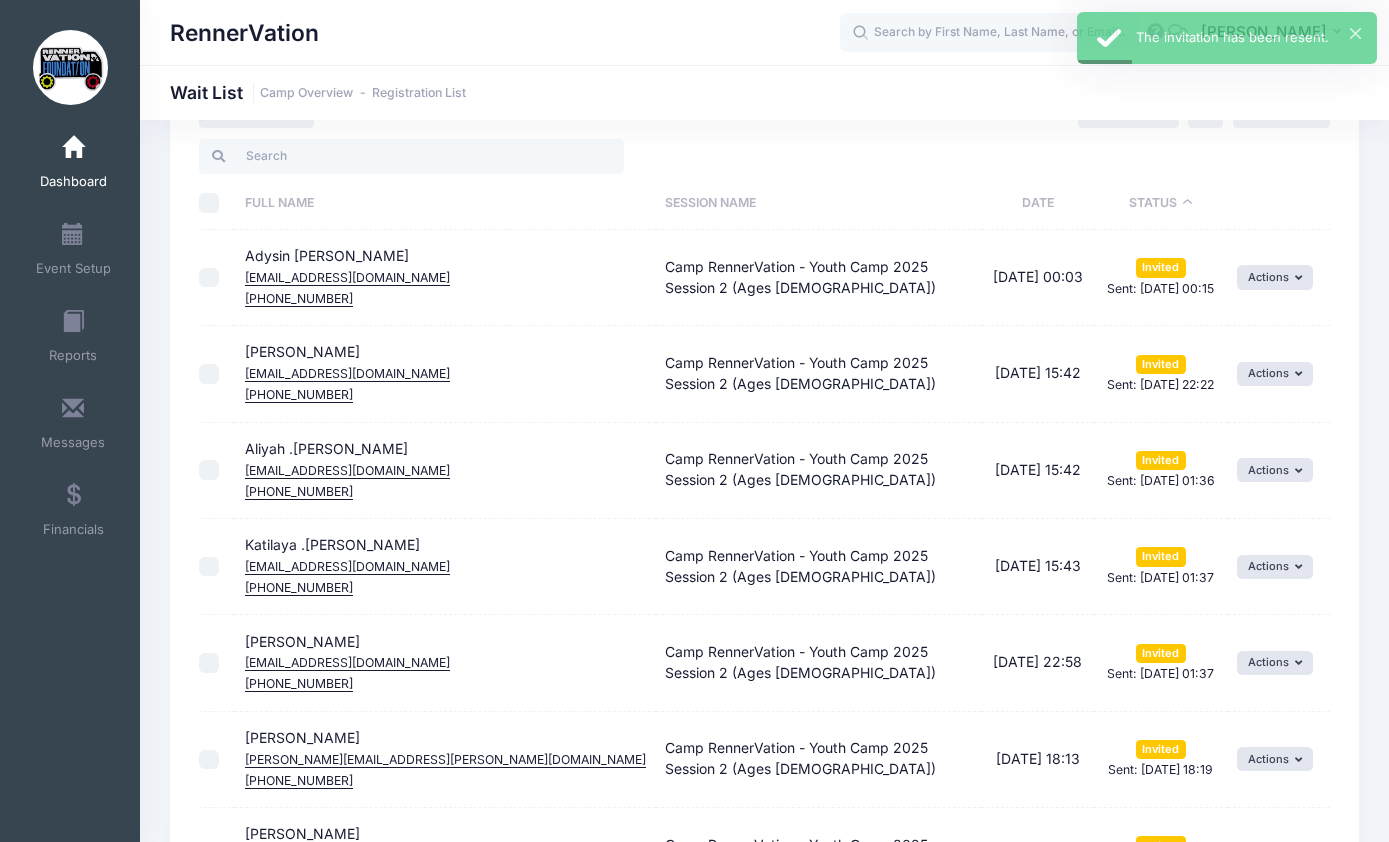 click on "Soniarivas@gmail.com" at bounding box center [347, 567] 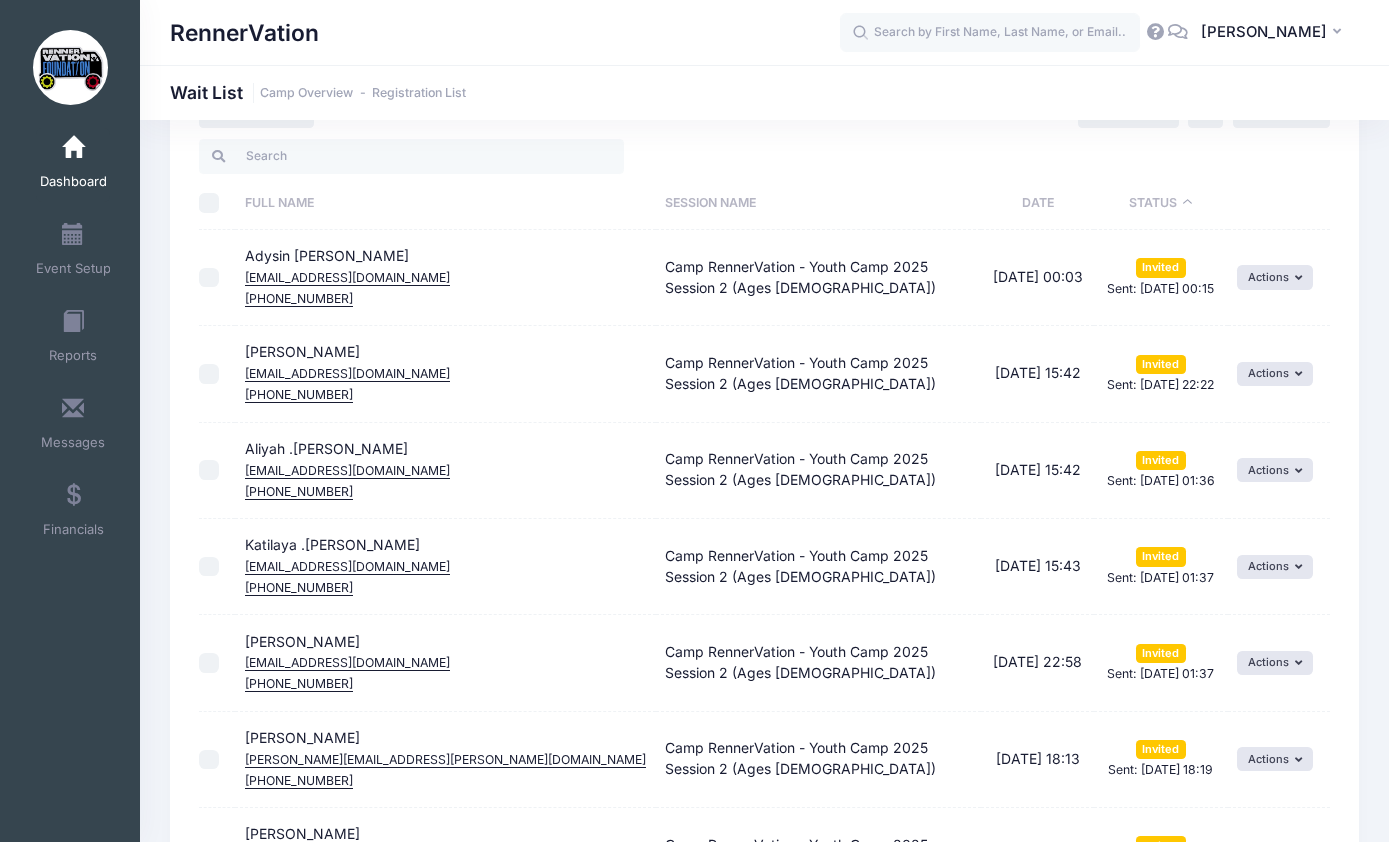 click on "Katilaya .Rivas
Soniarivas@gmail.com
(725) 253-7133" at bounding box center [445, 567] 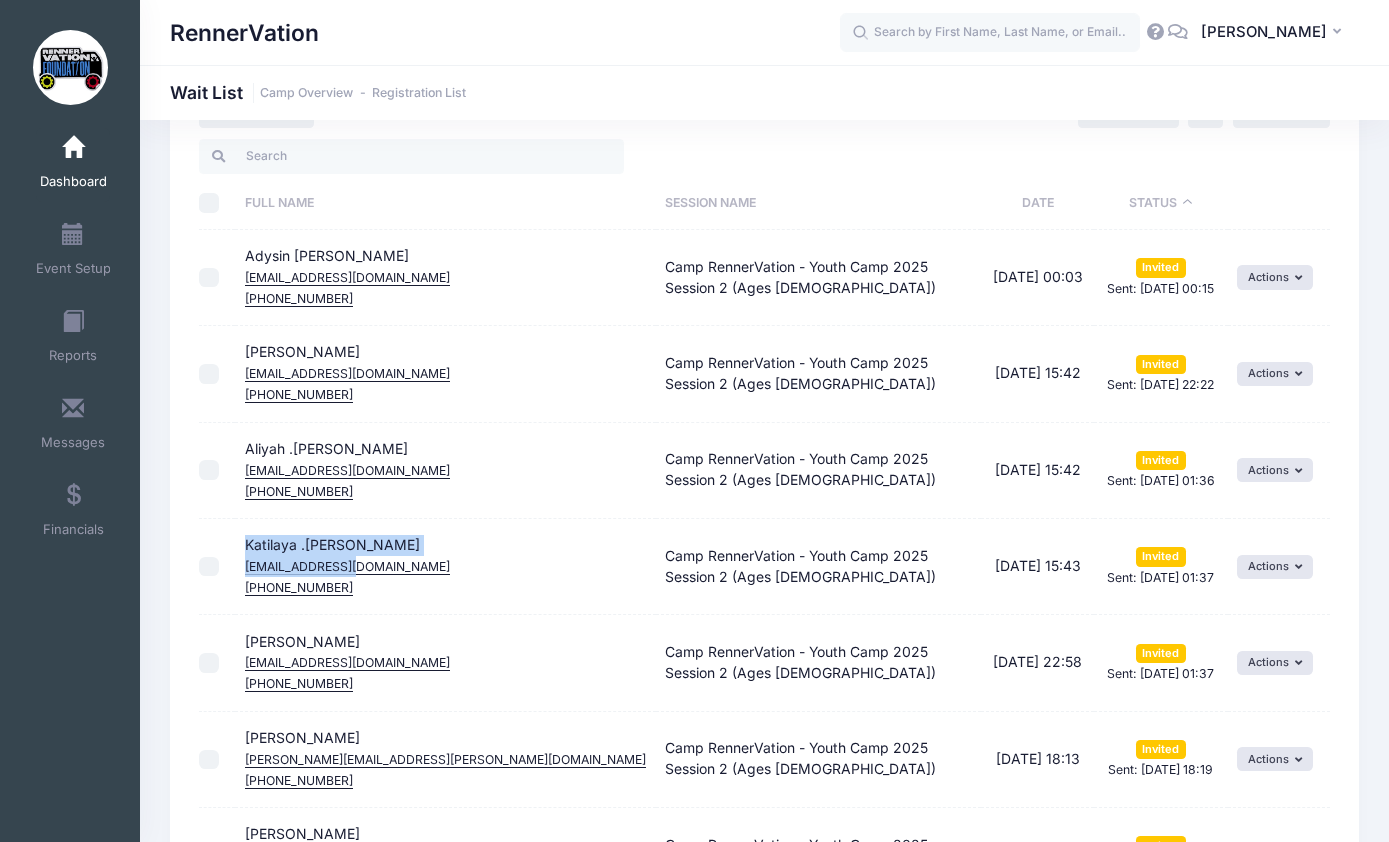 click on "Ezell McCoy
Niece2725@gmail.com
(702) 761-1125" at bounding box center (445, 663) 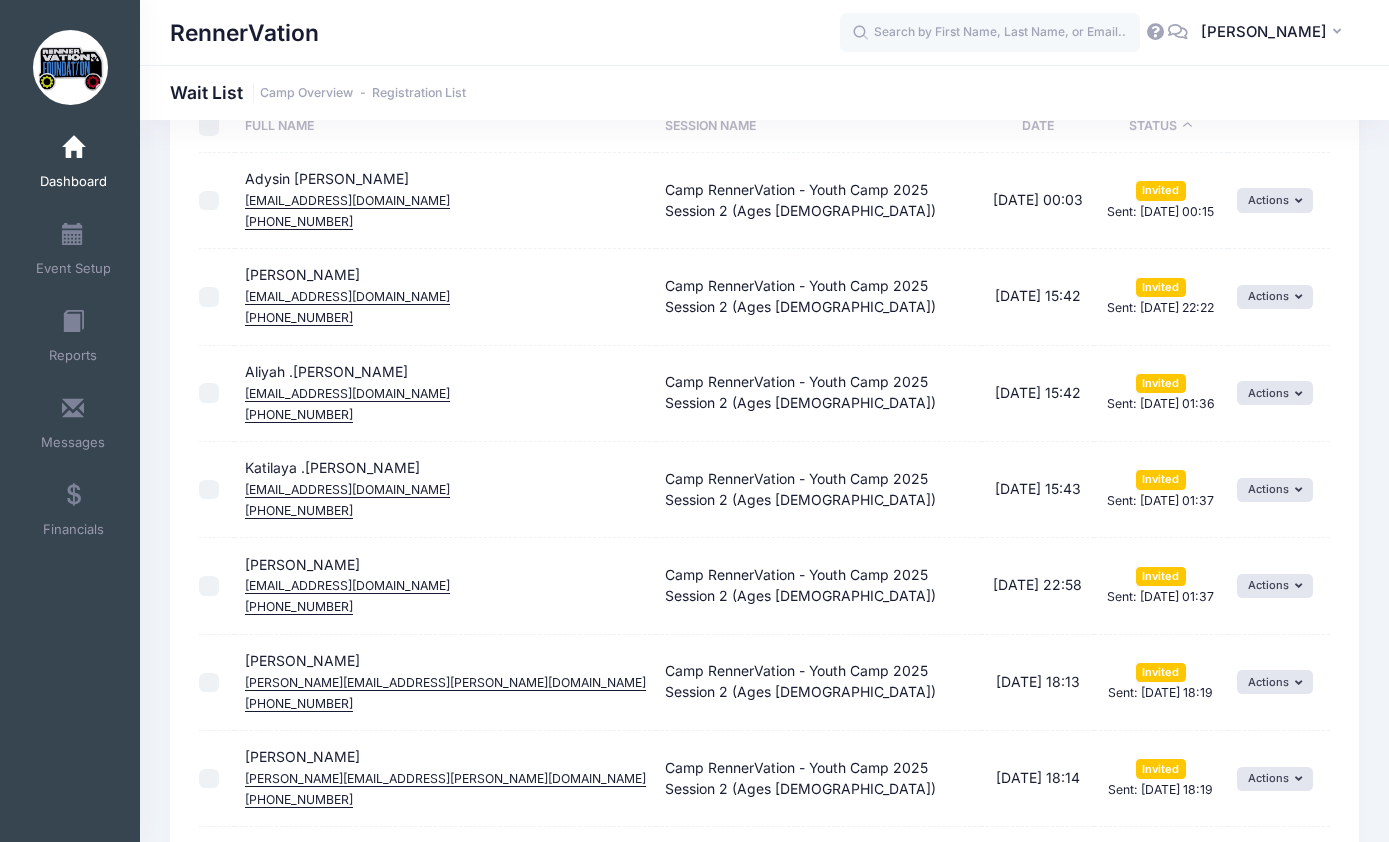 scroll, scrollTop: 173, scrollLeft: 0, axis: vertical 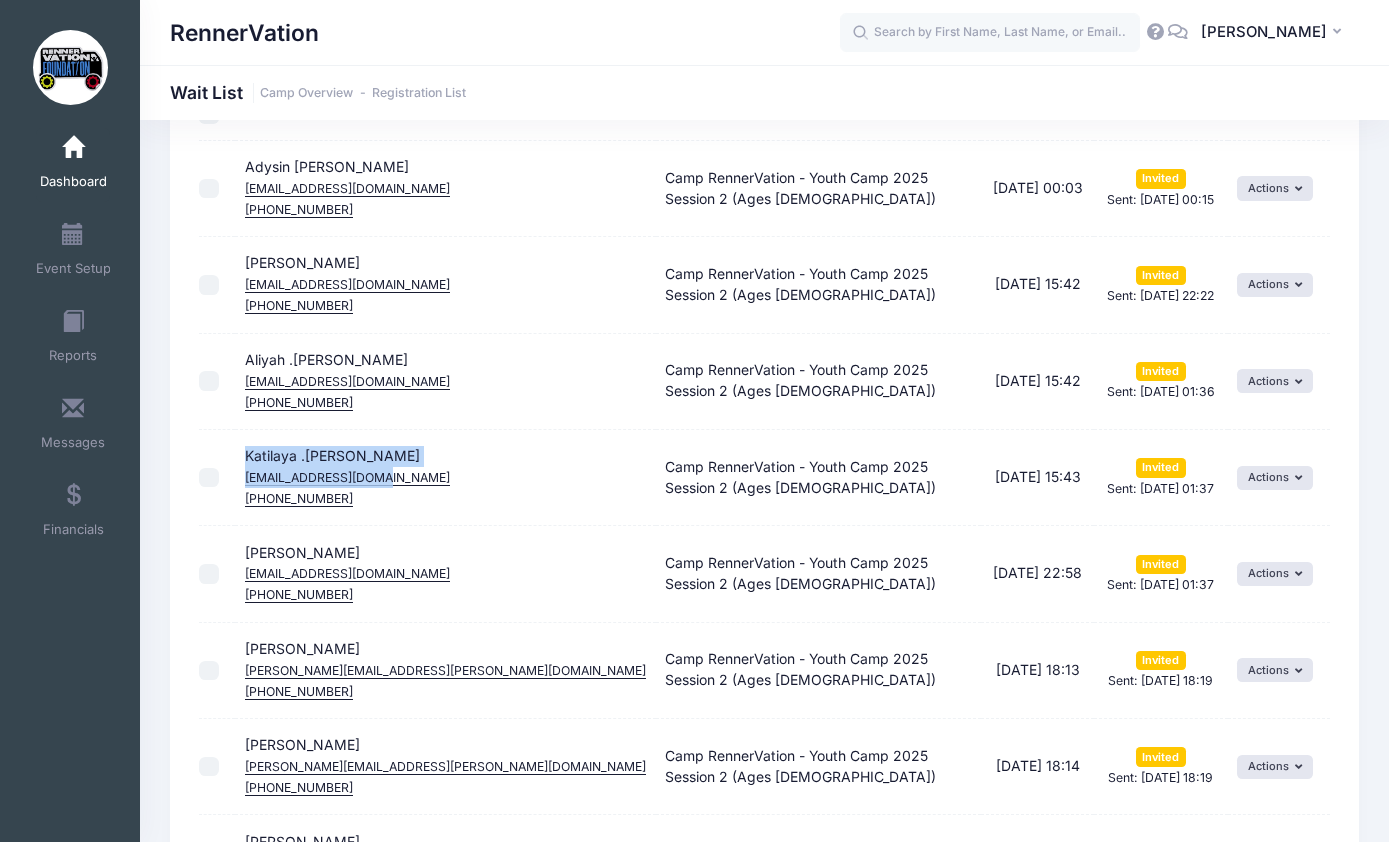 copy on "Katilaya .Rivas
Soniarivas@gmail.com" 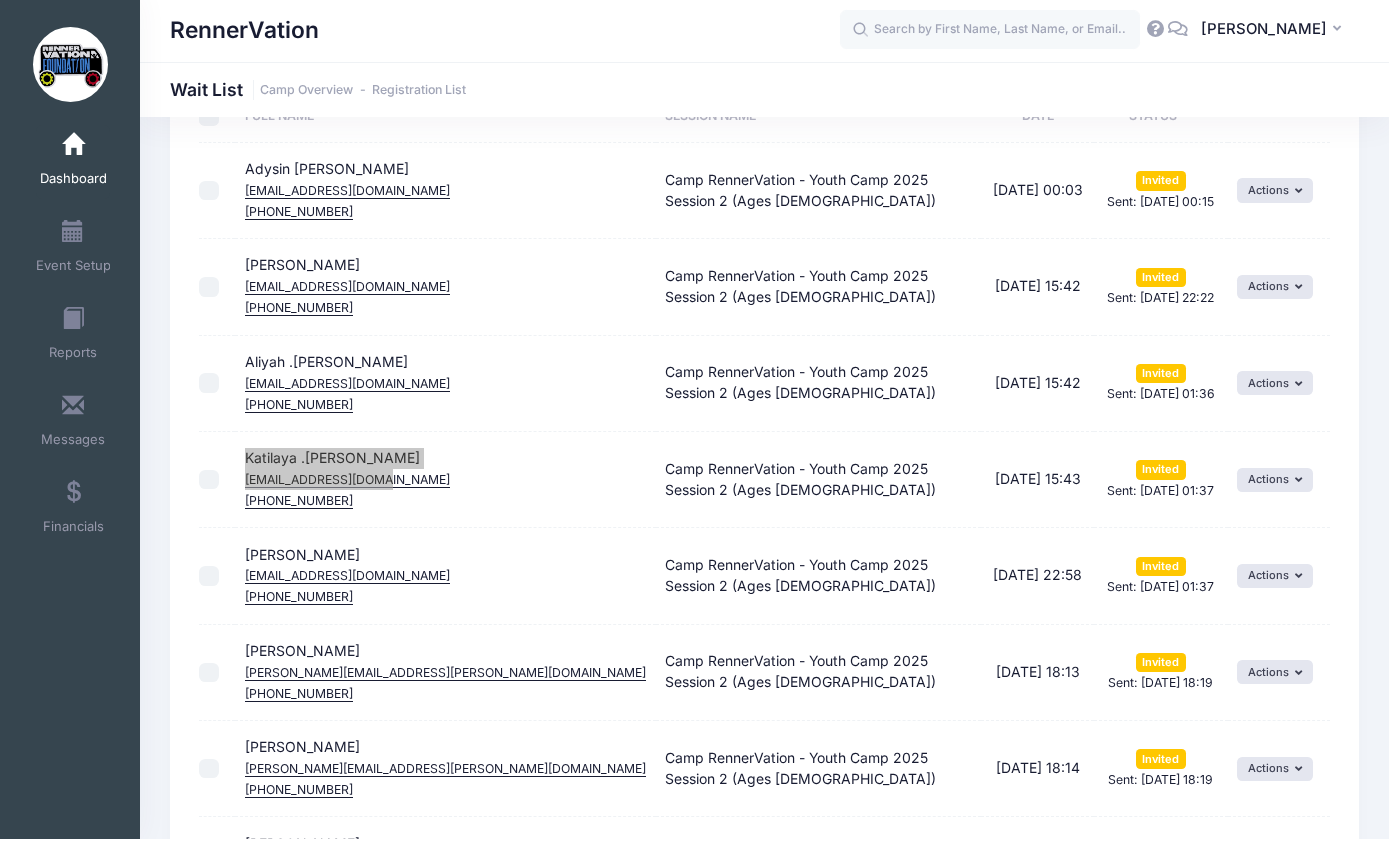 scroll, scrollTop: 171, scrollLeft: 0, axis: vertical 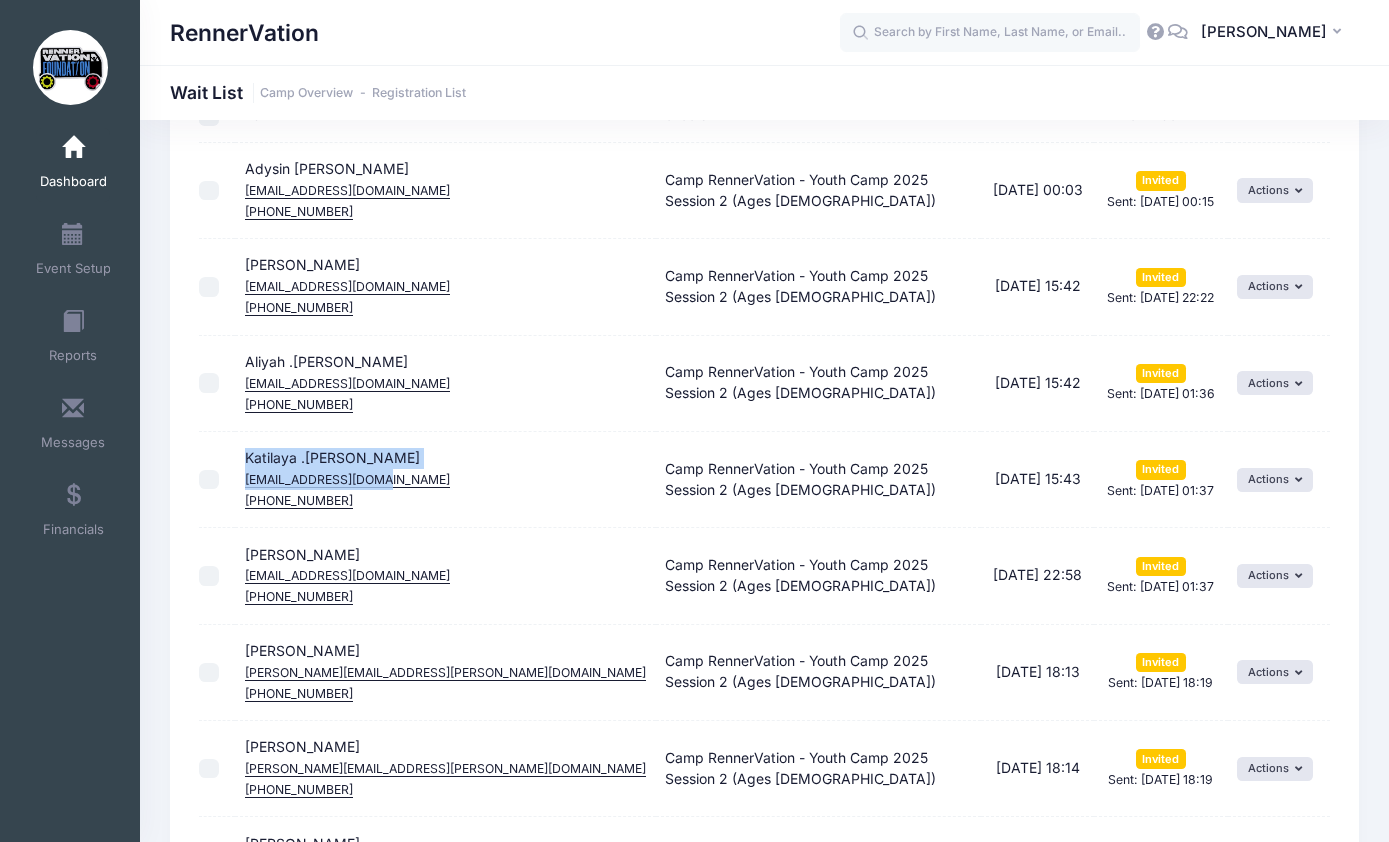 click on "Dashboard" at bounding box center (73, 182) 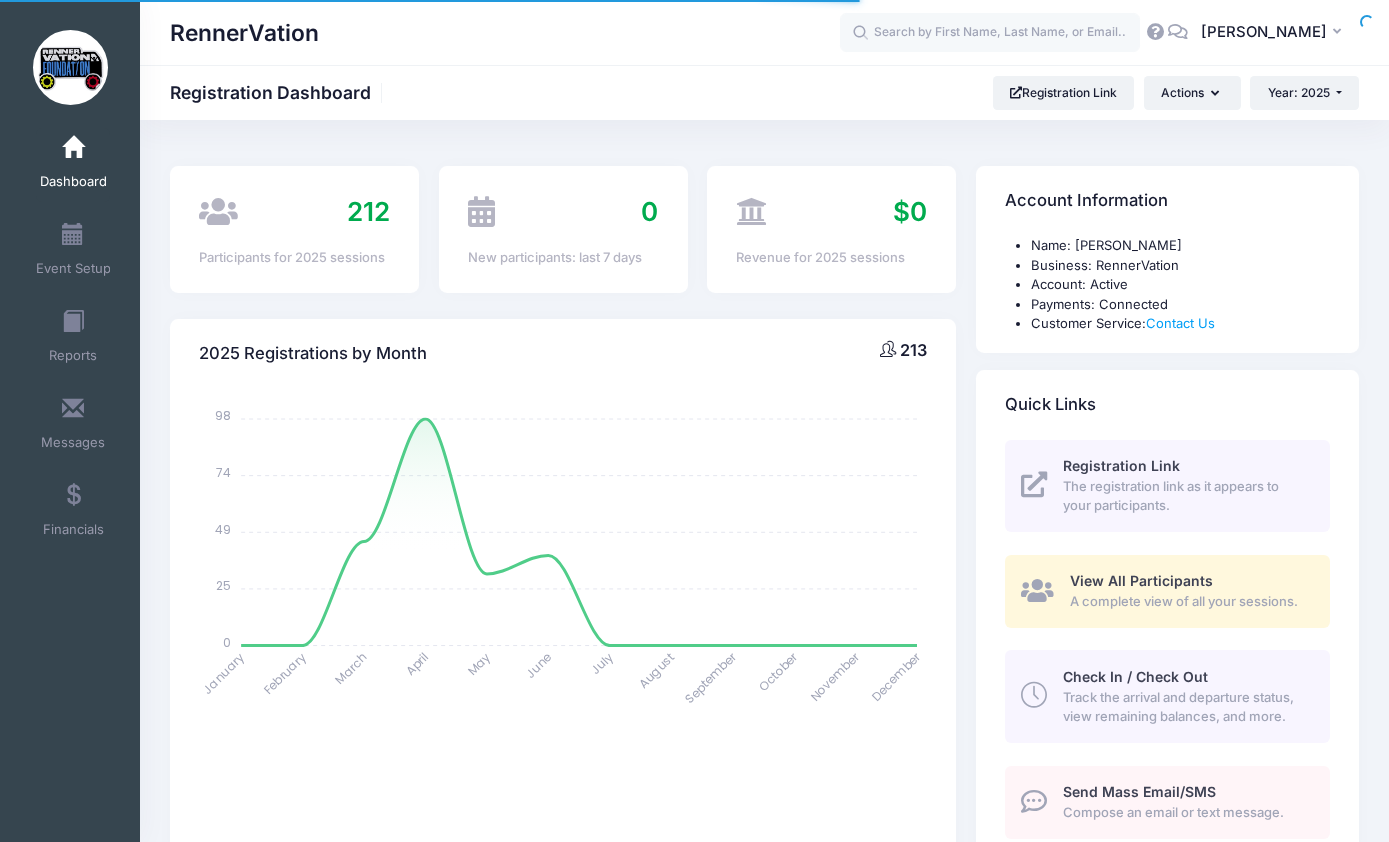select 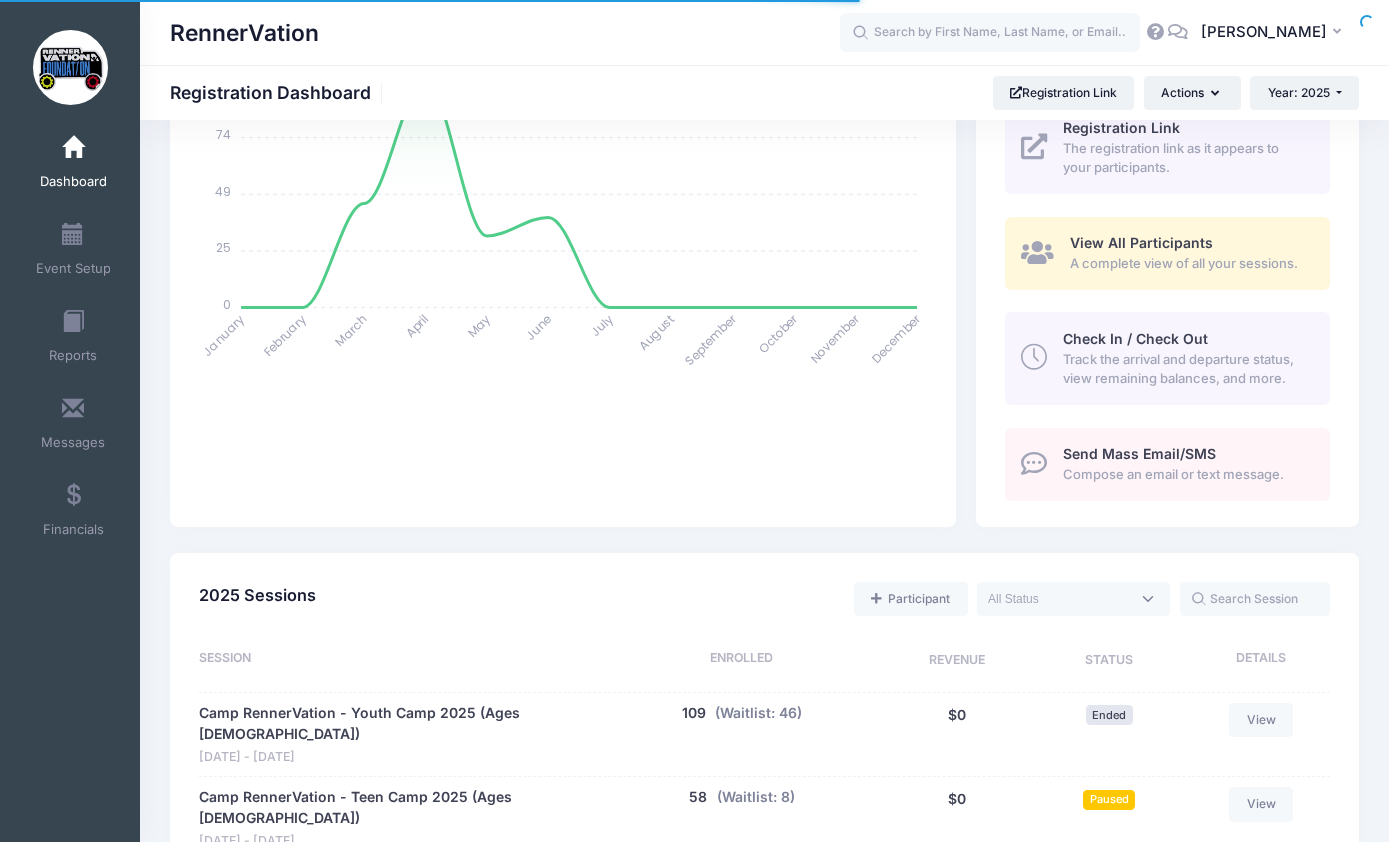 scroll, scrollTop: 0, scrollLeft: 0, axis: both 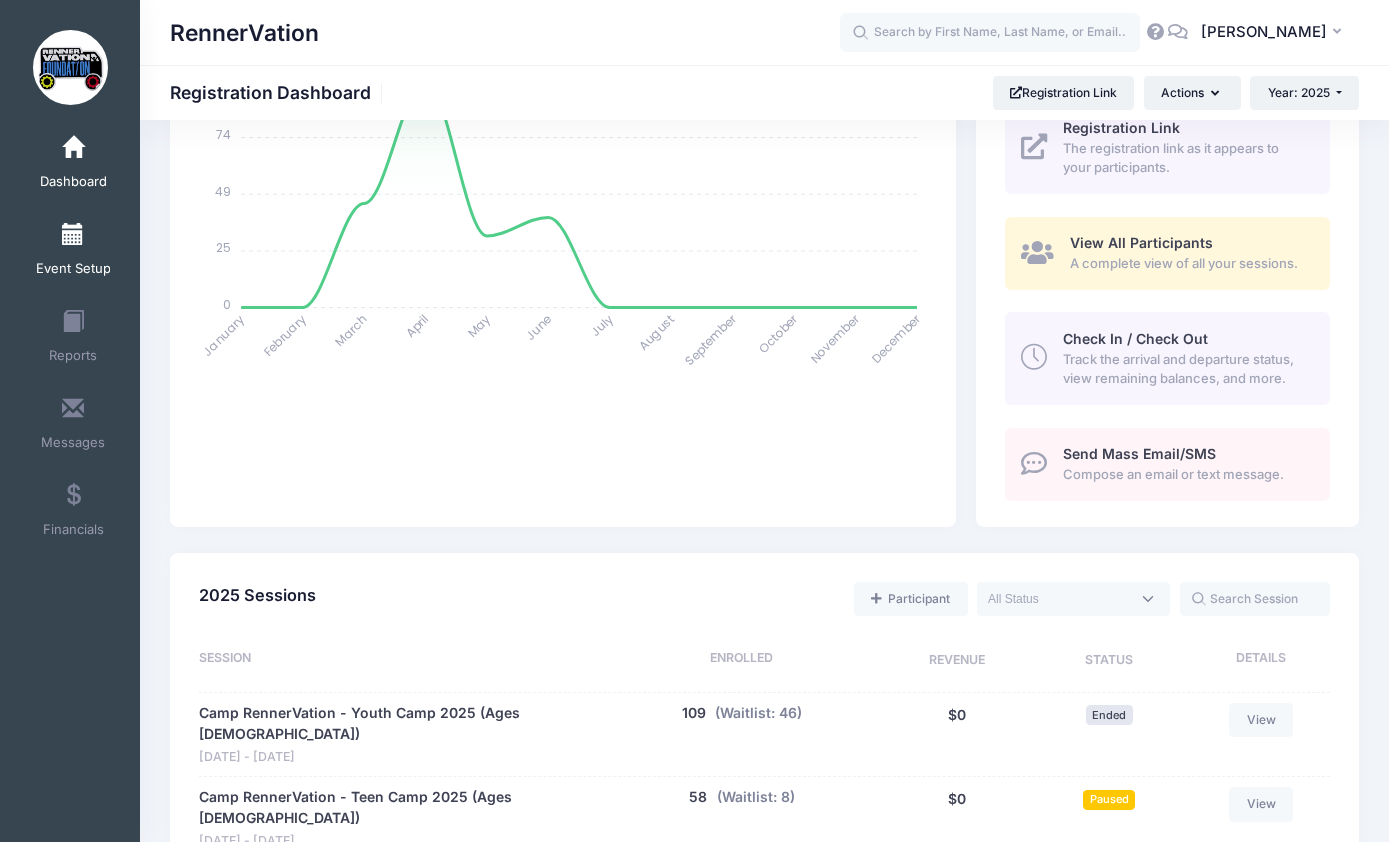click on "Event Setup" at bounding box center [73, 269] 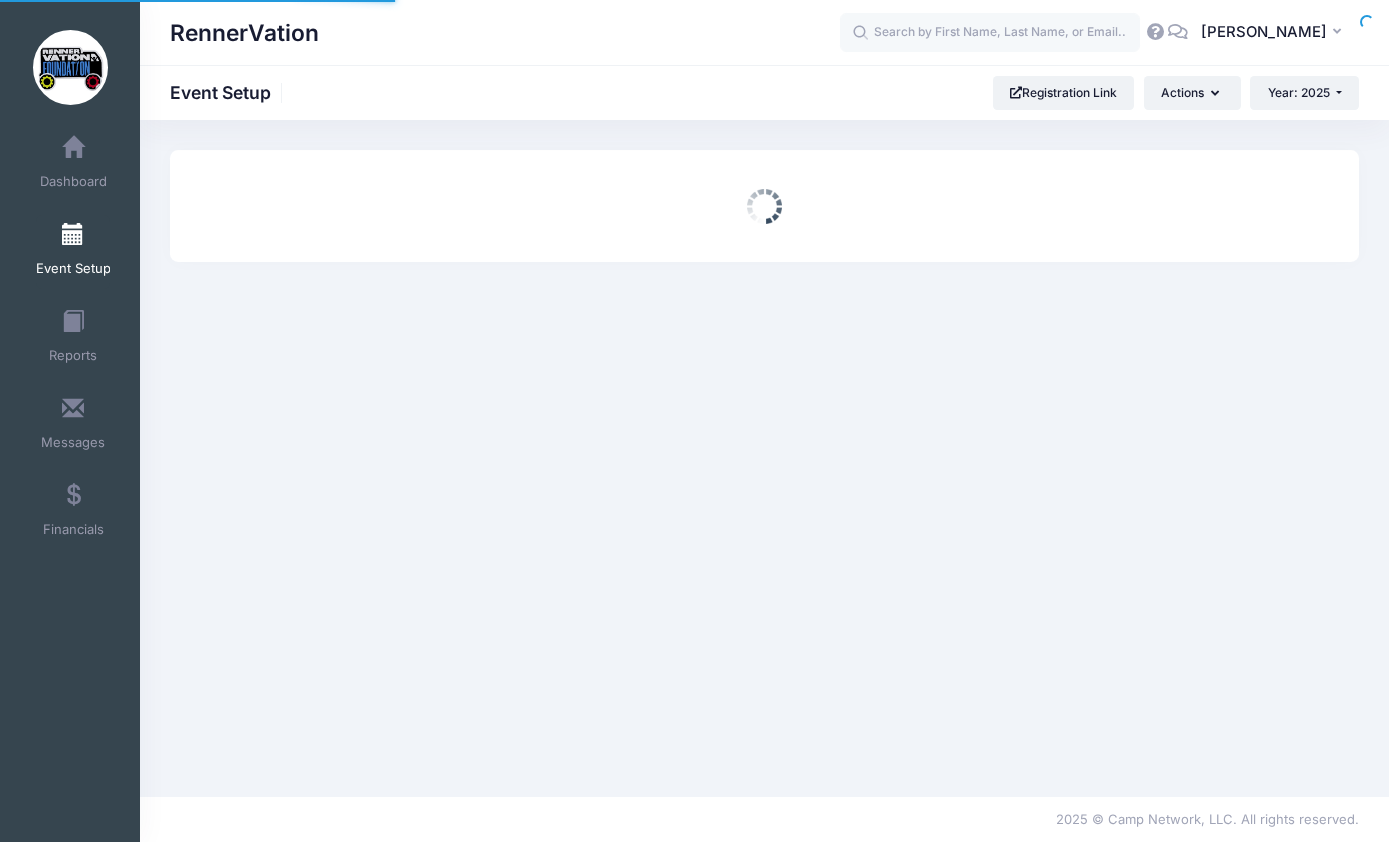 scroll, scrollTop: 0, scrollLeft: 0, axis: both 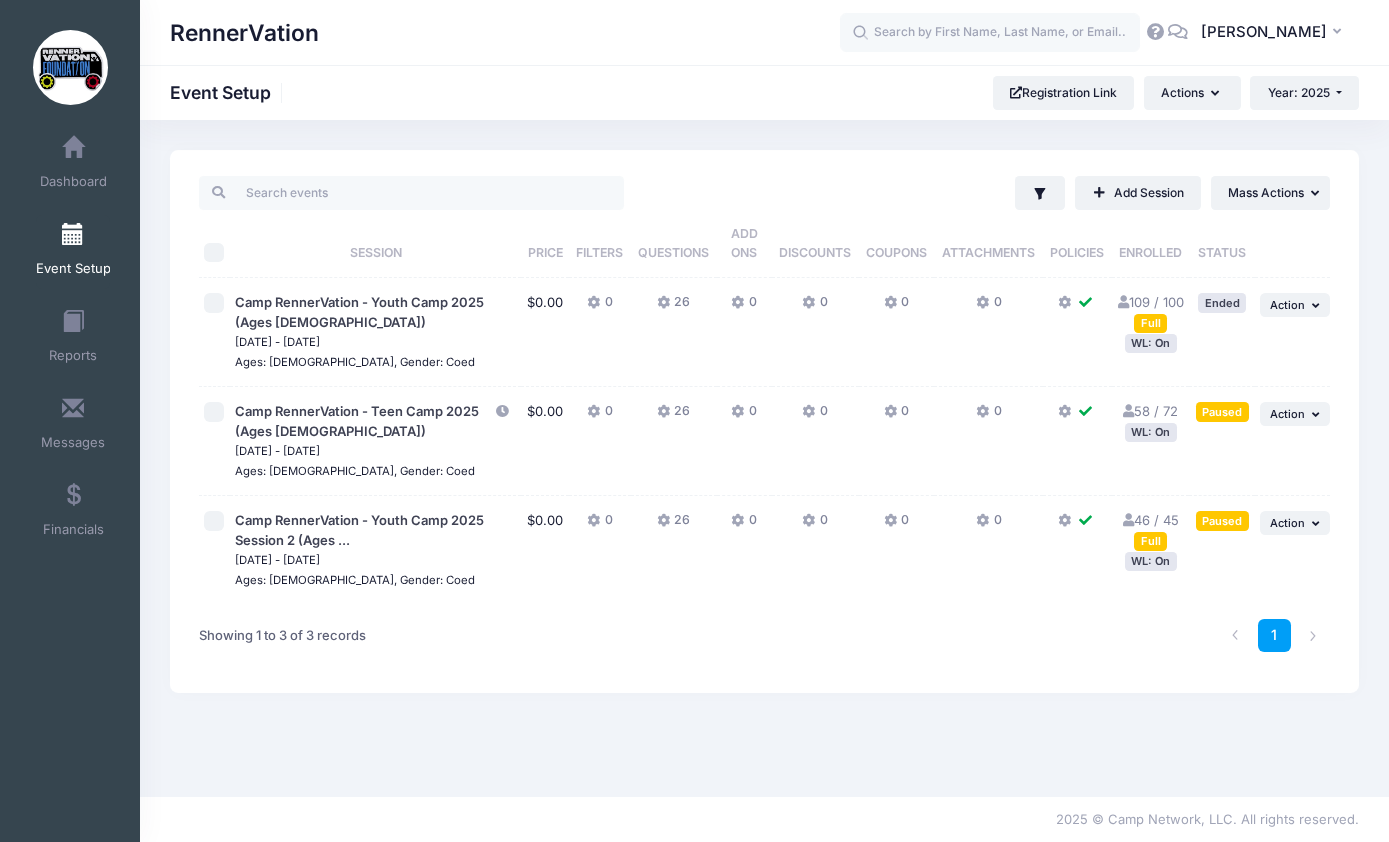click on "46             / 45
Full
WL:
On" at bounding box center [1151, 550] 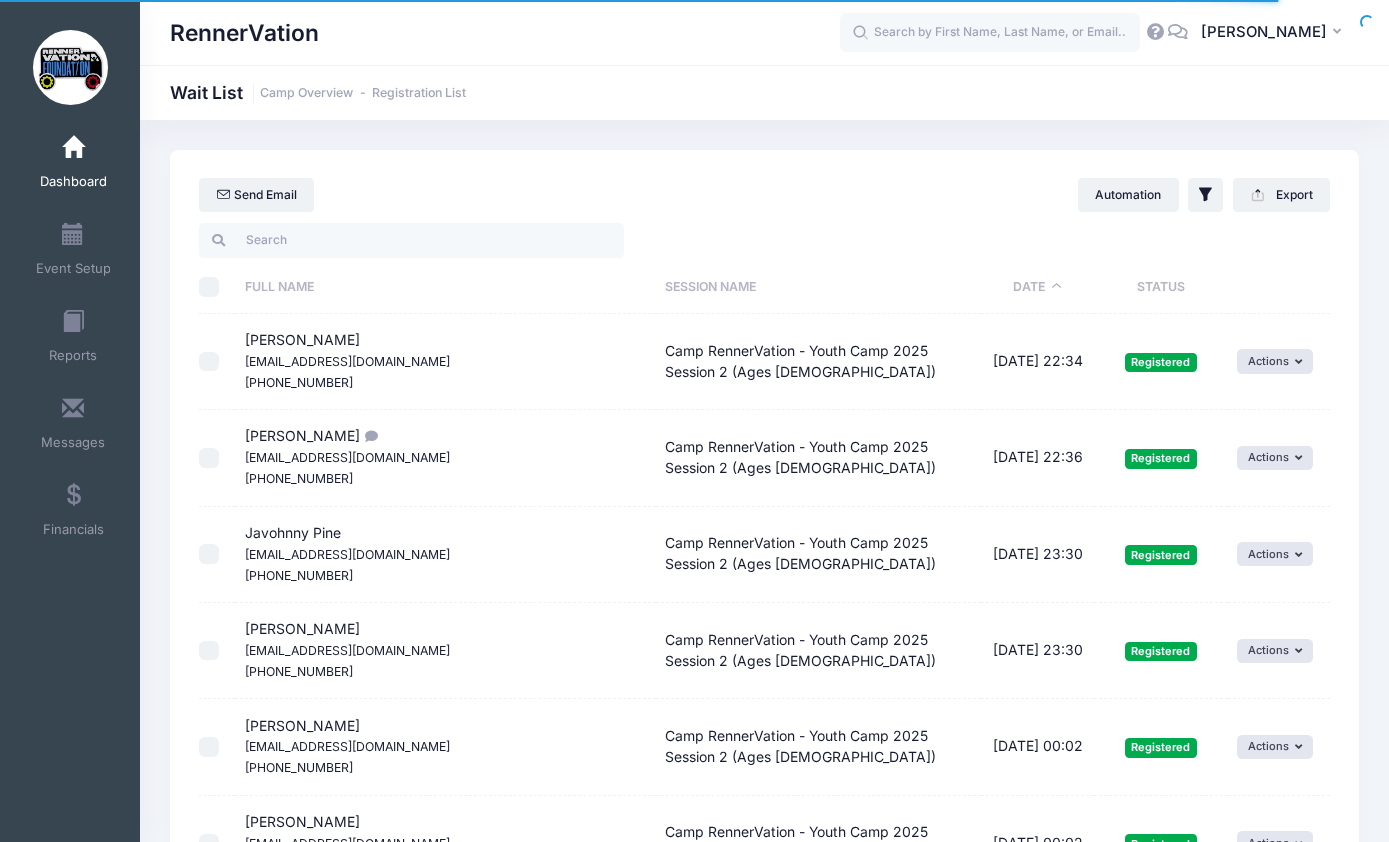 select on "50" 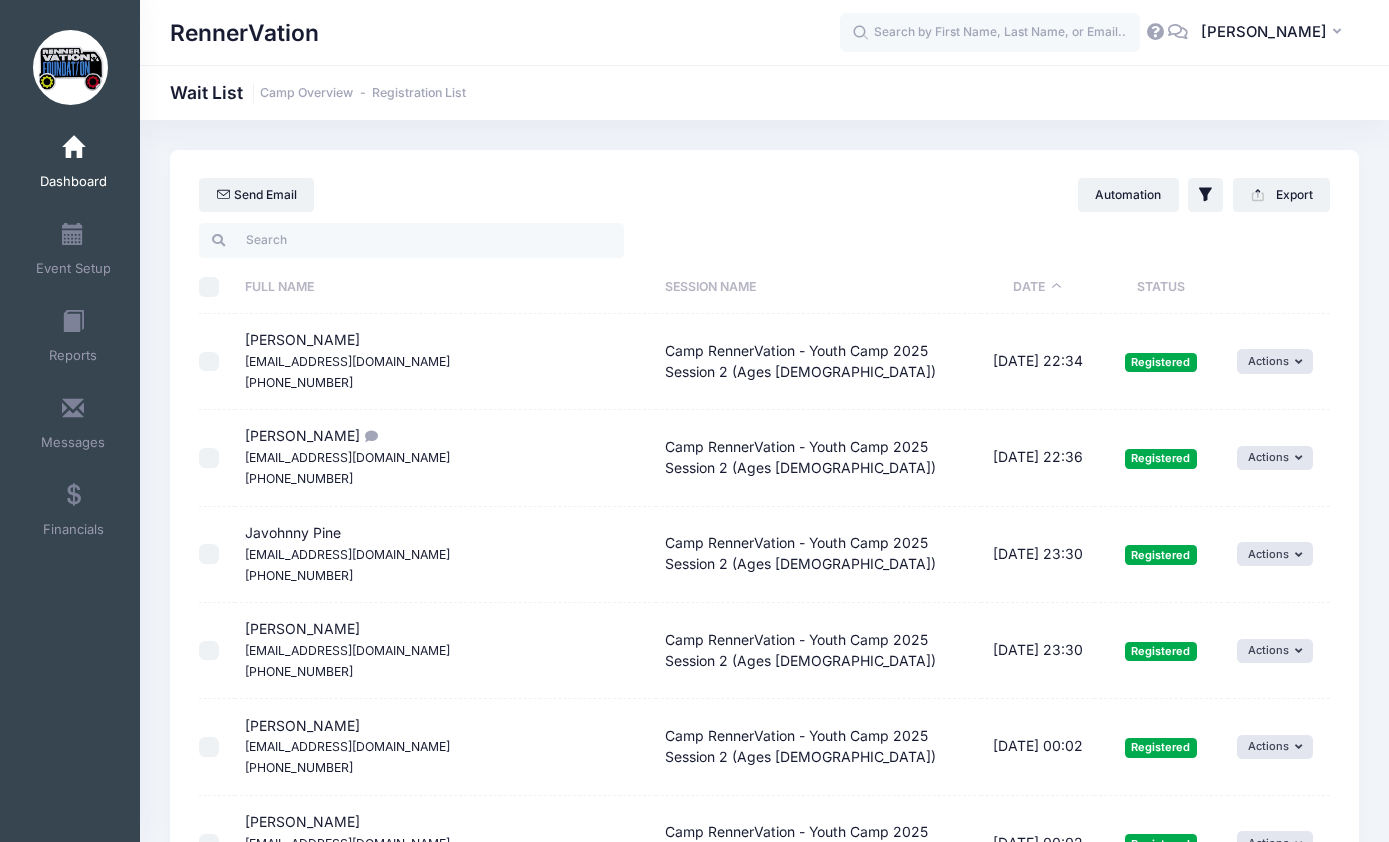 click on "Date" at bounding box center (1037, 287) 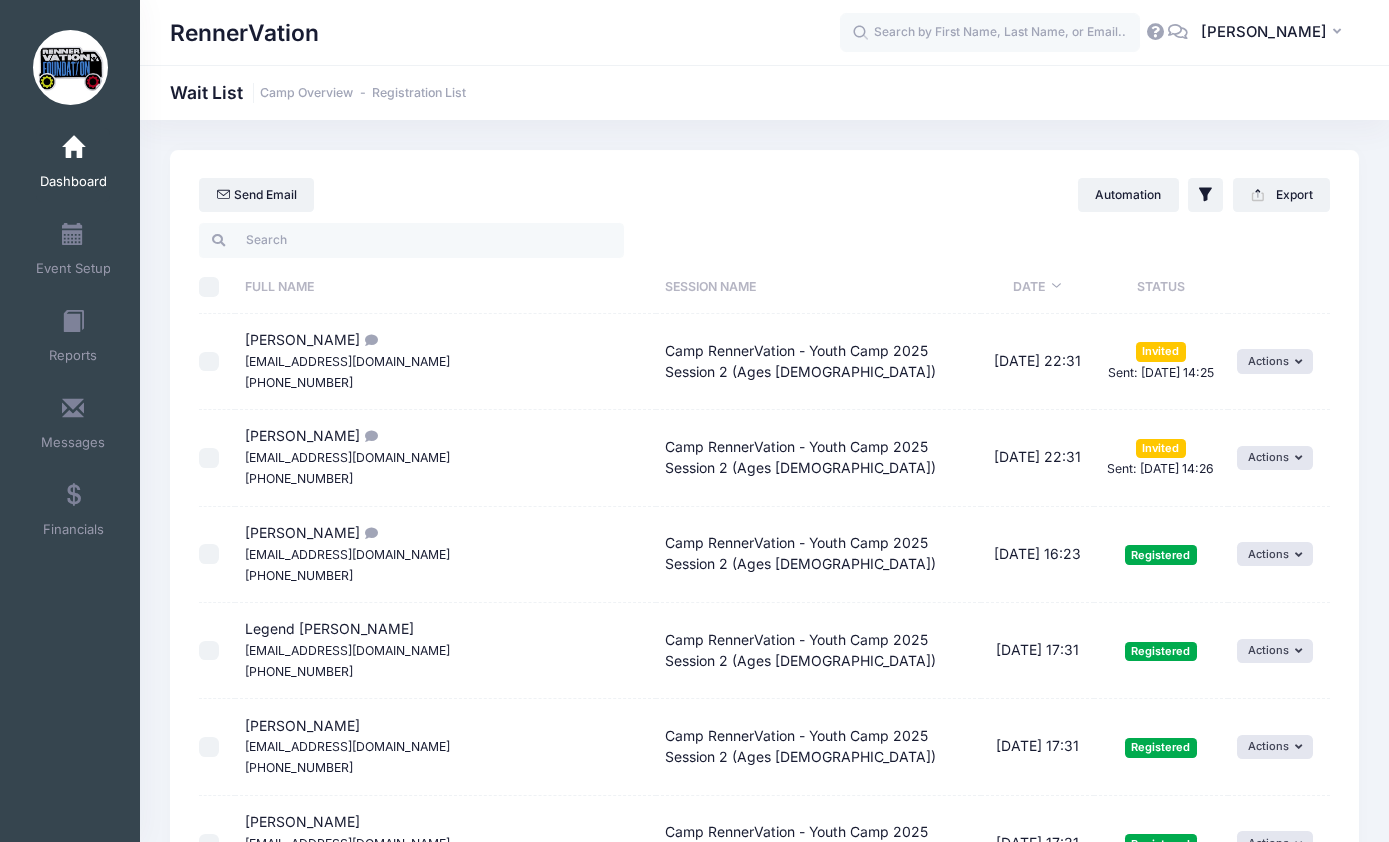 click on "Date" at bounding box center (1037, 287) 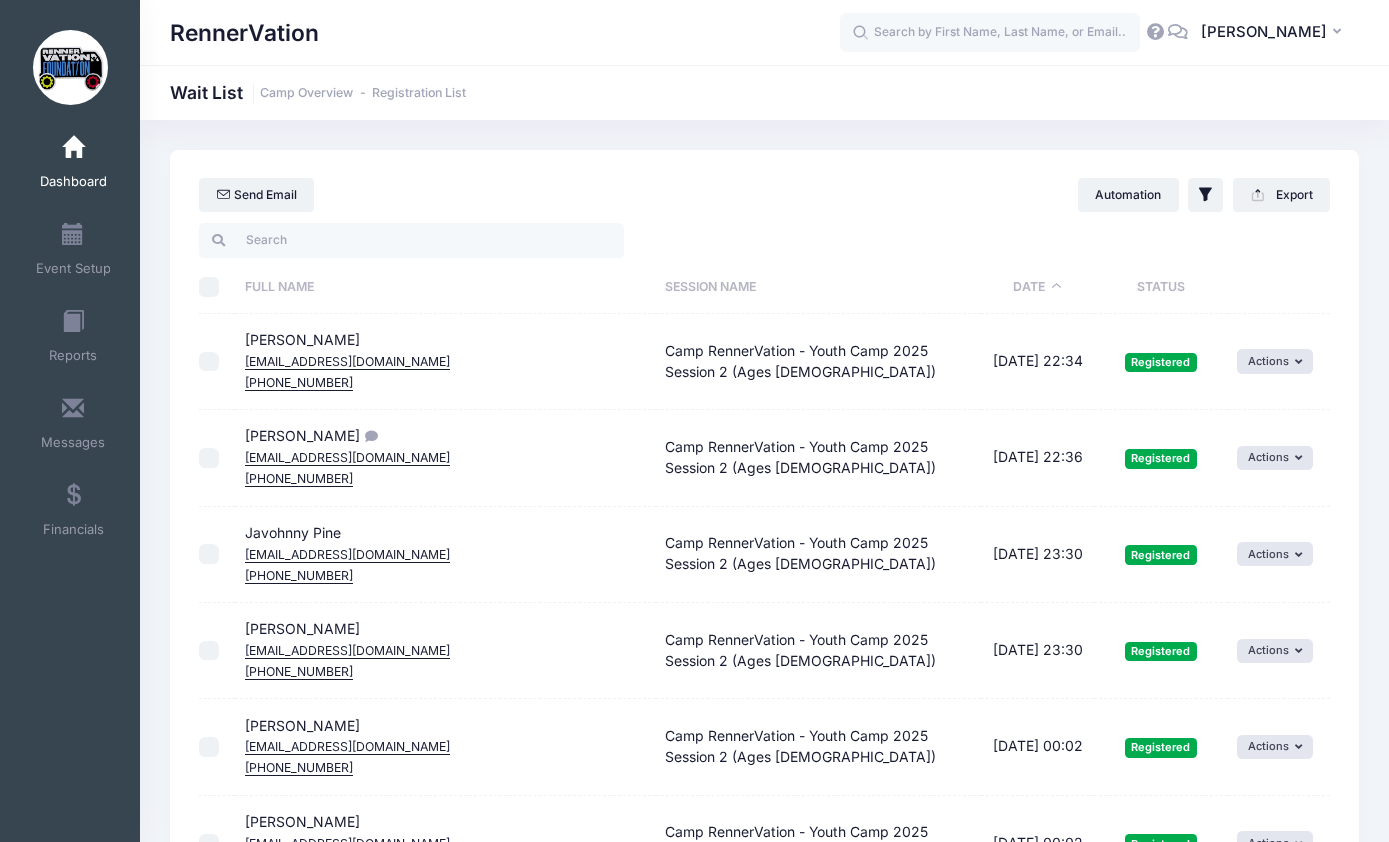 click on "Date" at bounding box center (1037, 287) 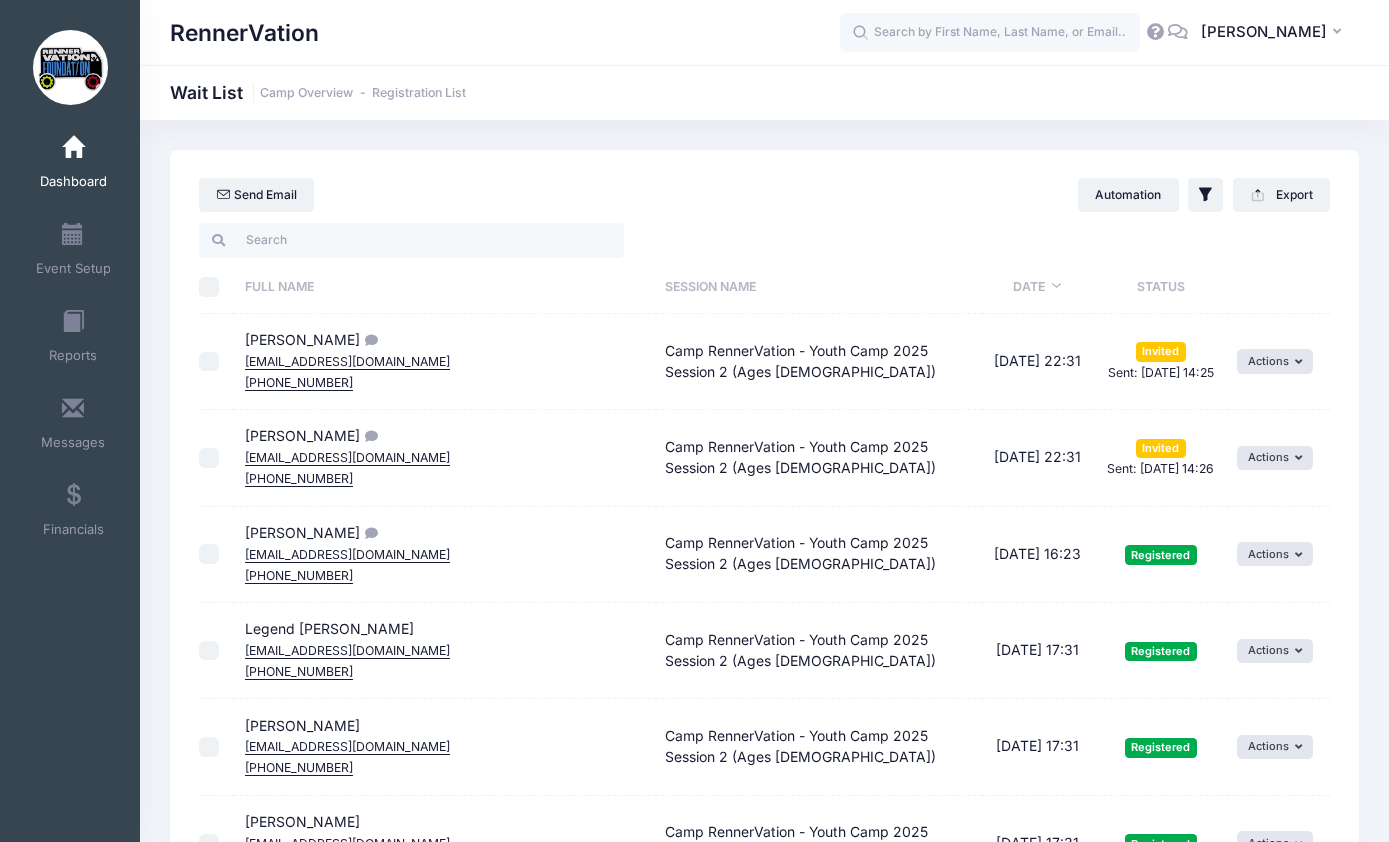 click on "Dashboard" at bounding box center (73, 182) 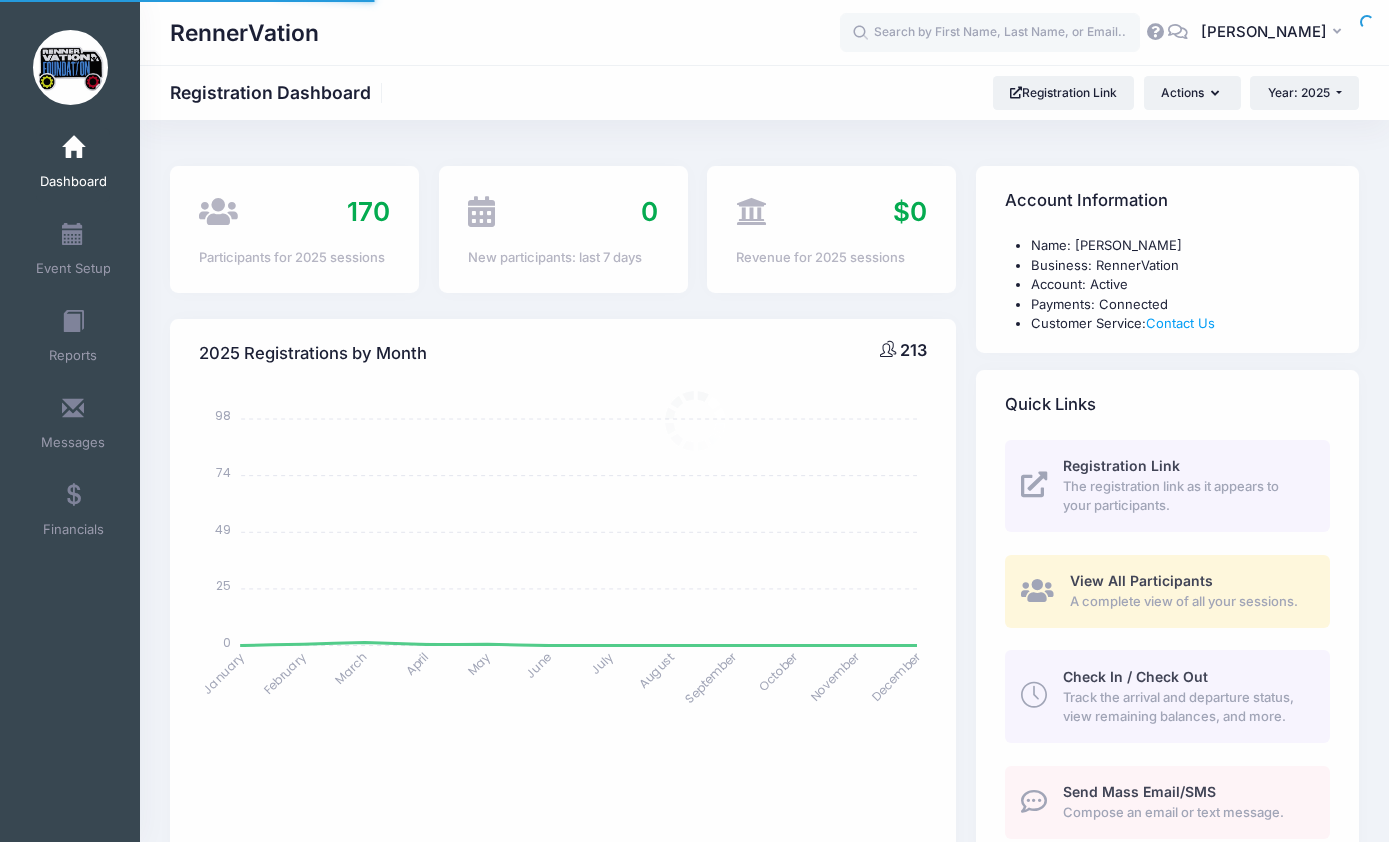 select 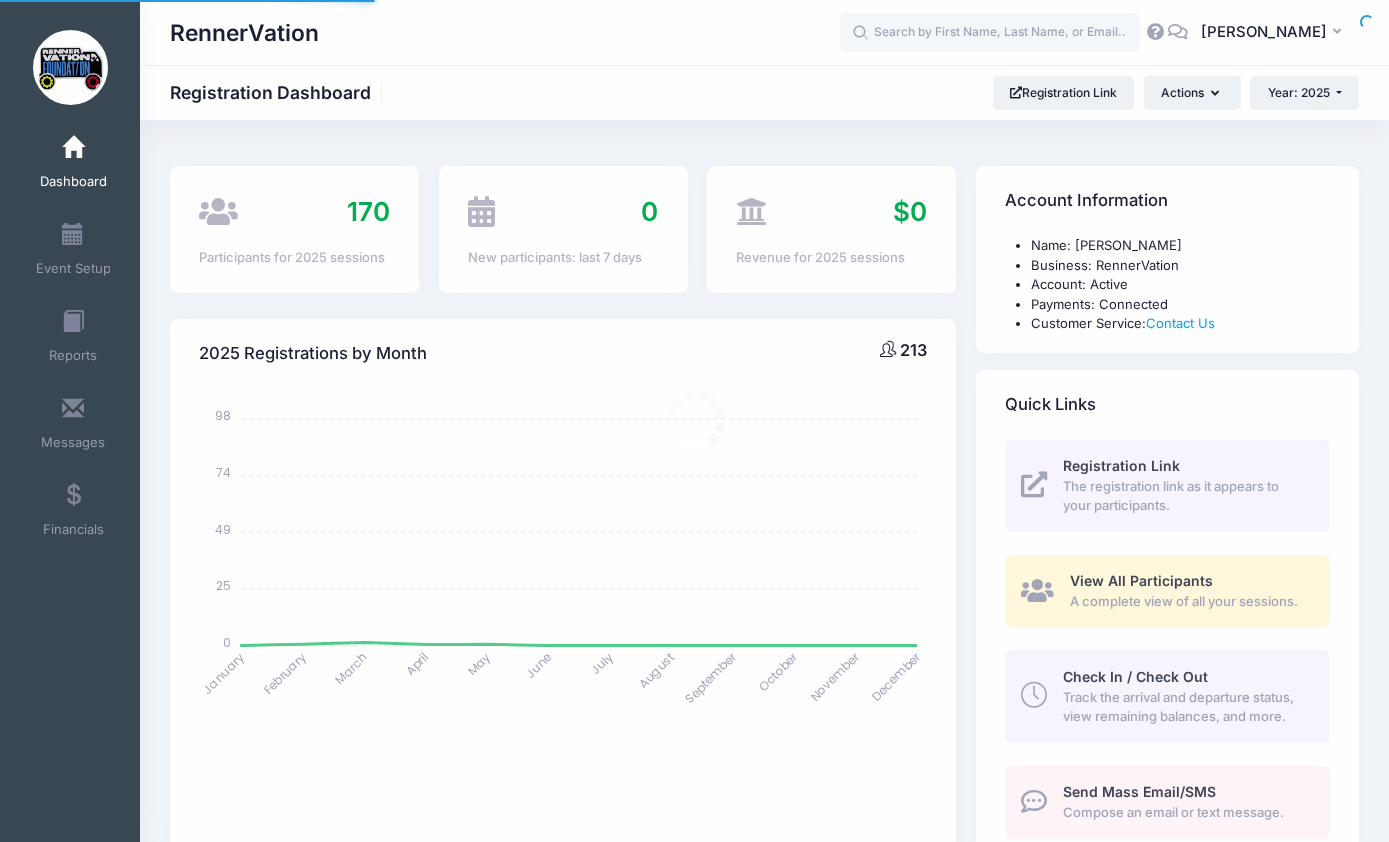 scroll, scrollTop: 0, scrollLeft: 0, axis: both 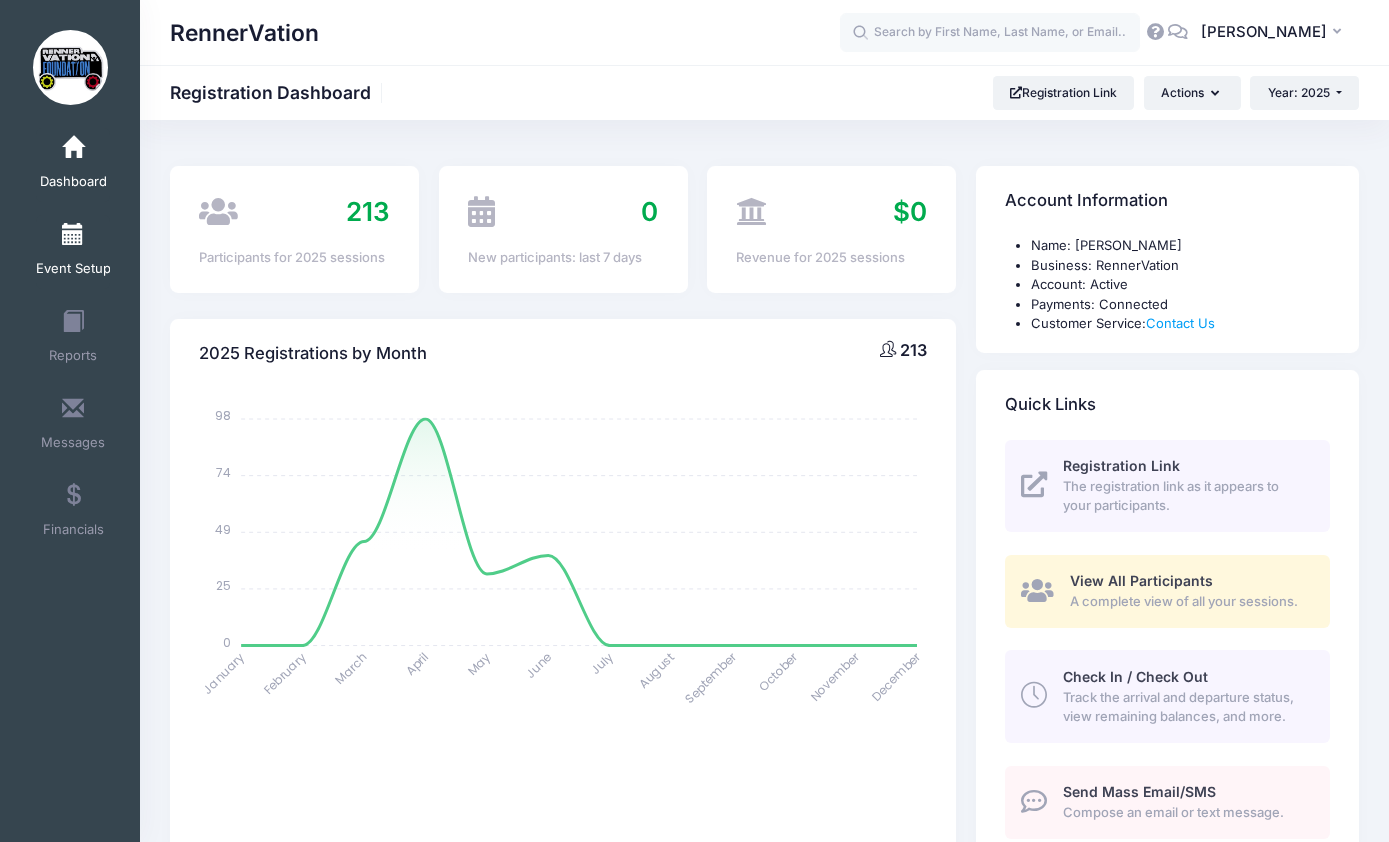 click on "Event Setup" at bounding box center (73, 269) 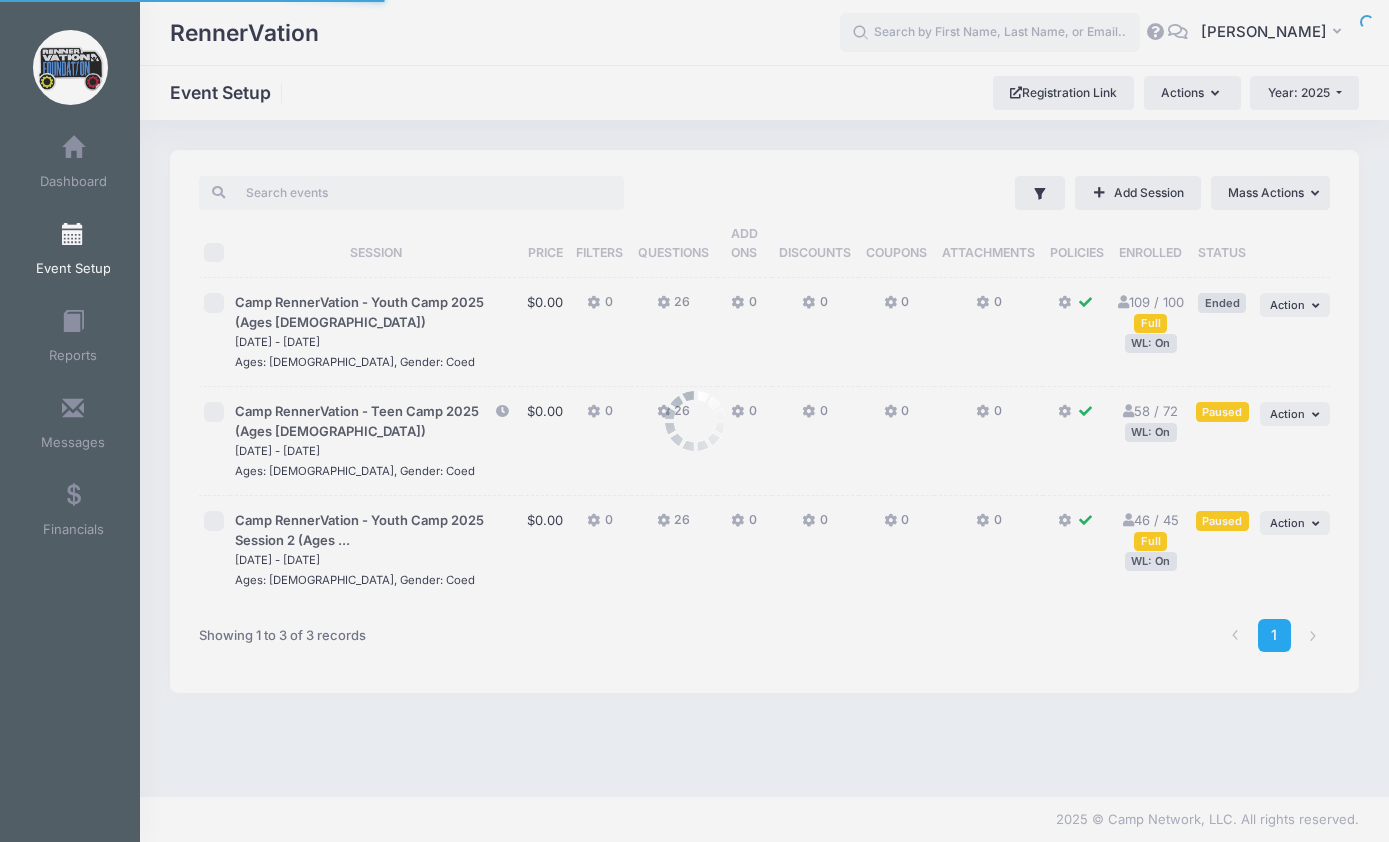 scroll, scrollTop: 0, scrollLeft: 0, axis: both 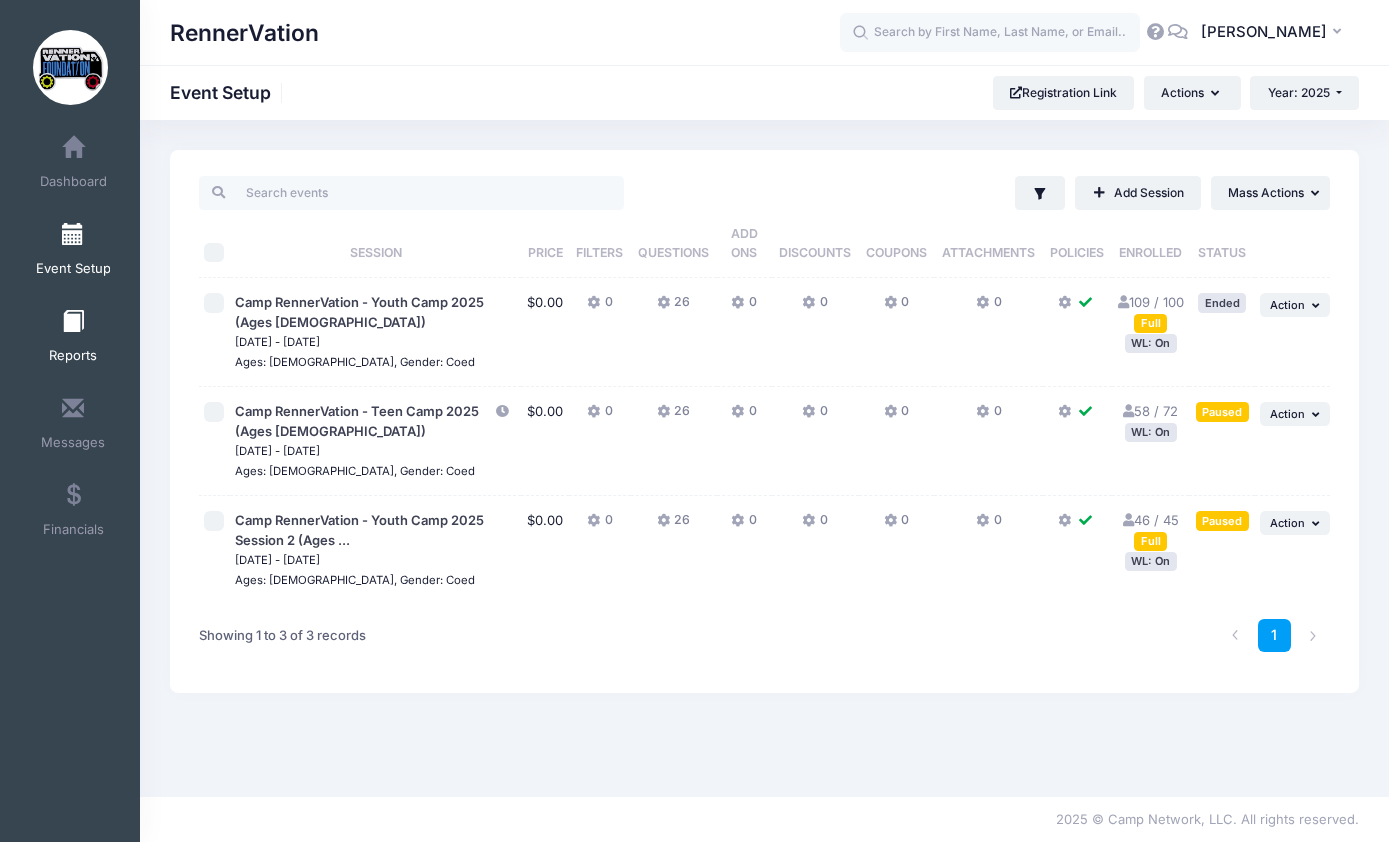 click on "Reports" at bounding box center [73, 339] 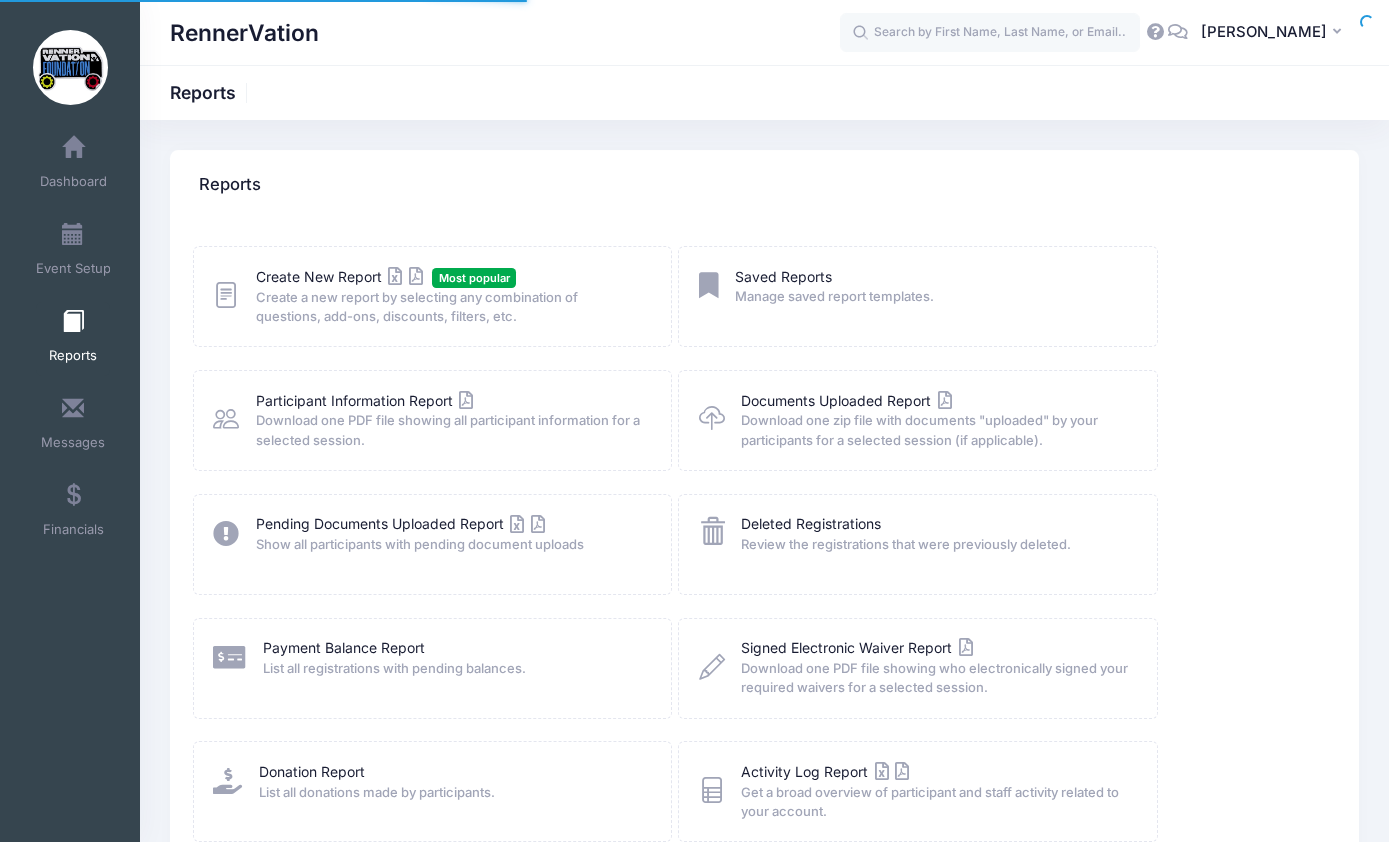 scroll, scrollTop: 0, scrollLeft: 0, axis: both 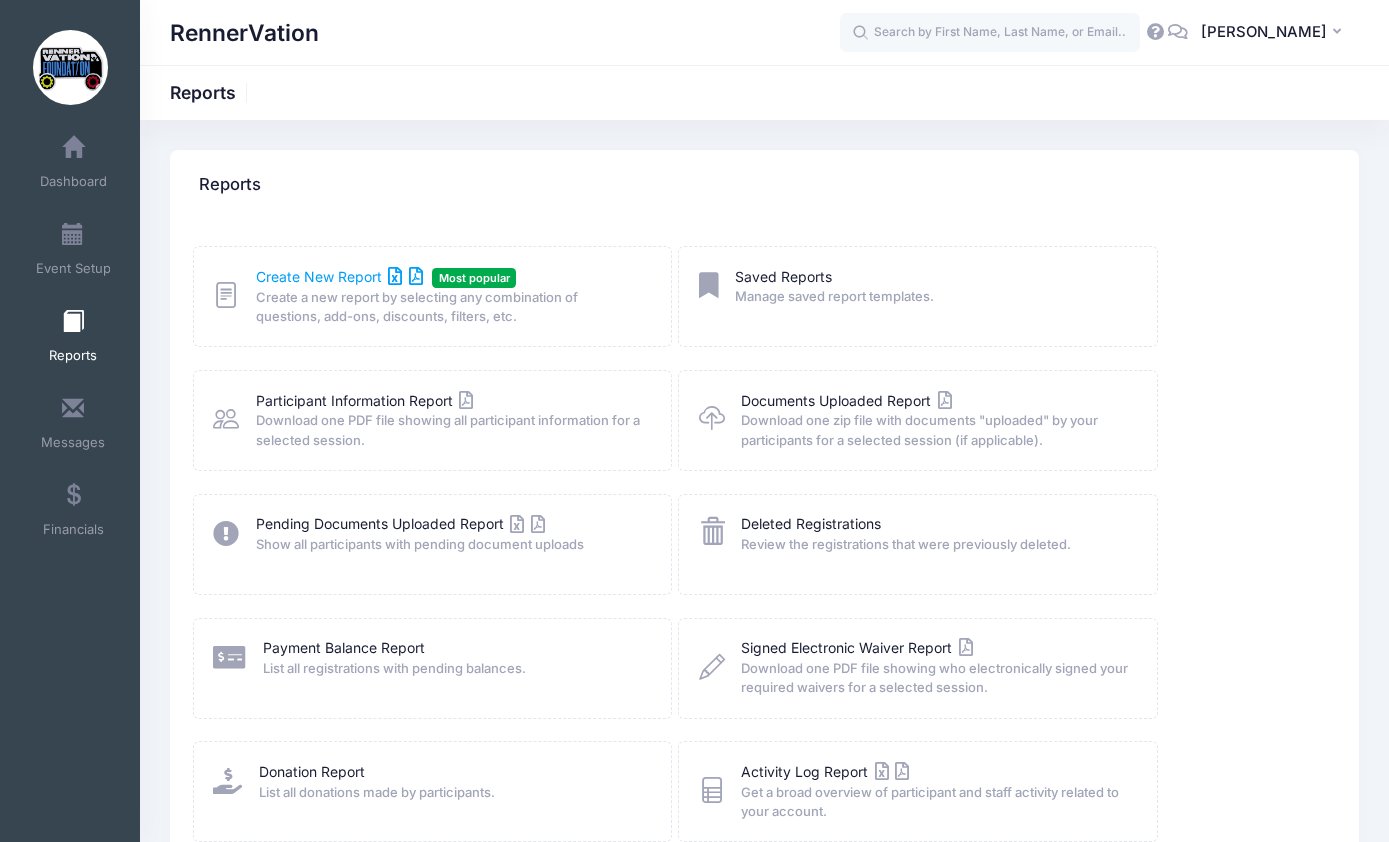 click on "Create New Report" at bounding box center (339, 276) 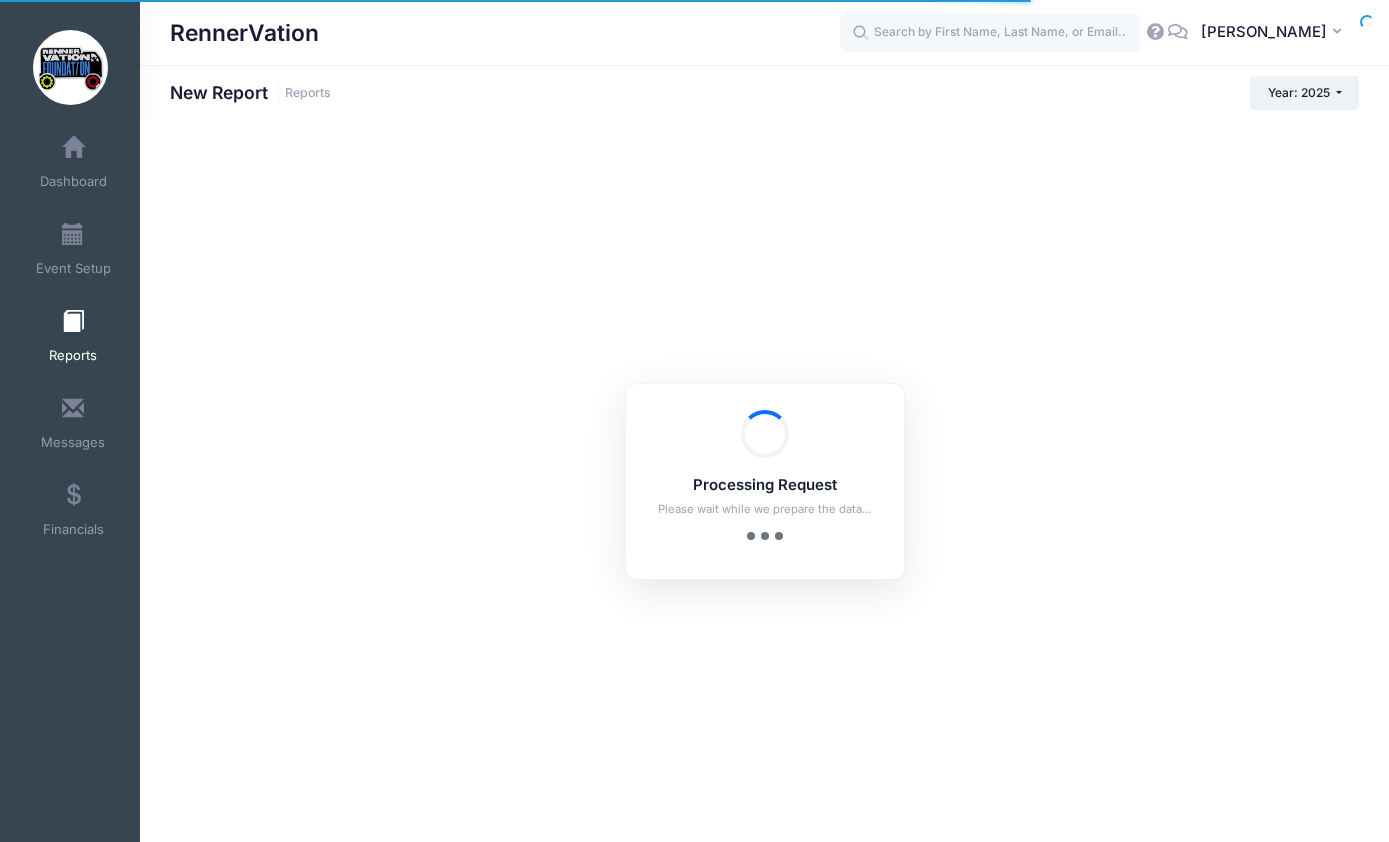 scroll, scrollTop: 0, scrollLeft: 0, axis: both 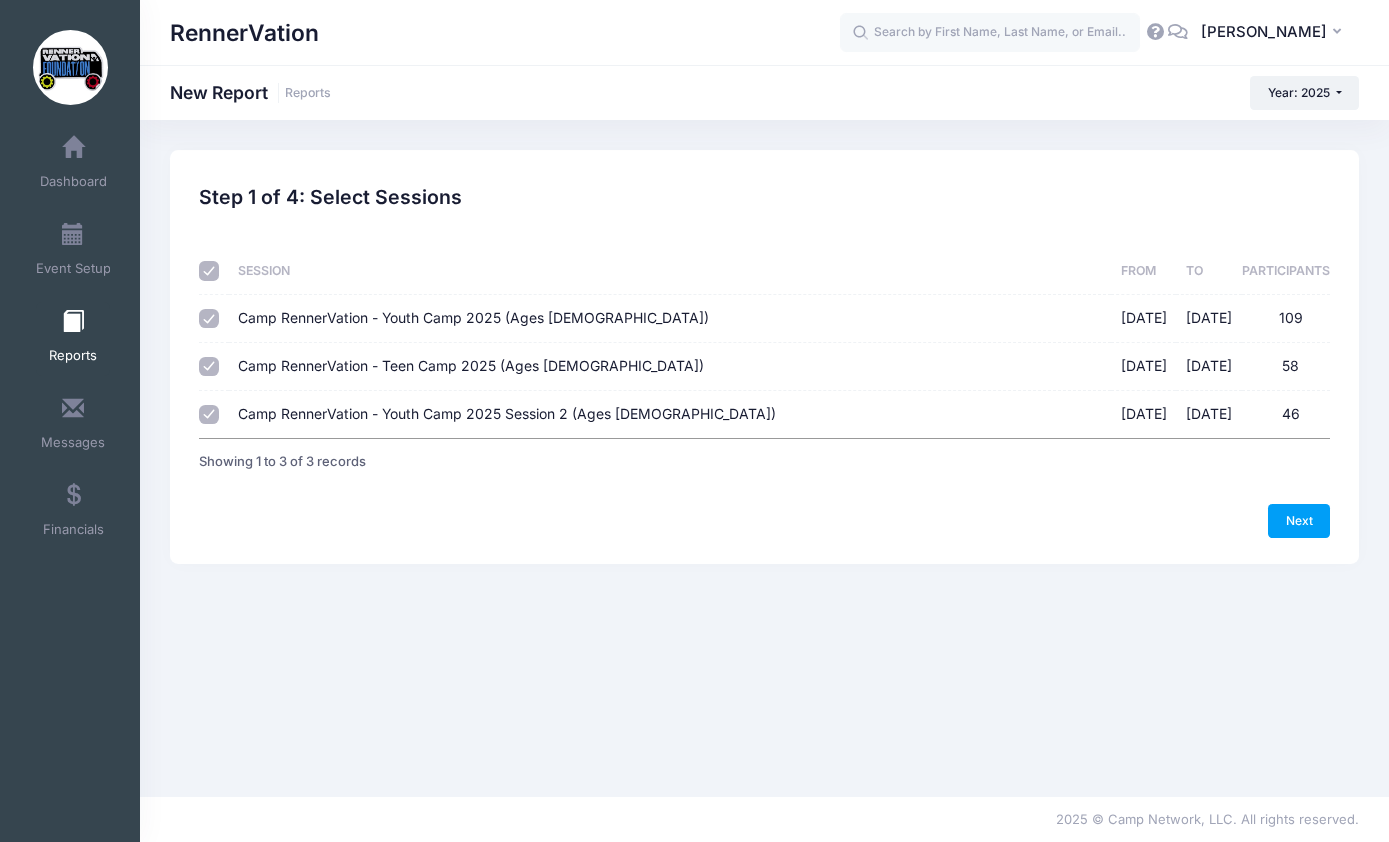 click on "Camp RennerVation - Youth Camp 2025 Session 2 (Ages [DEMOGRAPHIC_DATA]) [DATE] - [DATE]  46" at bounding box center (209, 415) 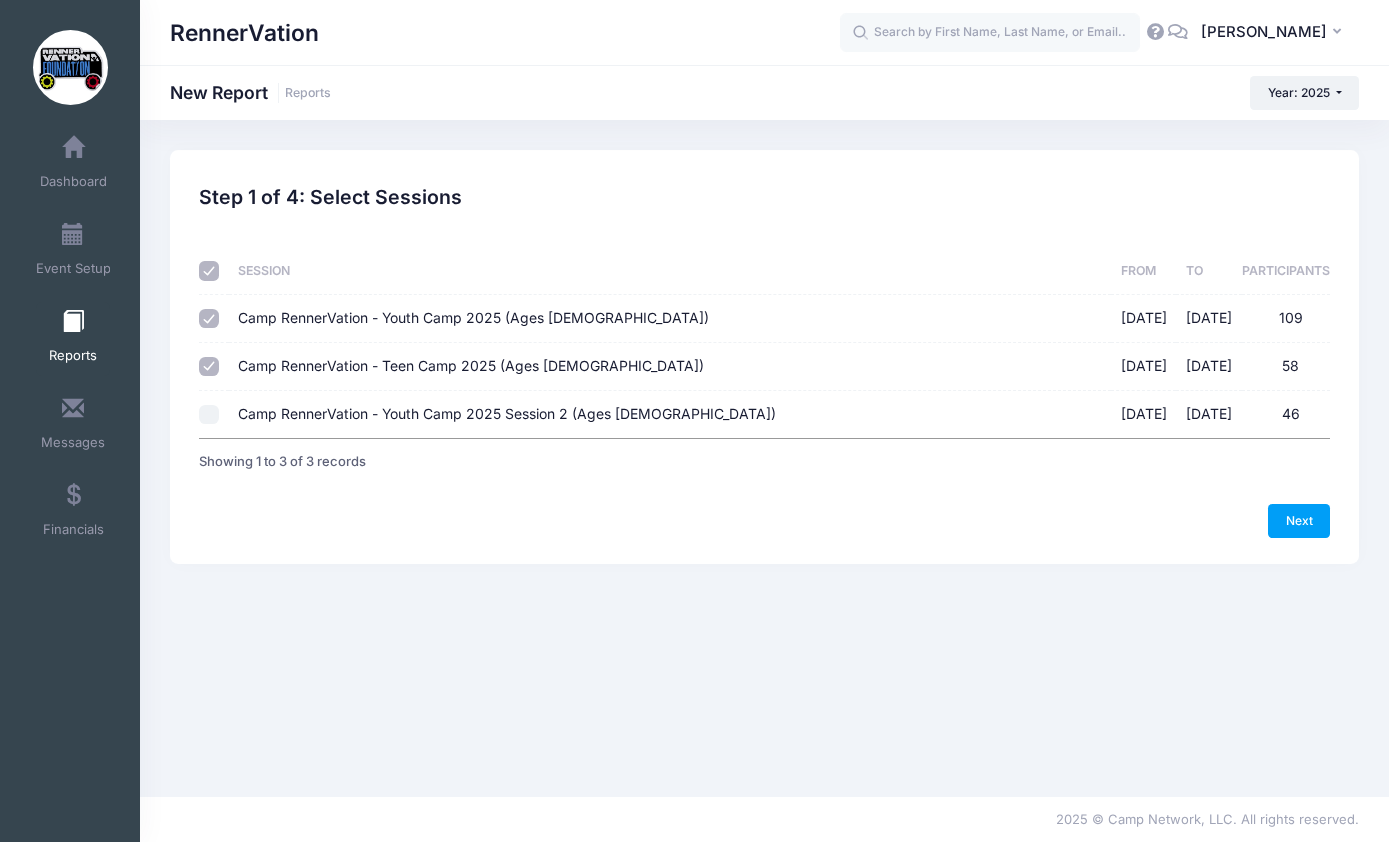 click on "Camp RennerVation - Youth Camp 2025 (Ages 8-13) 06/30/2025 - 07/05/2025  109" at bounding box center (209, 319) 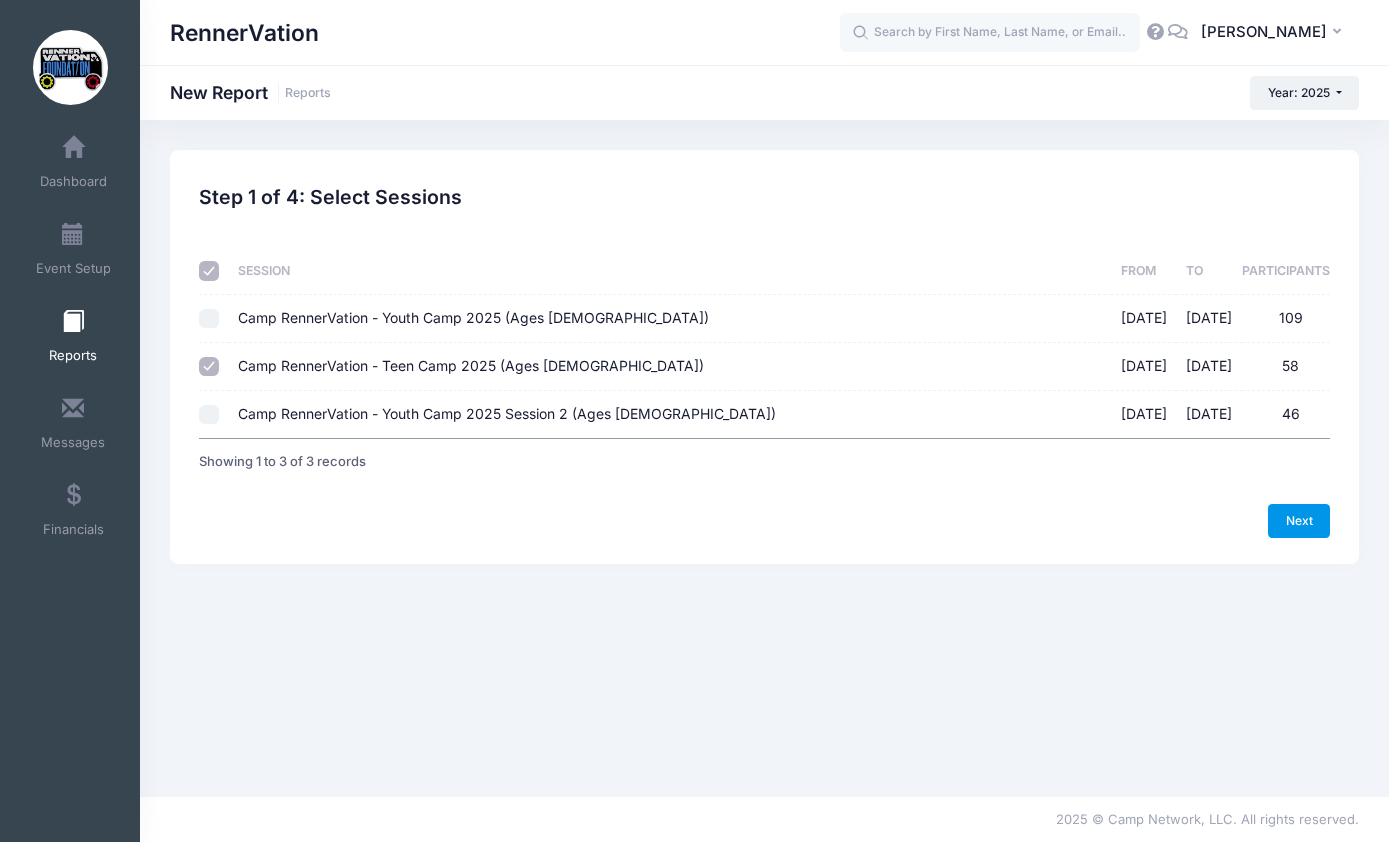 click on "Next" at bounding box center [1299, 521] 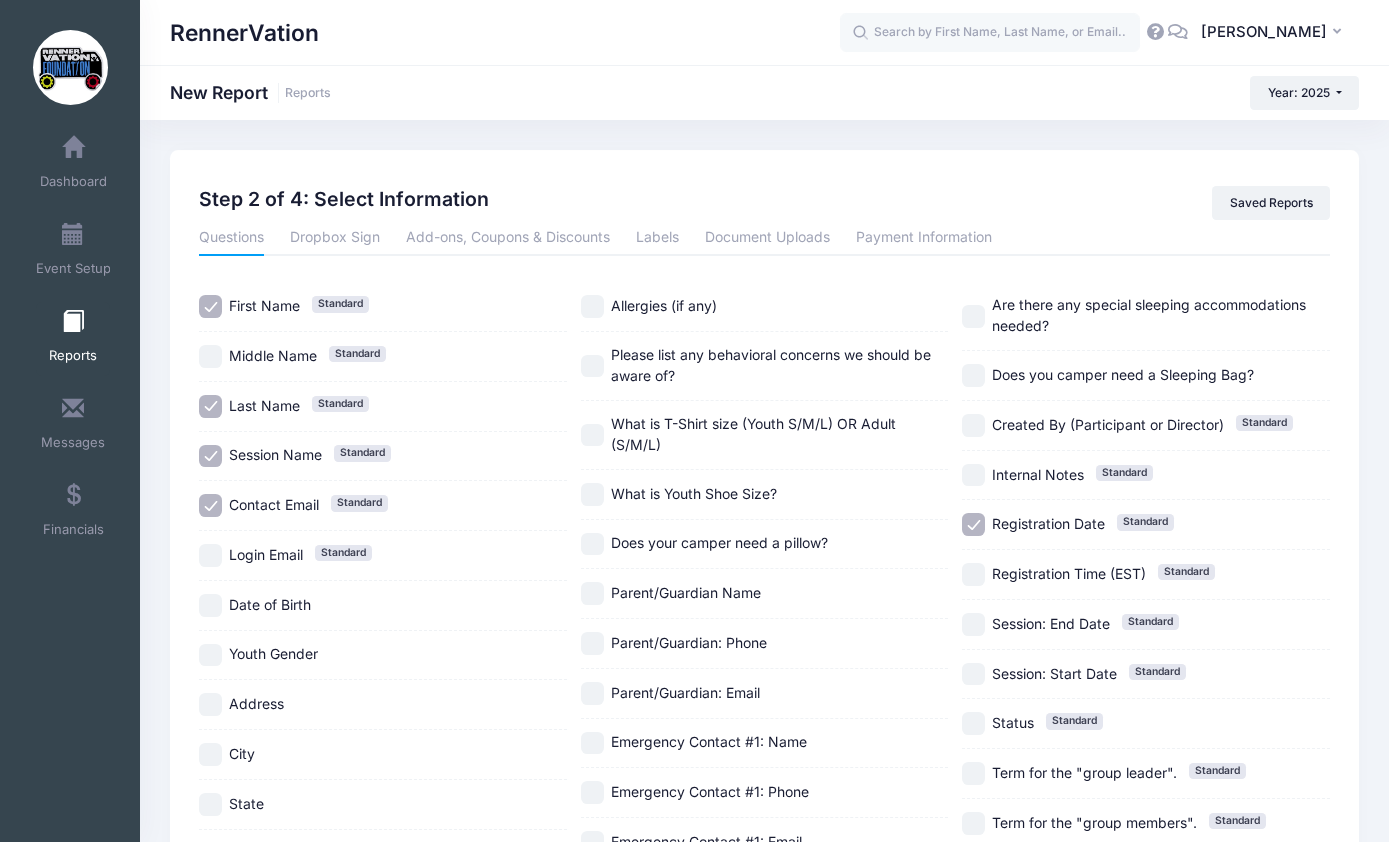 click on "Registration Date Standard" at bounding box center (973, 524) 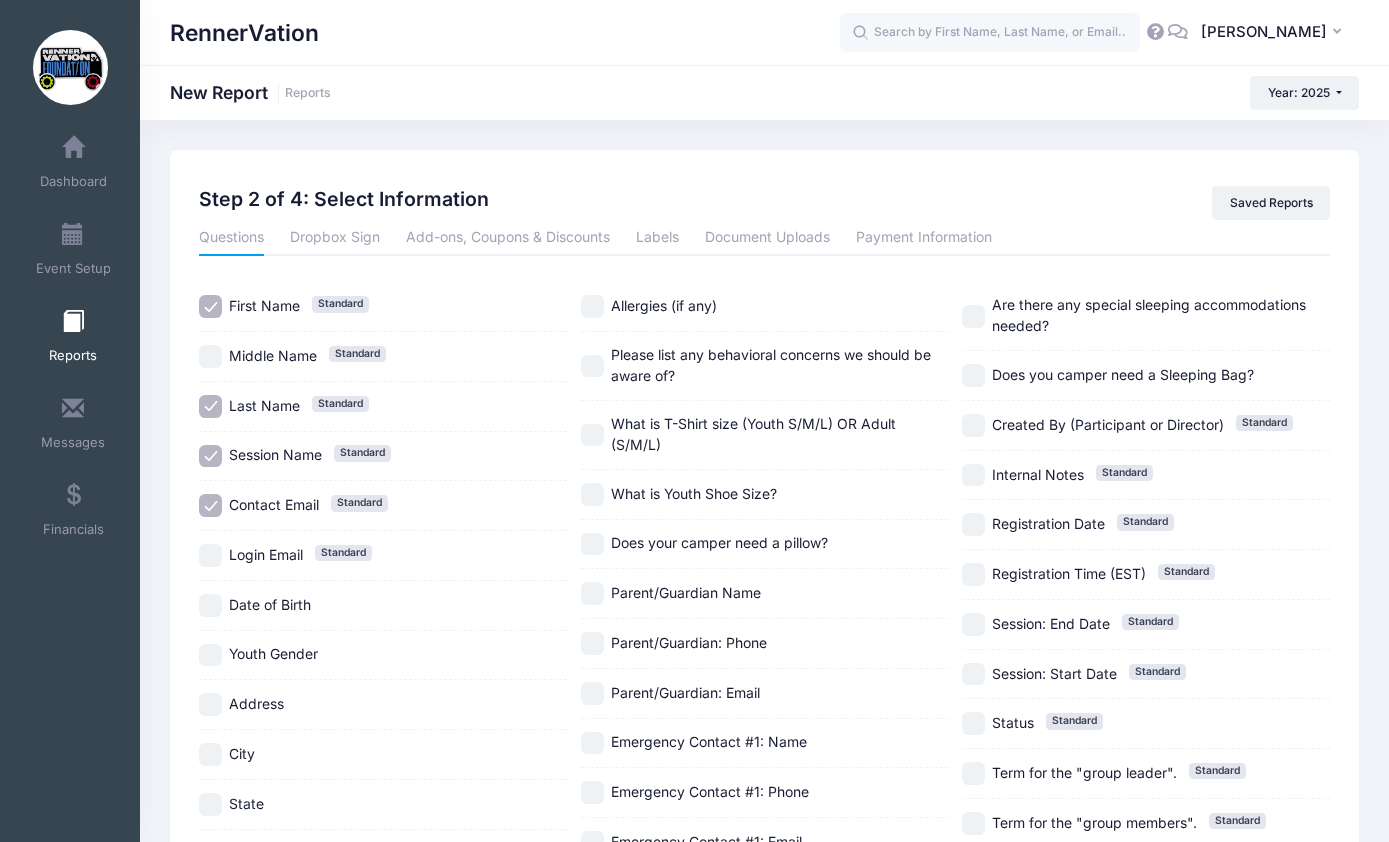 click on "Contact Email Standard" at bounding box center [210, 505] 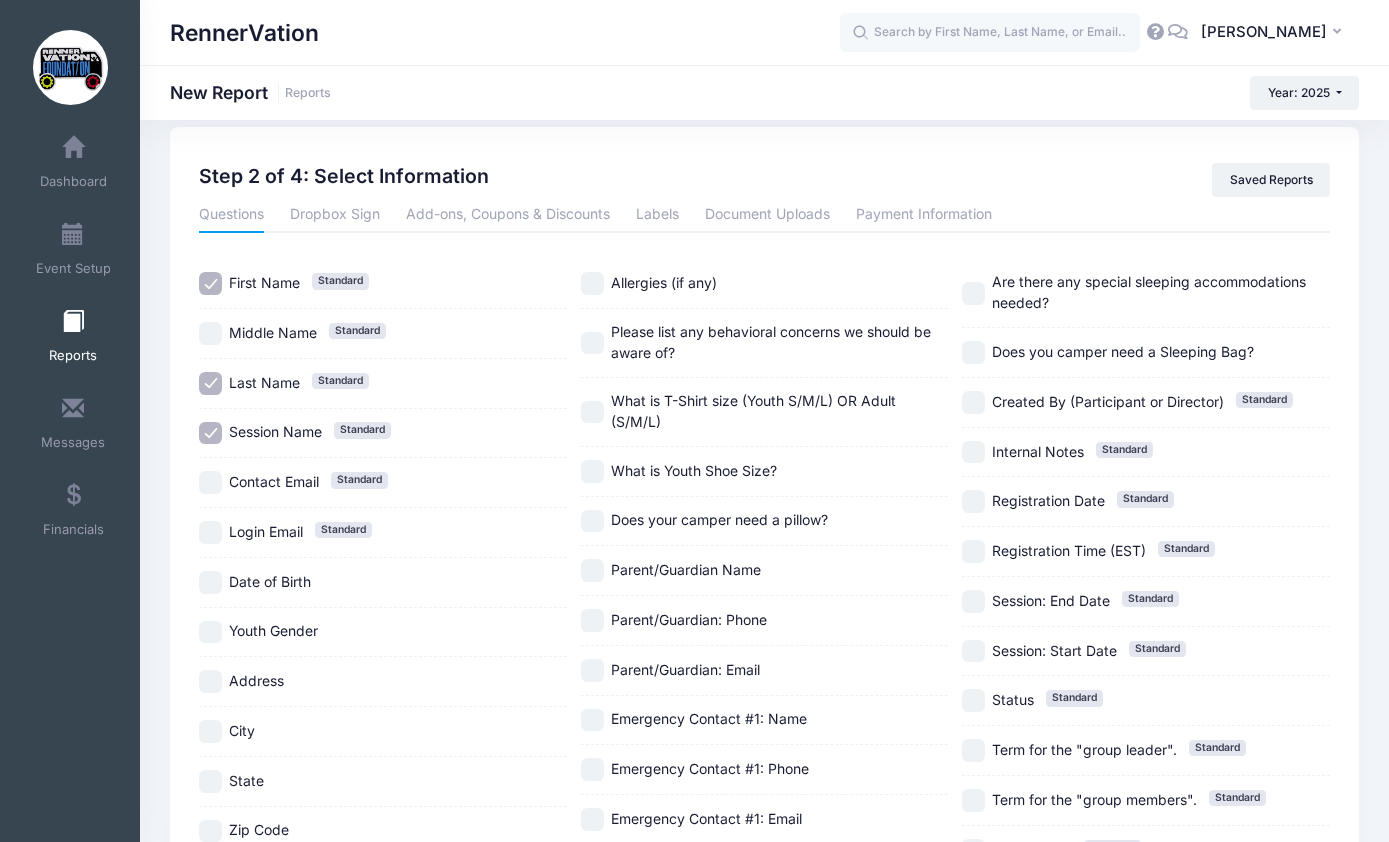 click on "Date of Birth" at bounding box center [210, 582] 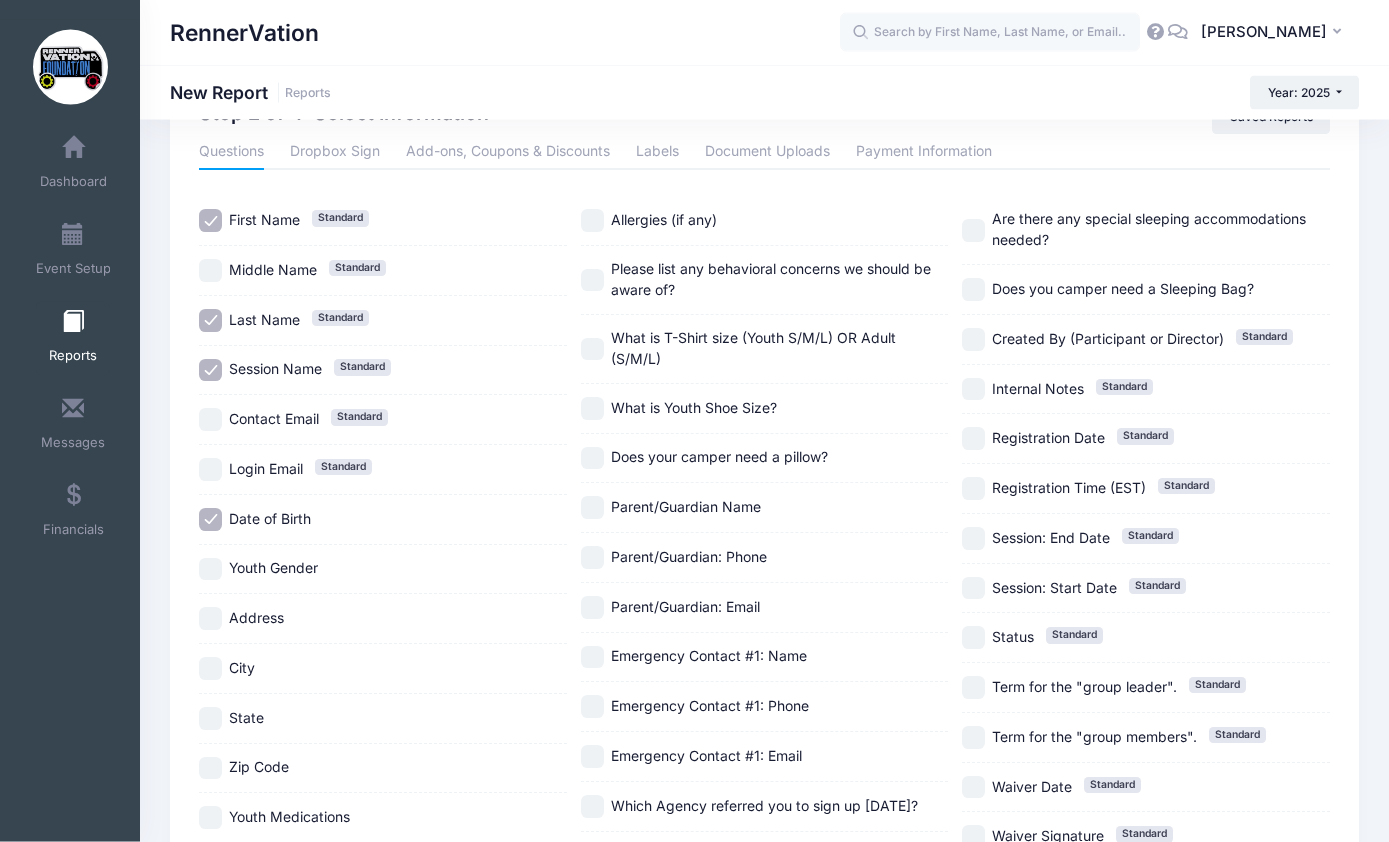 scroll, scrollTop: 86, scrollLeft: 0, axis: vertical 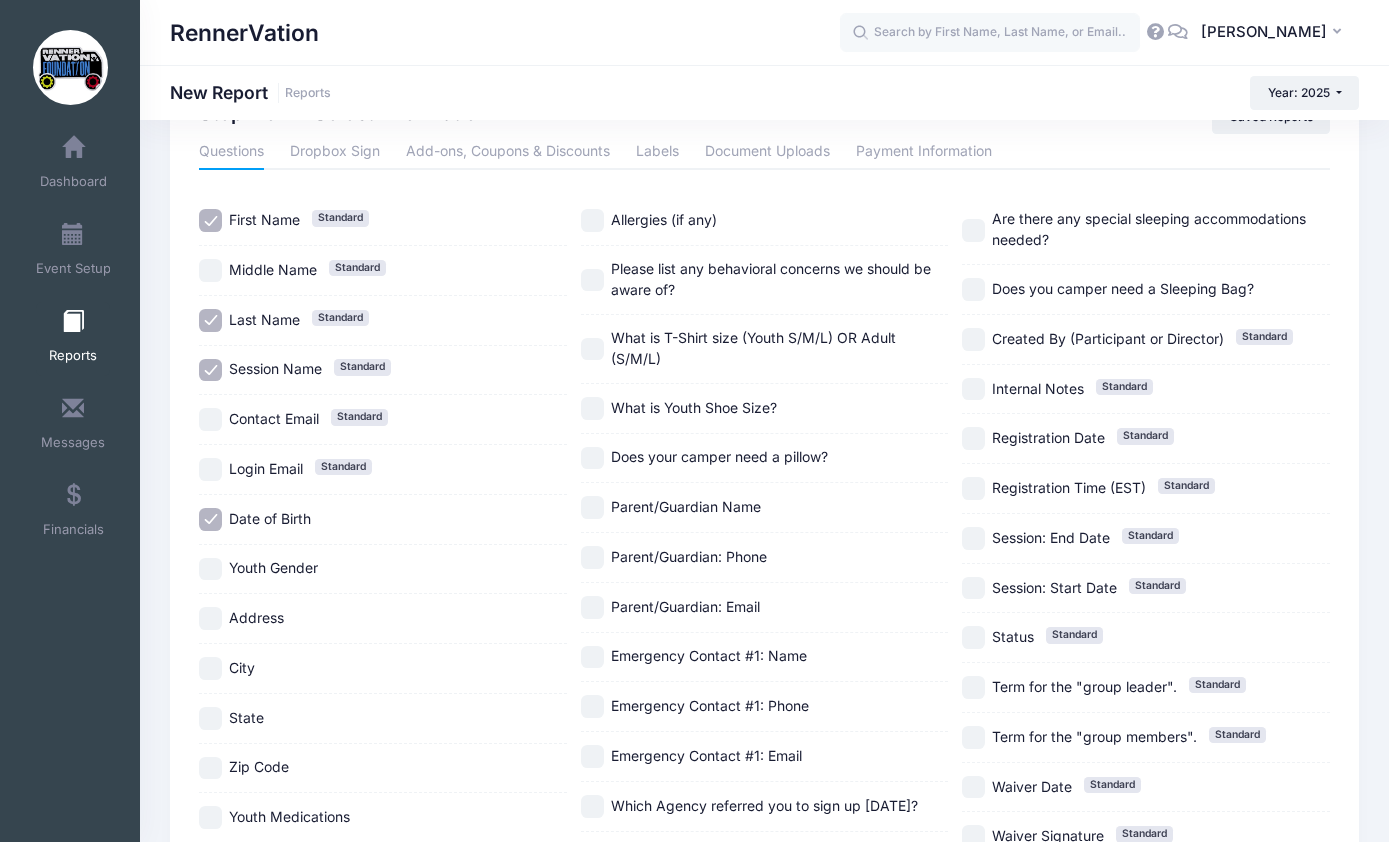 click on "Youth Gender" at bounding box center [210, 569] 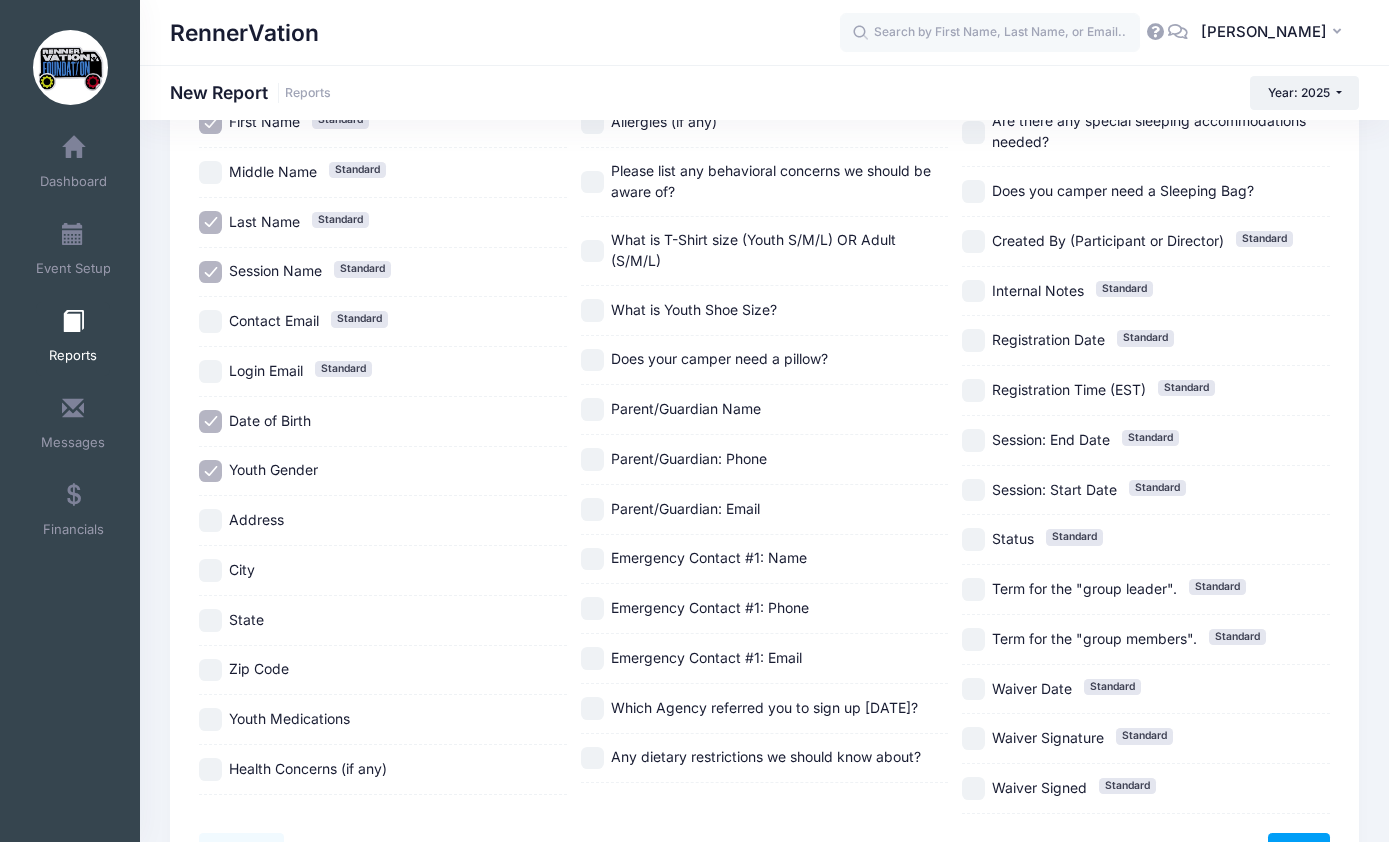 scroll, scrollTop: 211, scrollLeft: 0, axis: vertical 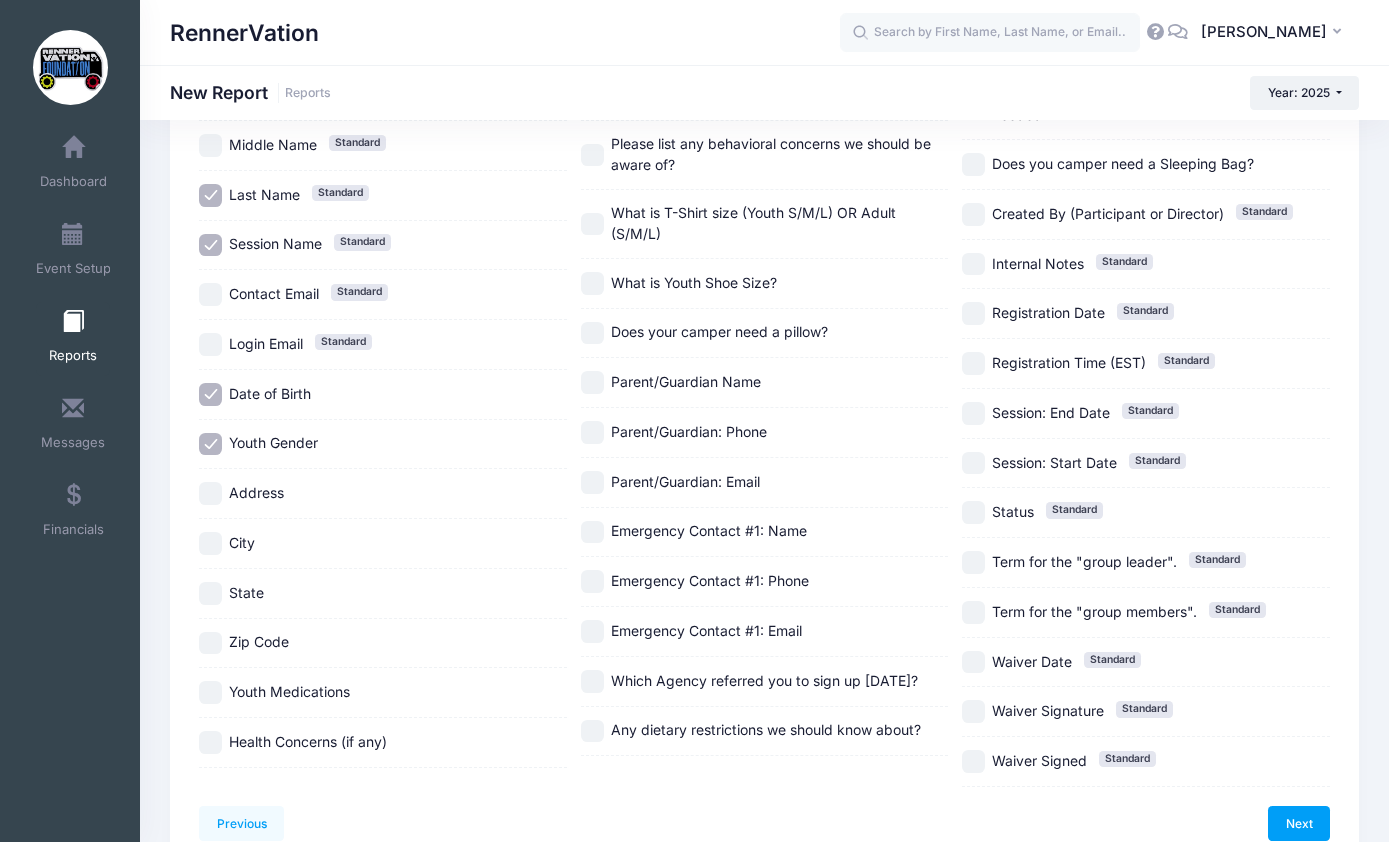 click on "City" at bounding box center (210, 543) 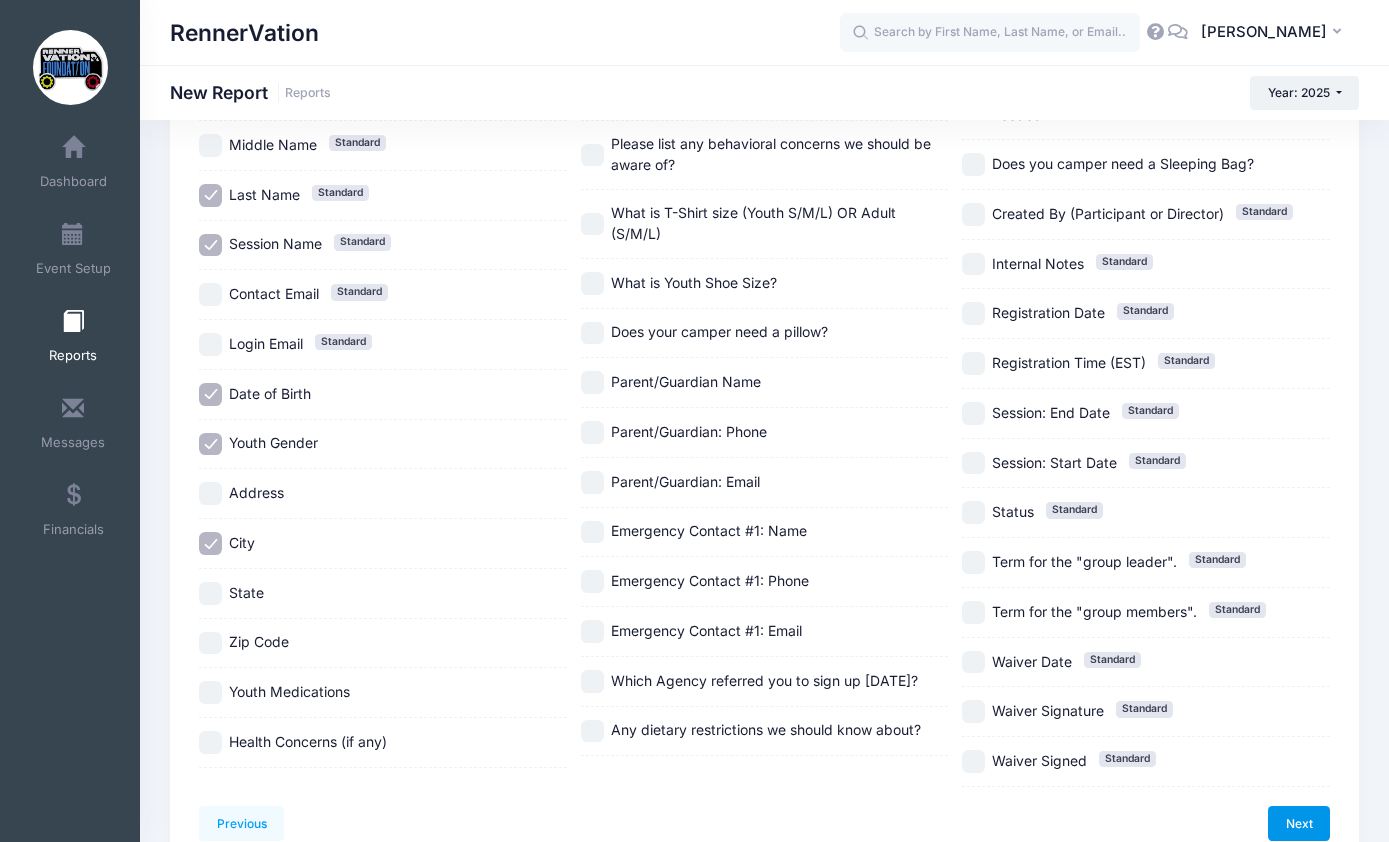 click on "Next" at bounding box center [1299, 823] 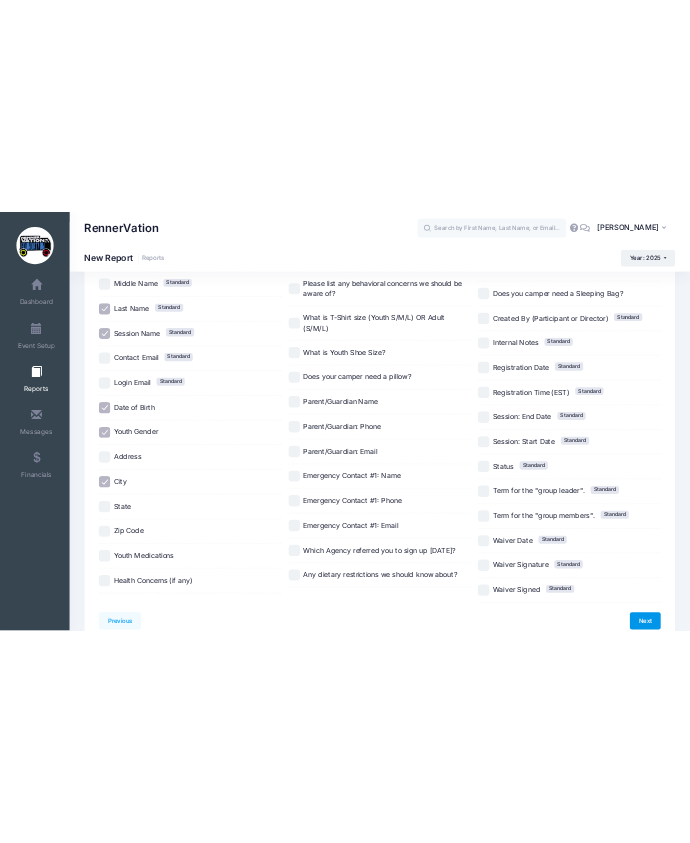 scroll, scrollTop: 0, scrollLeft: 0, axis: both 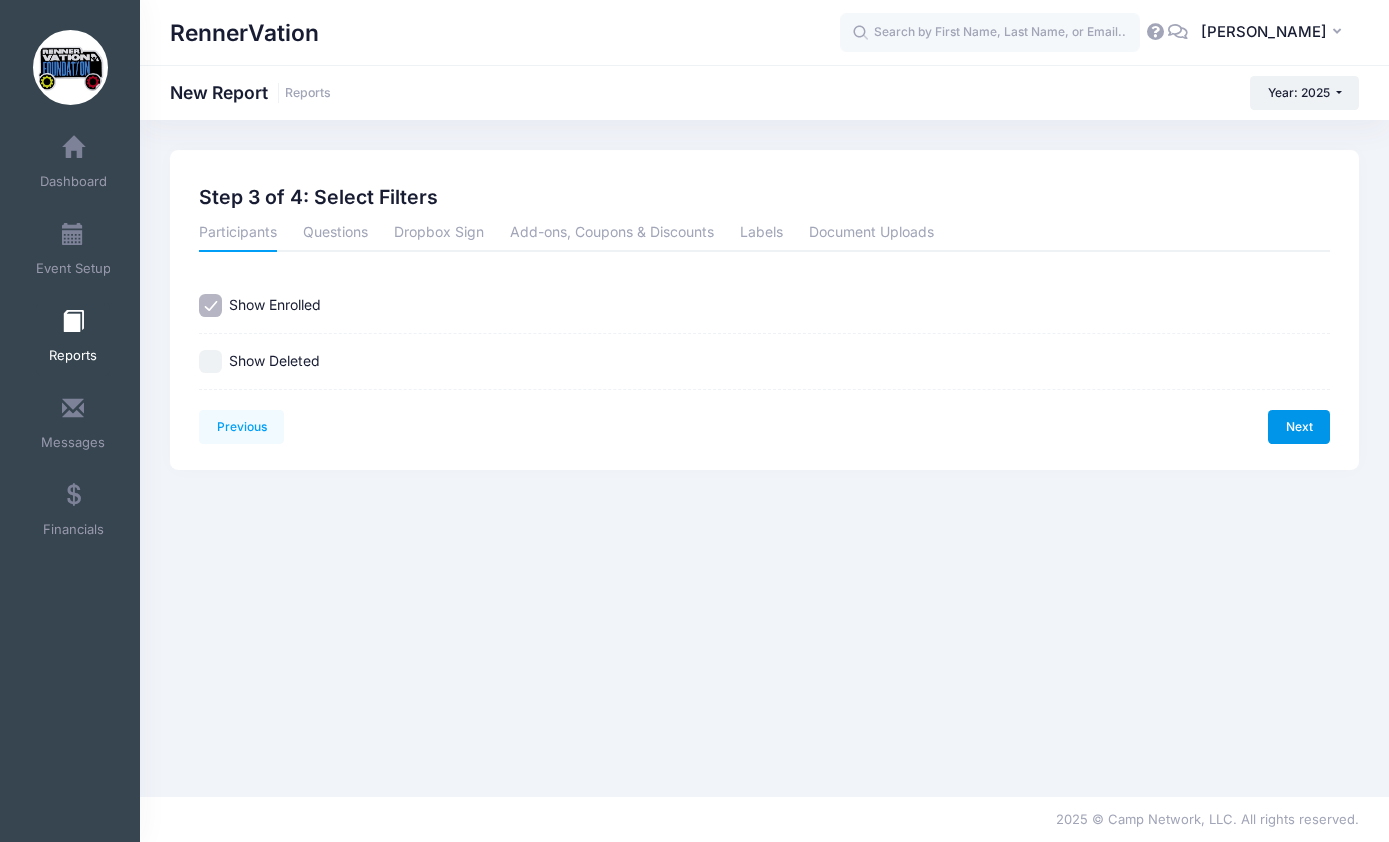 click on "Next" at bounding box center [1299, 427] 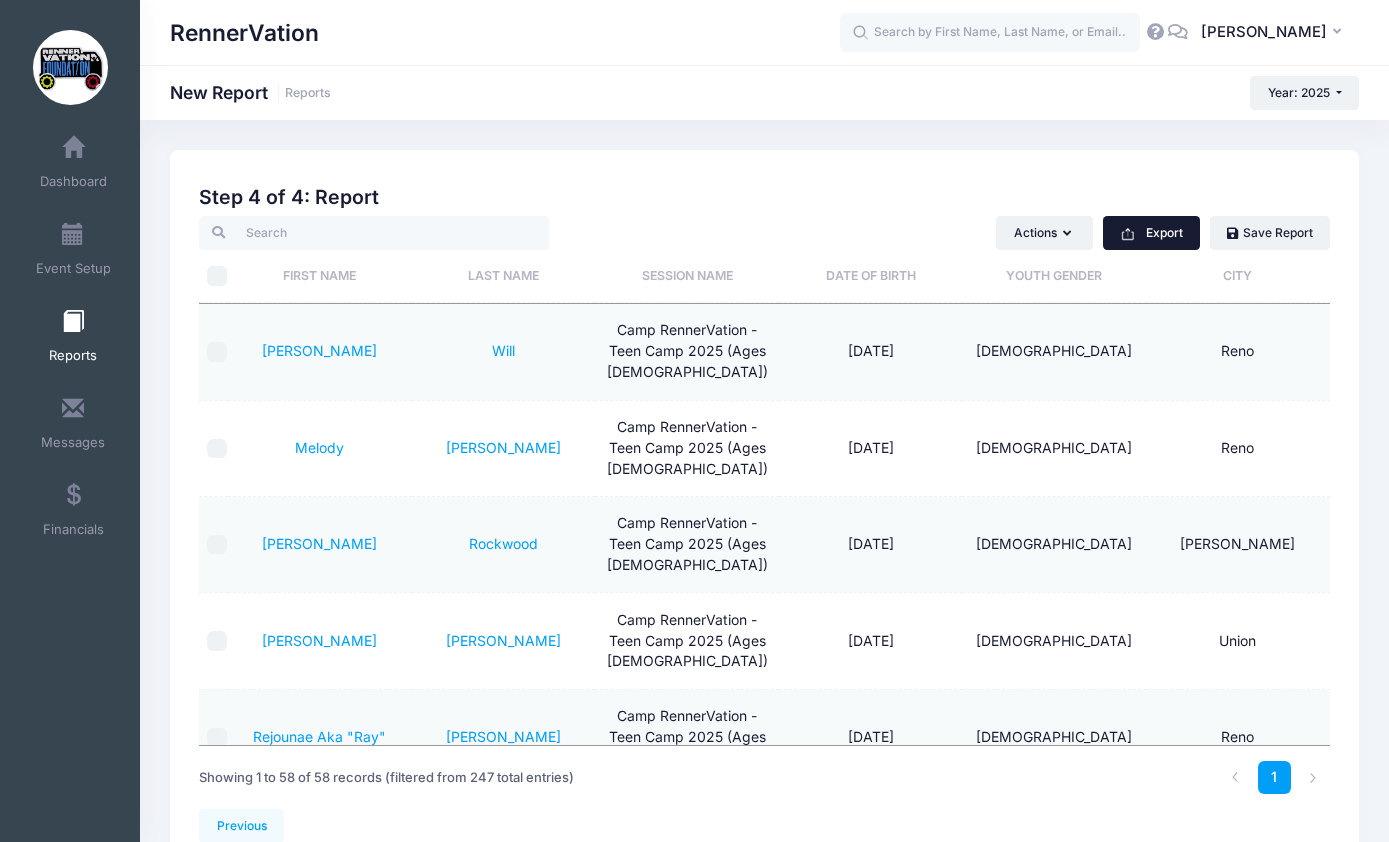 click on "Export" at bounding box center [1151, 233] 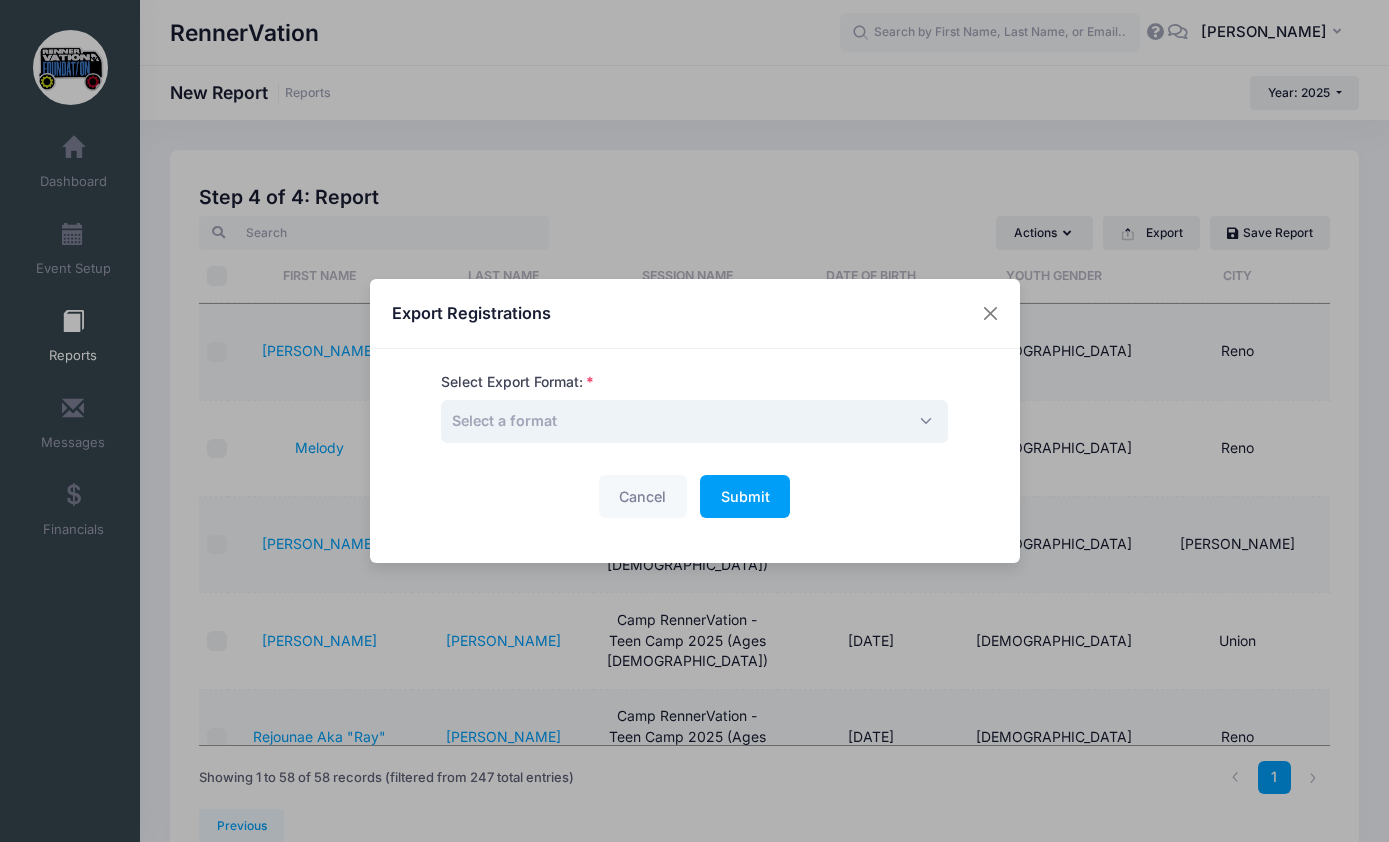 click on "Select a format" at bounding box center [694, 421] 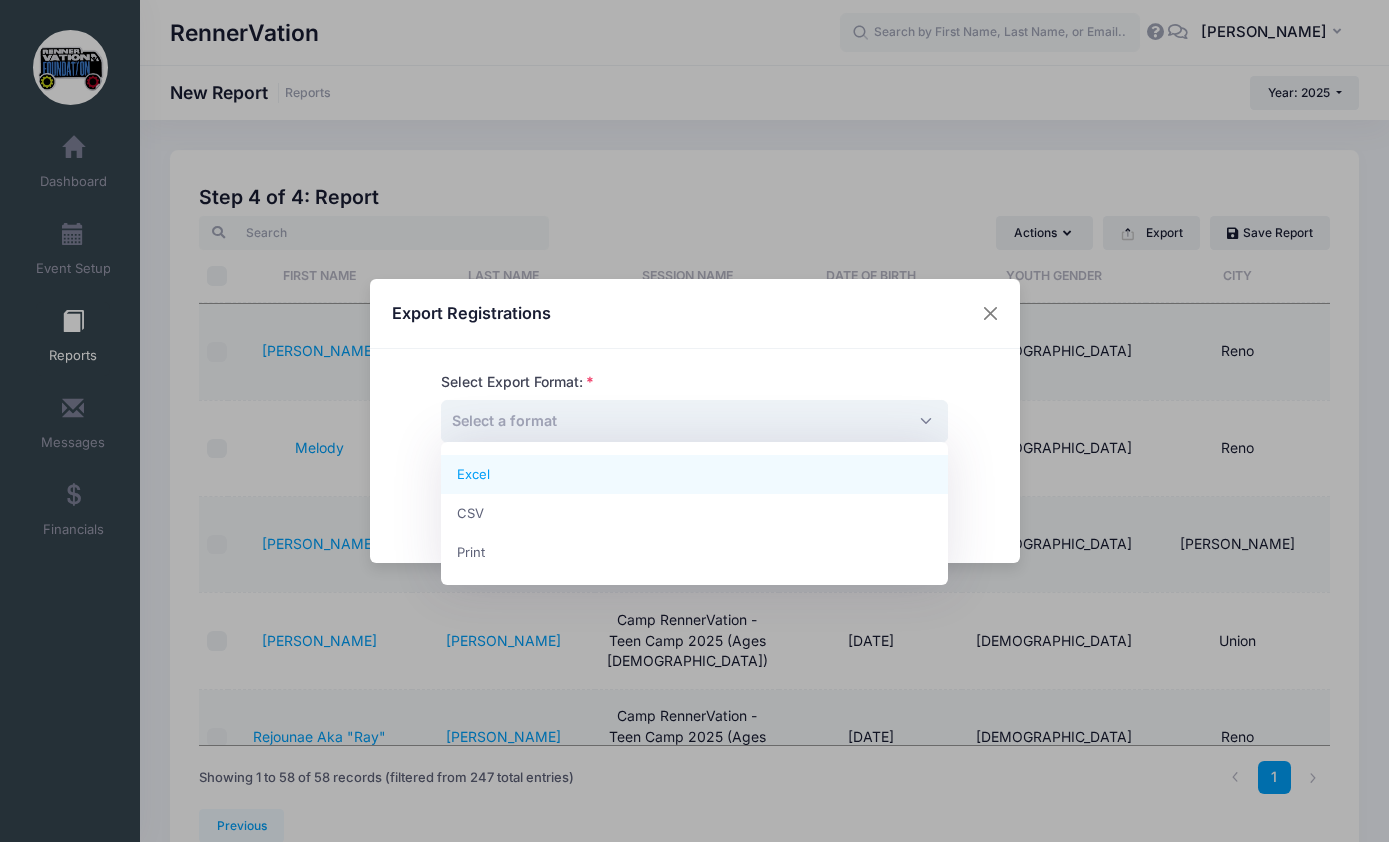 select on "excel" 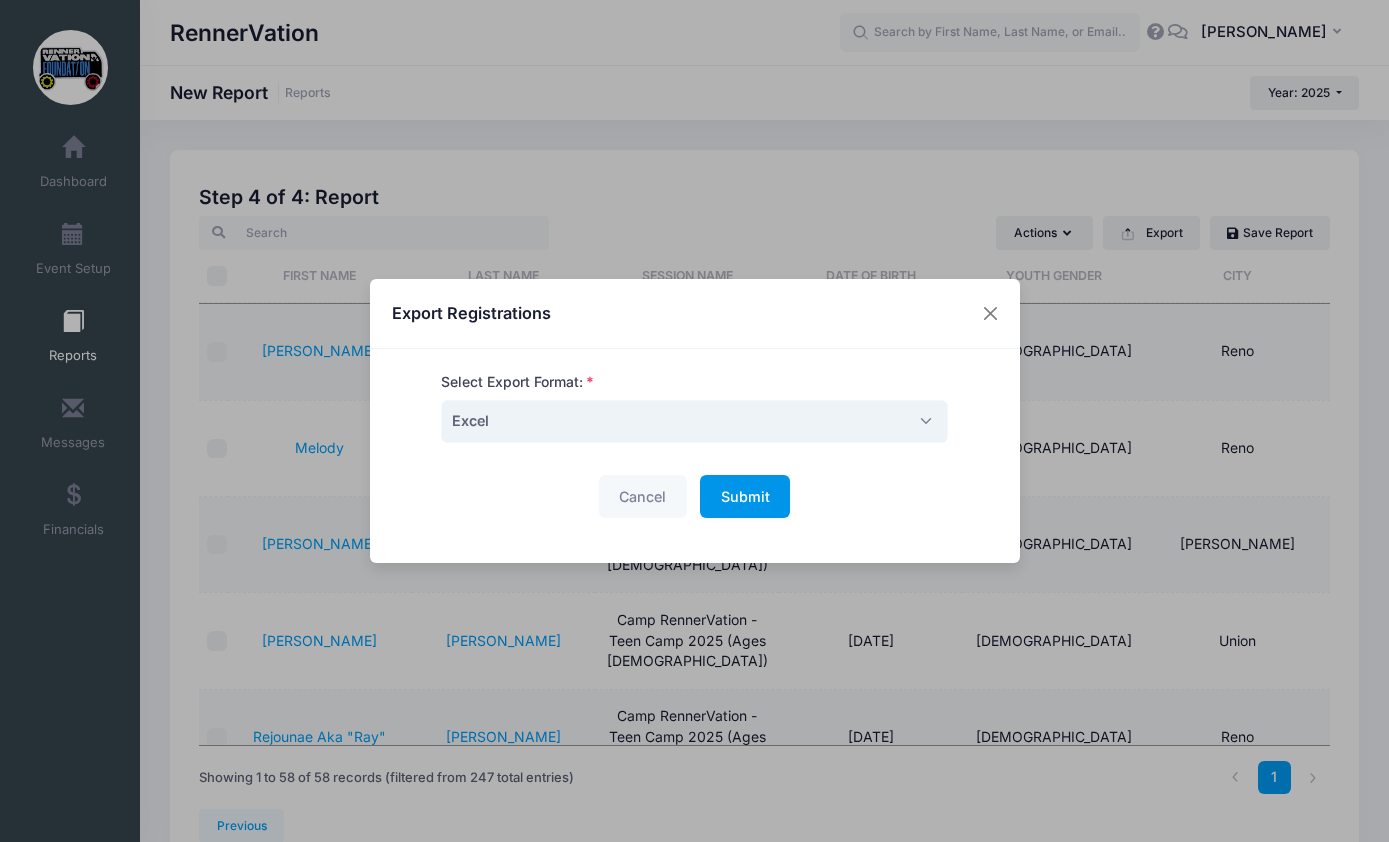 click on "Submit" at bounding box center (745, 496) 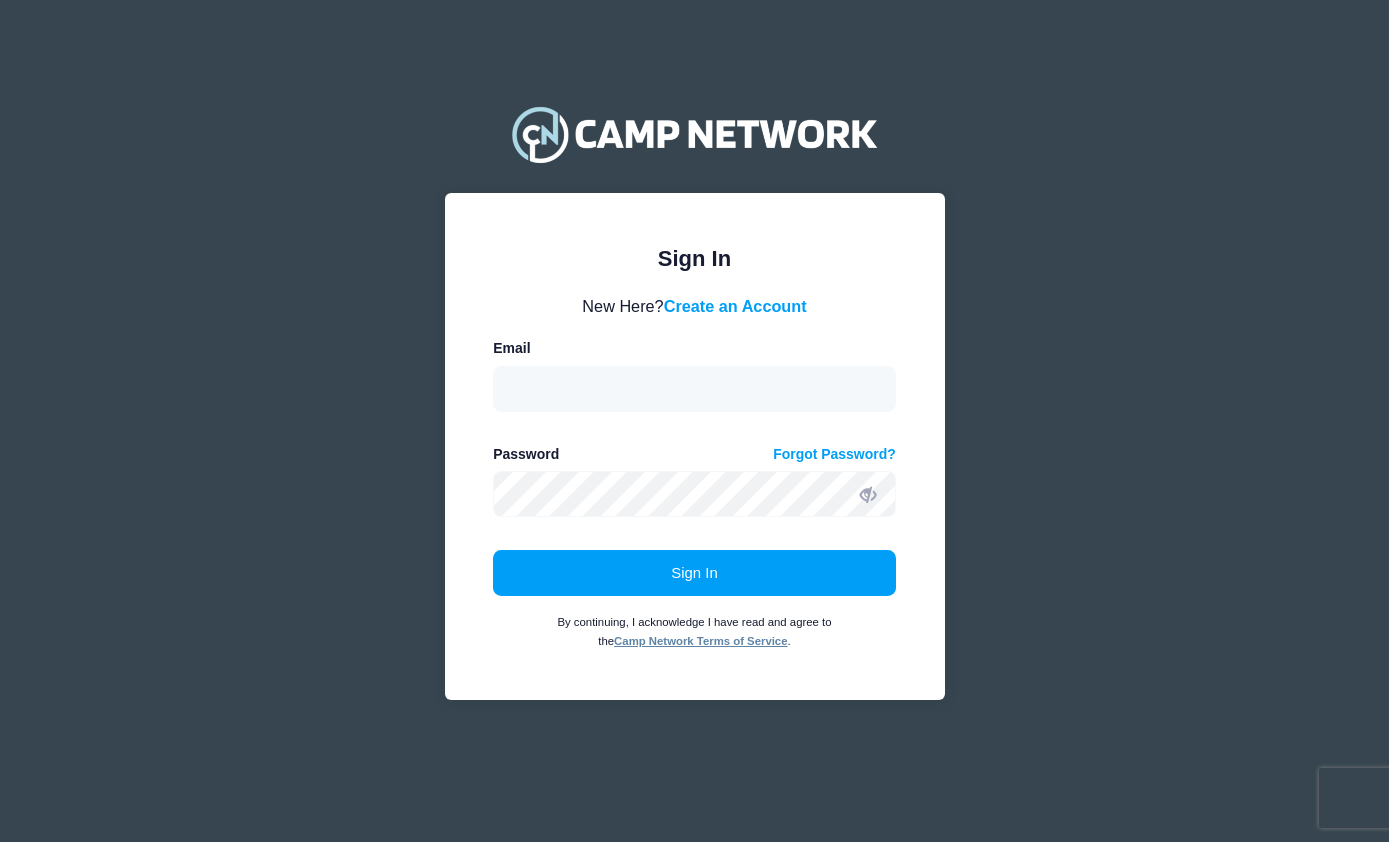 scroll, scrollTop: 0, scrollLeft: 0, axis: both 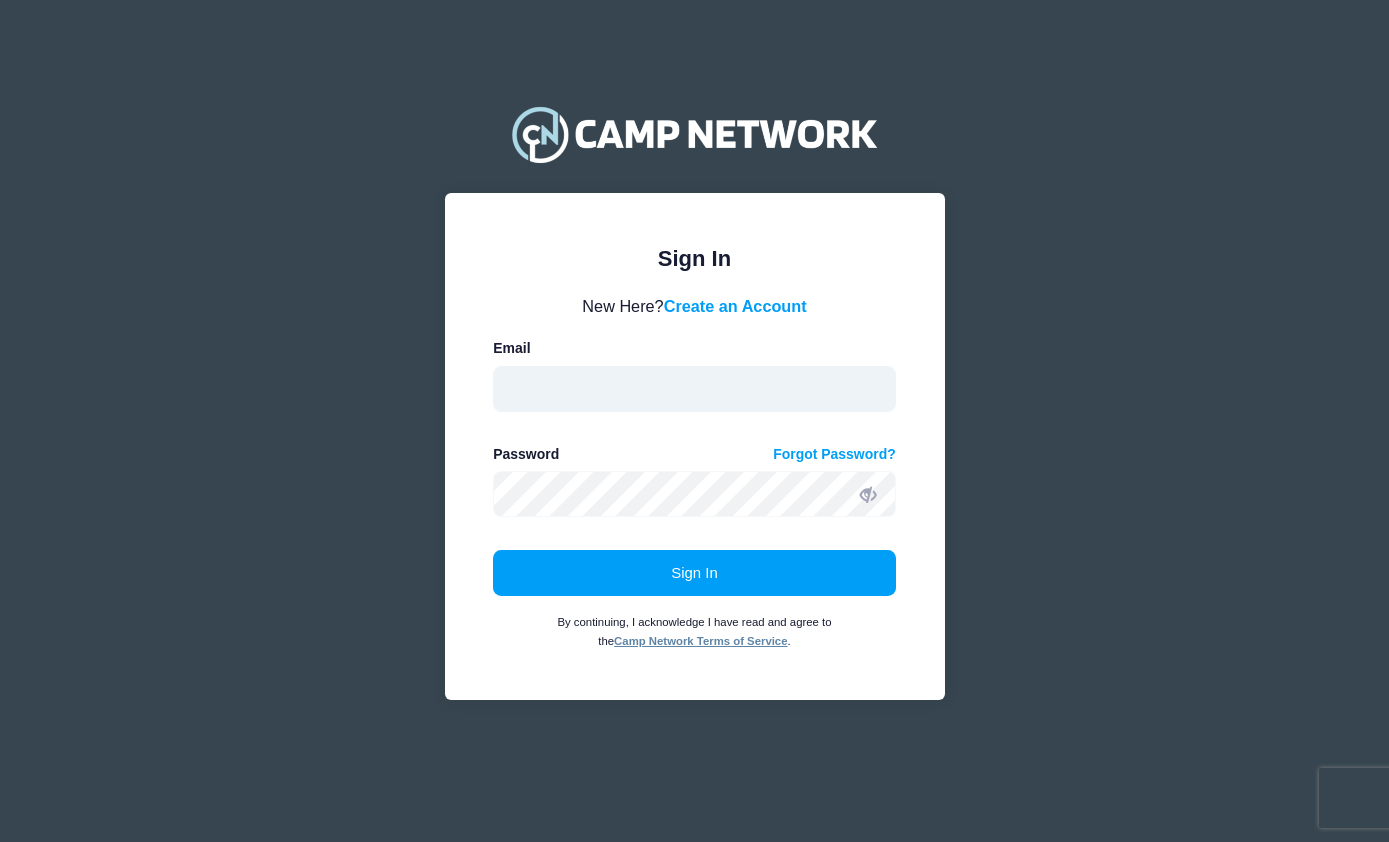 type on "kymrenner7@gmail.com" 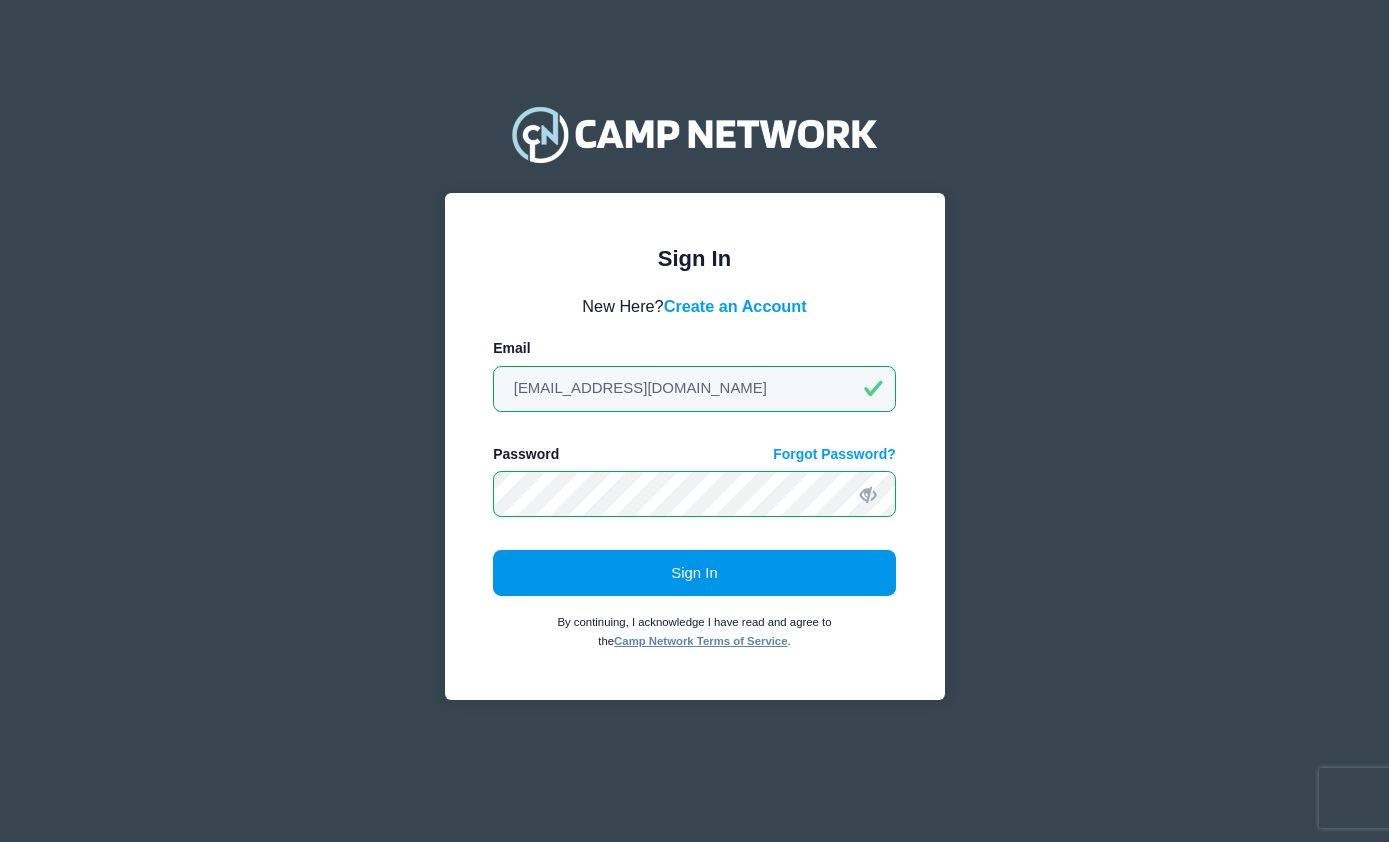 click on "Sign In" at bounding box center (694, 573) 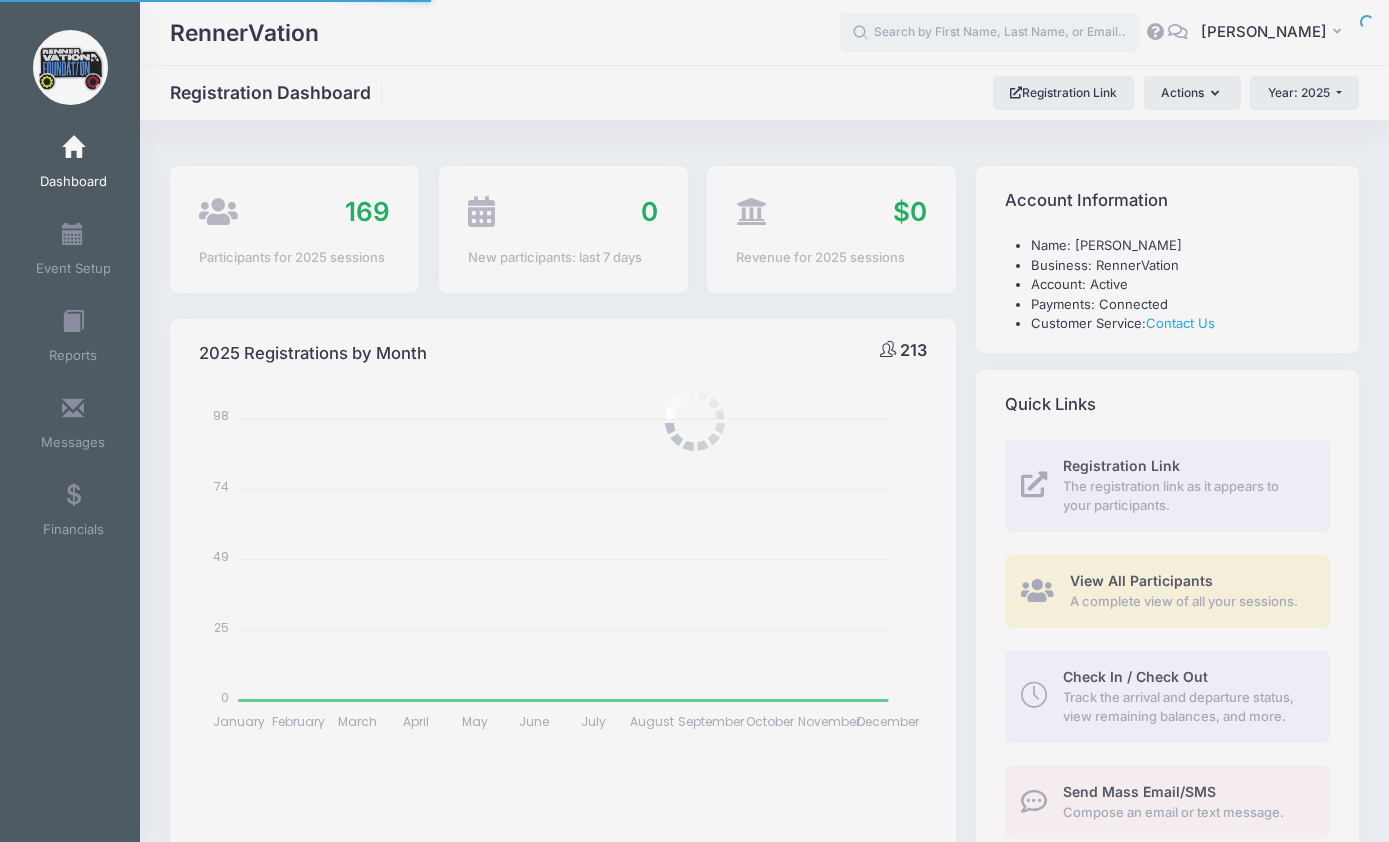 select 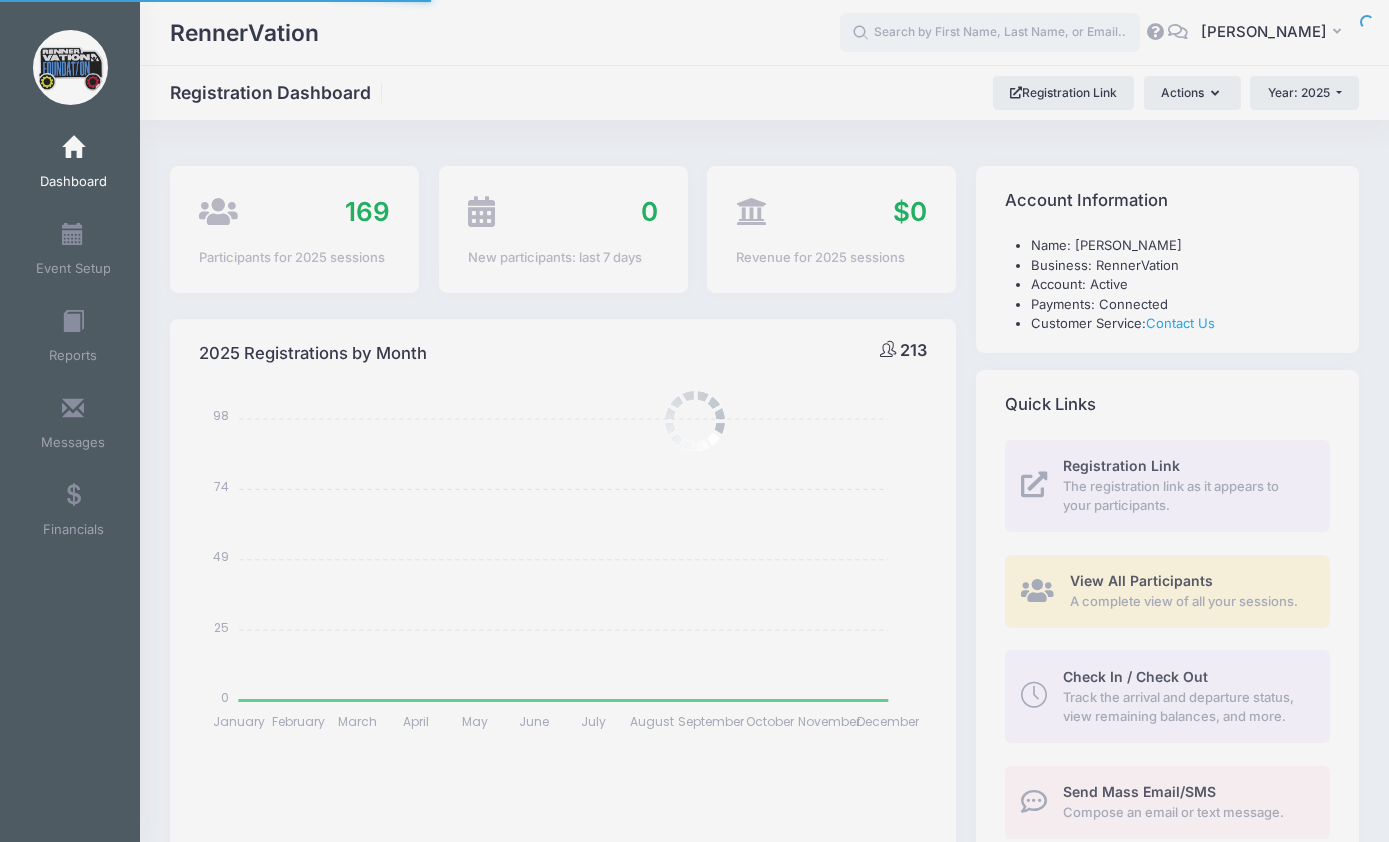 scroll, scrollTop: 0, scrollLeft: 0, axis: both 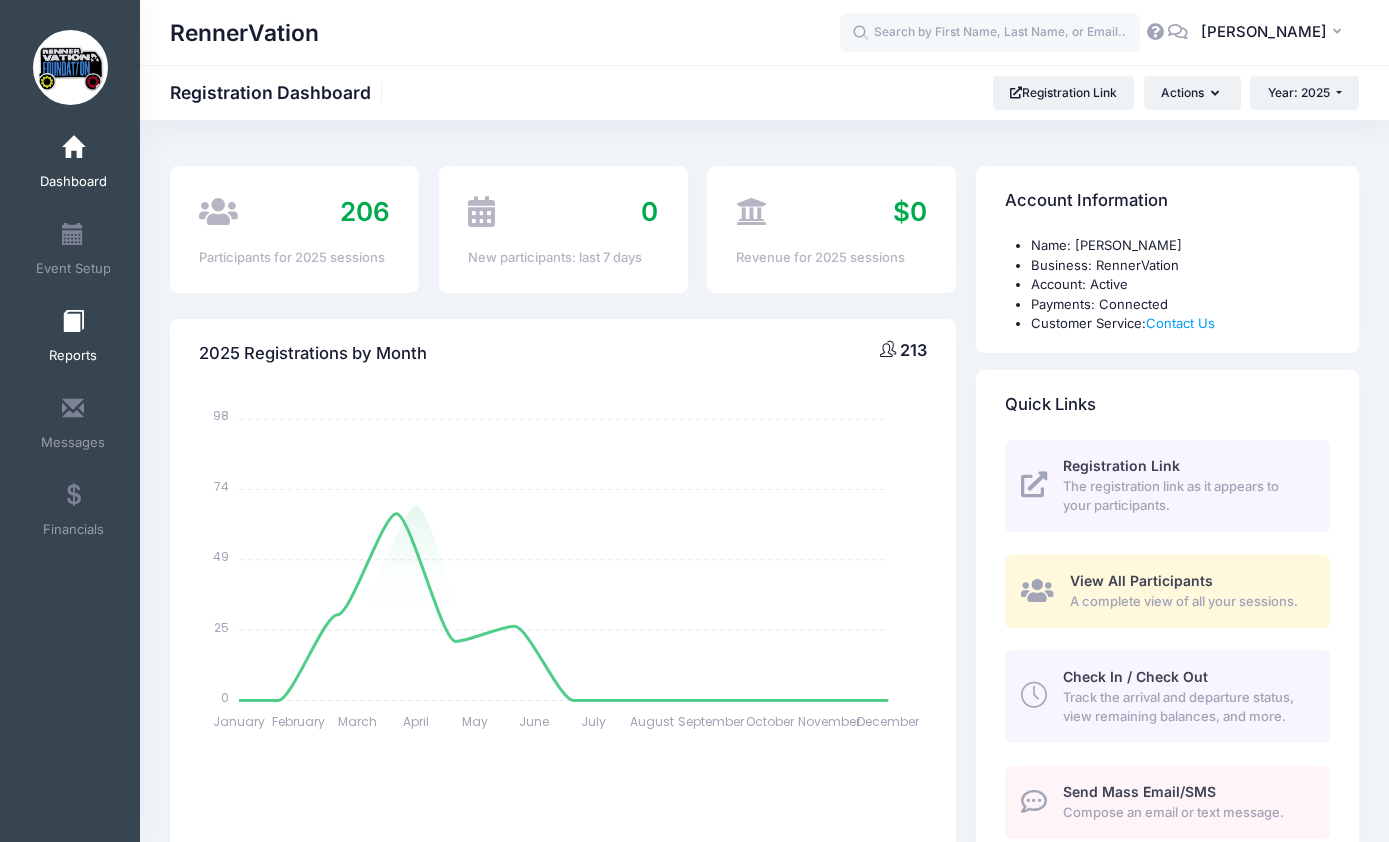 click on "Reports" at bounding box center (73, 339) 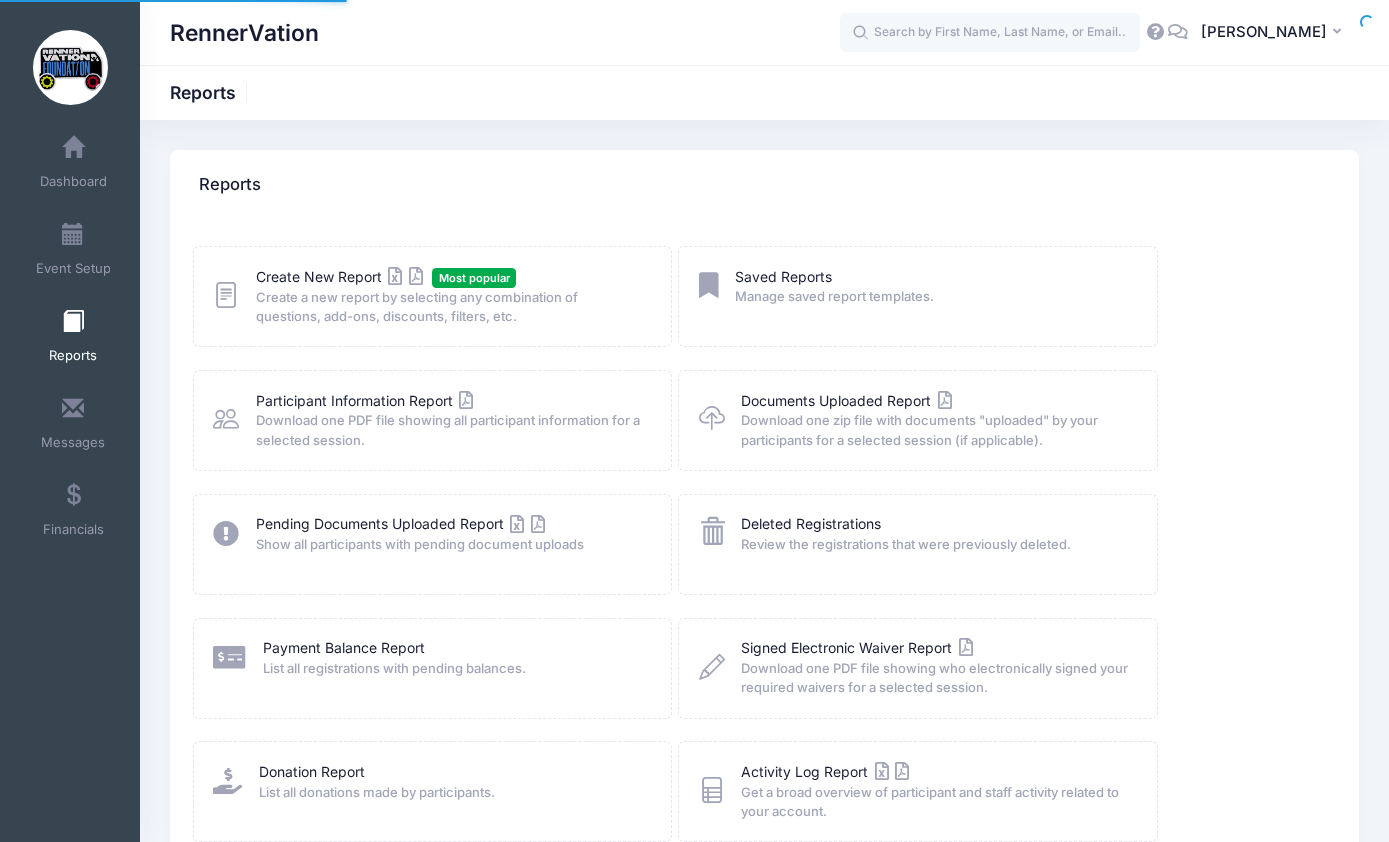 scroll, scrollTop: 0, scrollLeft: 0, axis: both 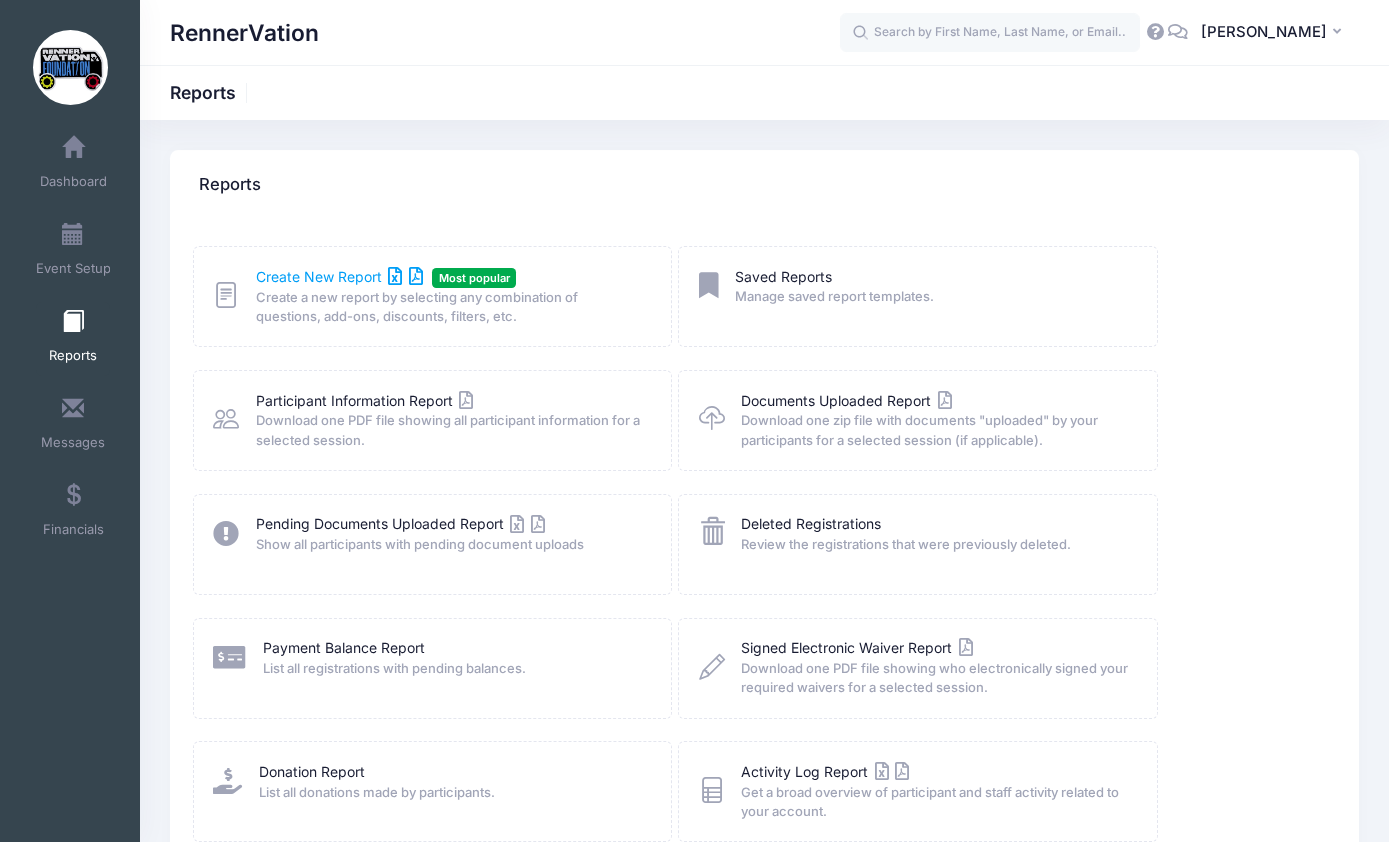 click on "Create New Report" at bounding box center (339, 276) 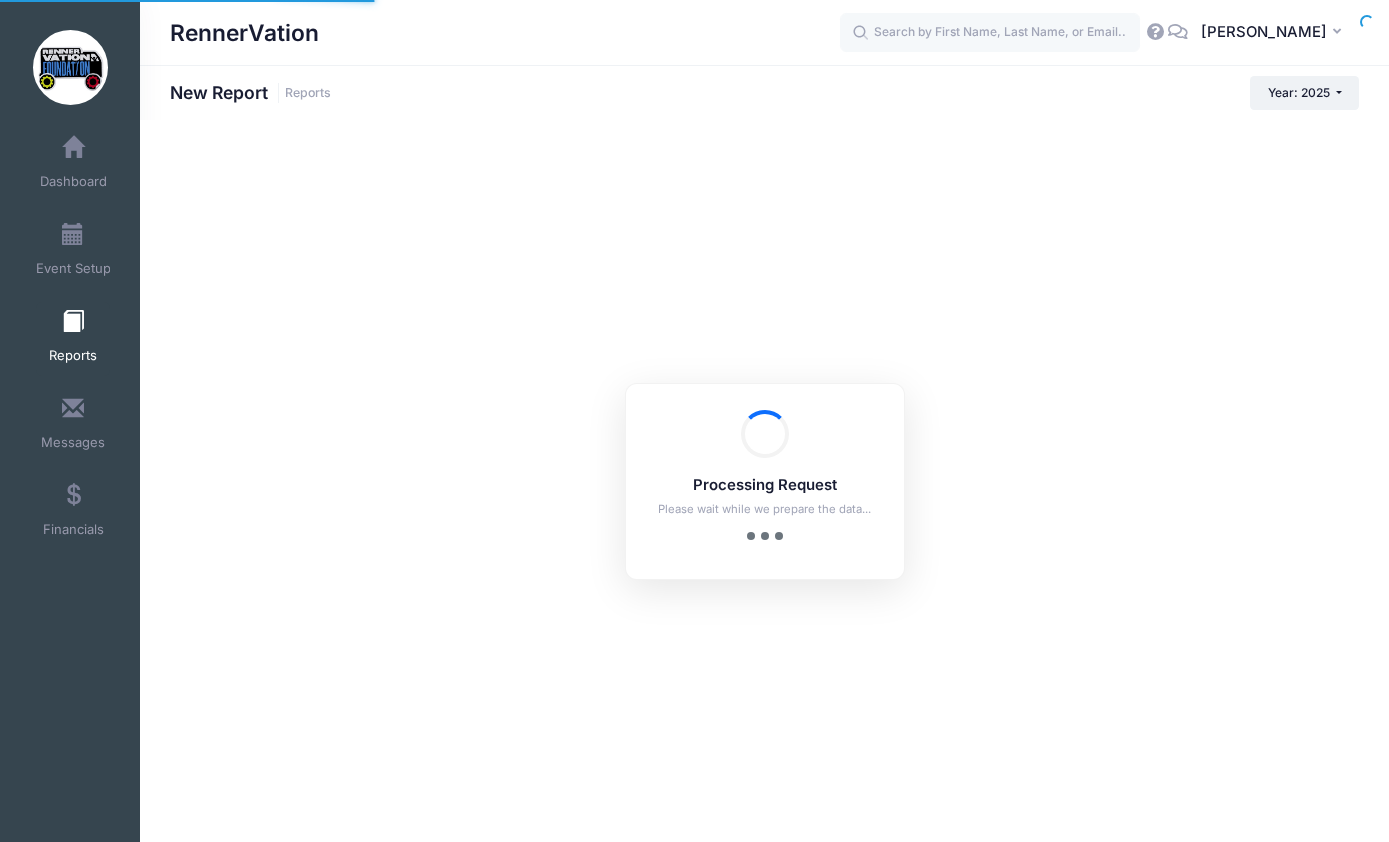 scroll, scrollTop: 0, scrollLeft: 0, axis: both 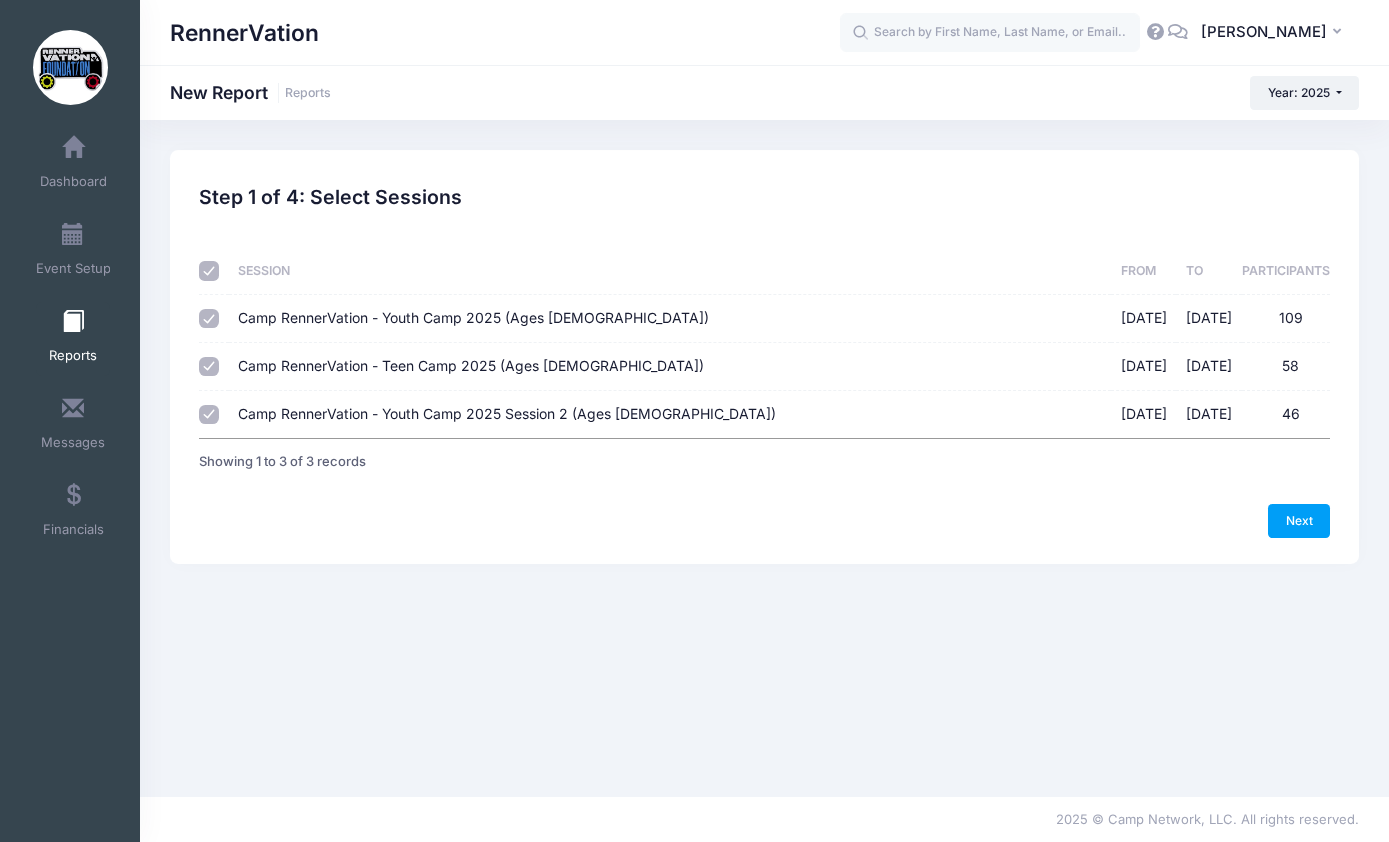 click on "Sessions
Session From To Participants
Camp RennerVation - Youth Camp 2025 (Ages 8-13) 06/30/2025 - 07/05/2025  109 06/30/2025 07/05/2025 109
Camp RennerVation - Teen Camp 2025 (Ages 14-18) 08/03/2025 - 08/08/2025  58 08/03/2025 08/08/2025 58
Camp RennerVation - Youth Camp 2025 Session 2 (Ages 8-13) 08/03/2025 - 08/08/2025  46 08/03/2025 08/08/2025 46
Showing 1 to 3 of 3 records" at bounding box center (765, 350) 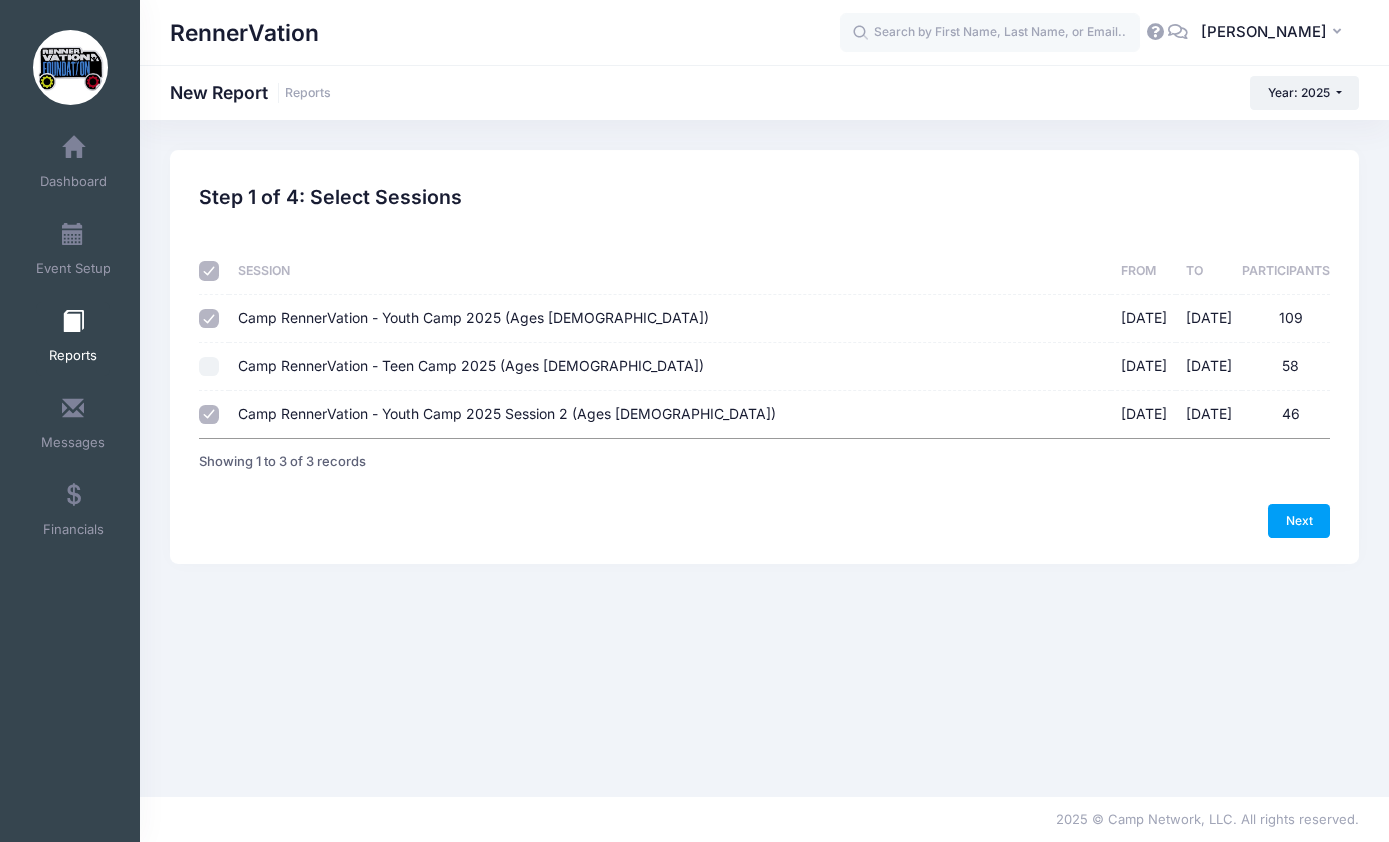 click on "Camp RennerVation - Youth Camp 2025 (Ages 8-13) 06/30/2025 - 07/05/2025  109" at bounding box center [209, 319] 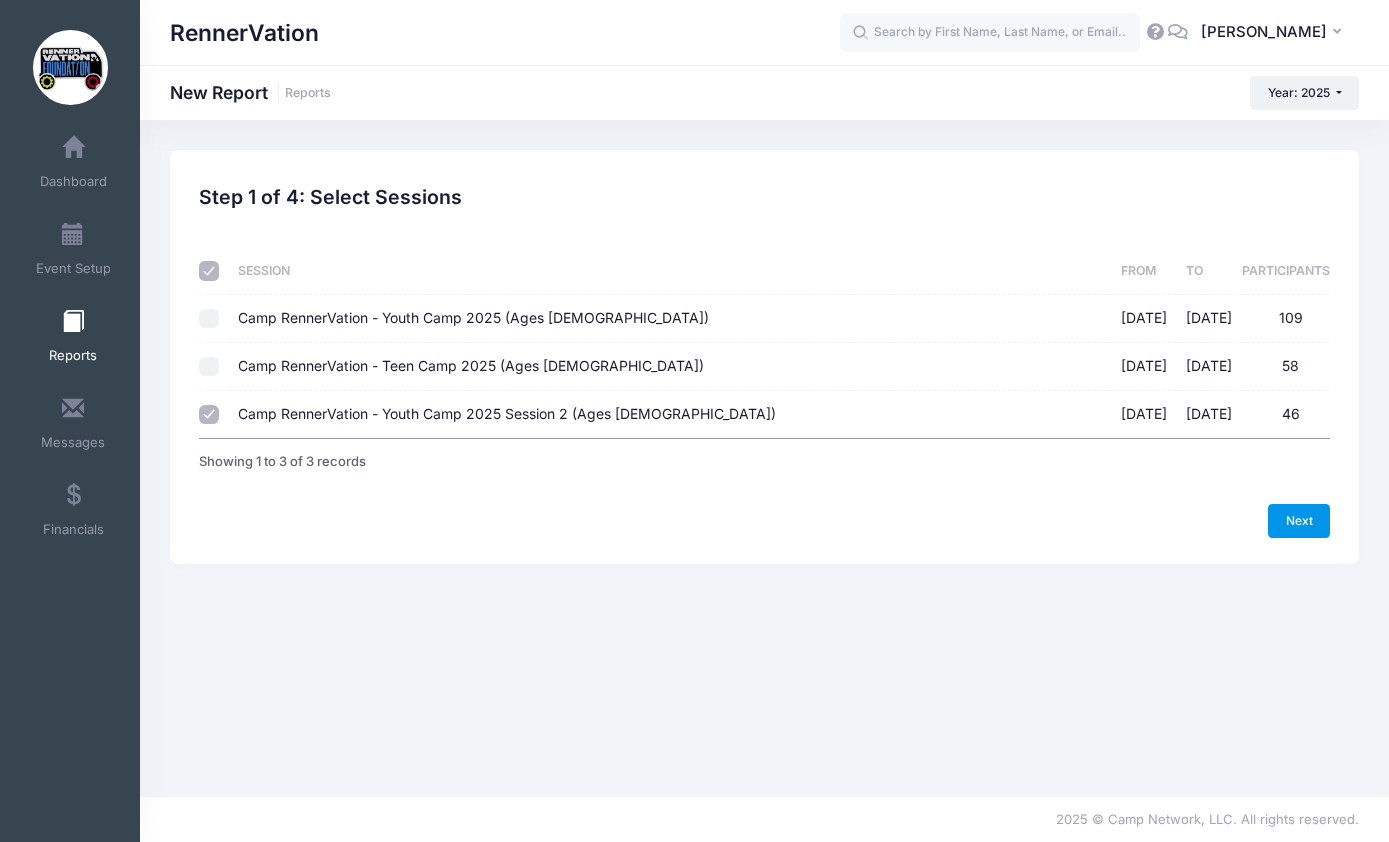 click on "Next" at bounding box center [1299, 521] 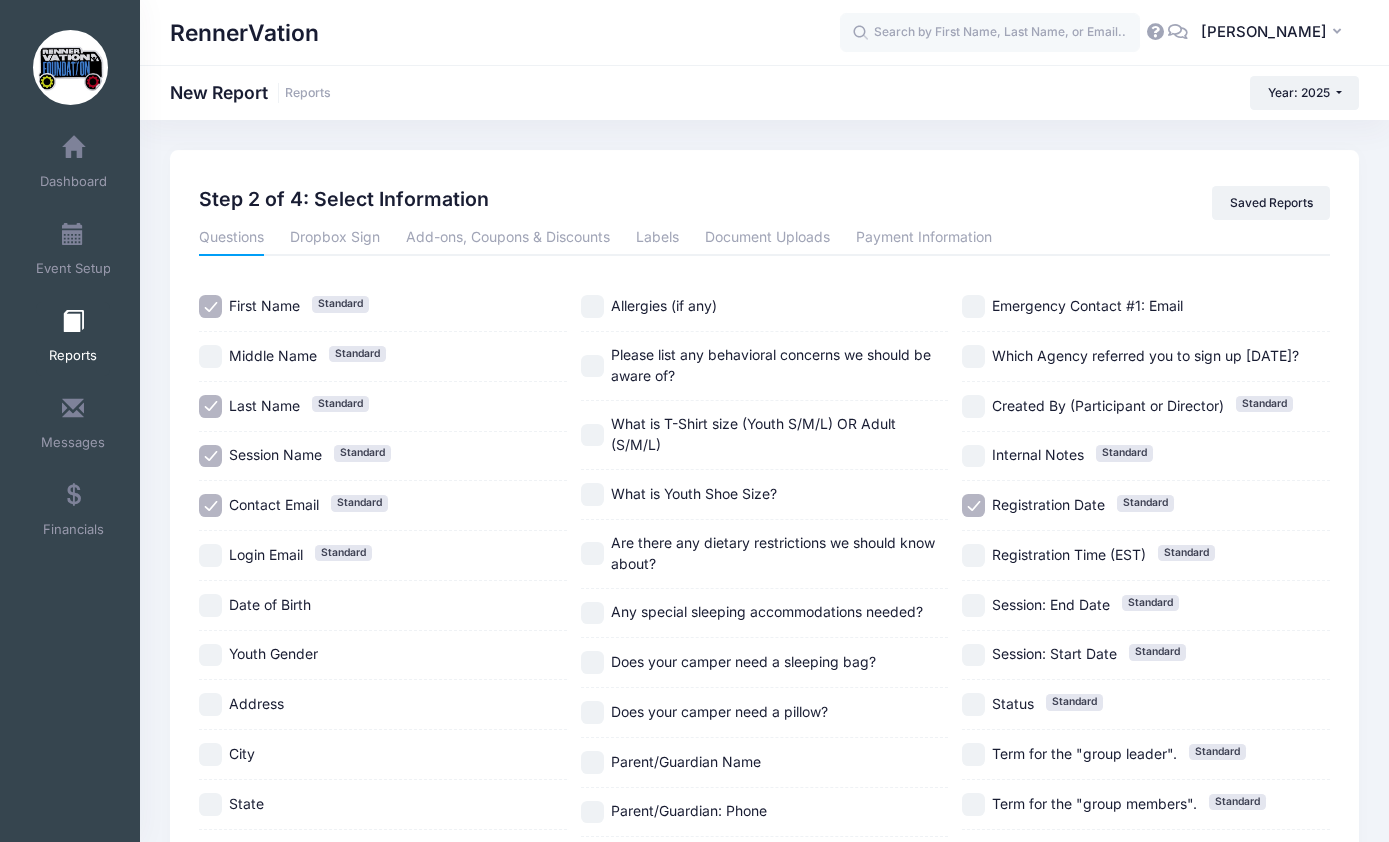 click on "Previous
Next
Step  2  of 4:  Select Information
1  Select Sessions
2 Select Information
3  Select Filters
4 Create Report
Created By Participant
Added by Director
Step 1 of 4: Select Sessions
Sessions
To" at bounding box center (764, 608) 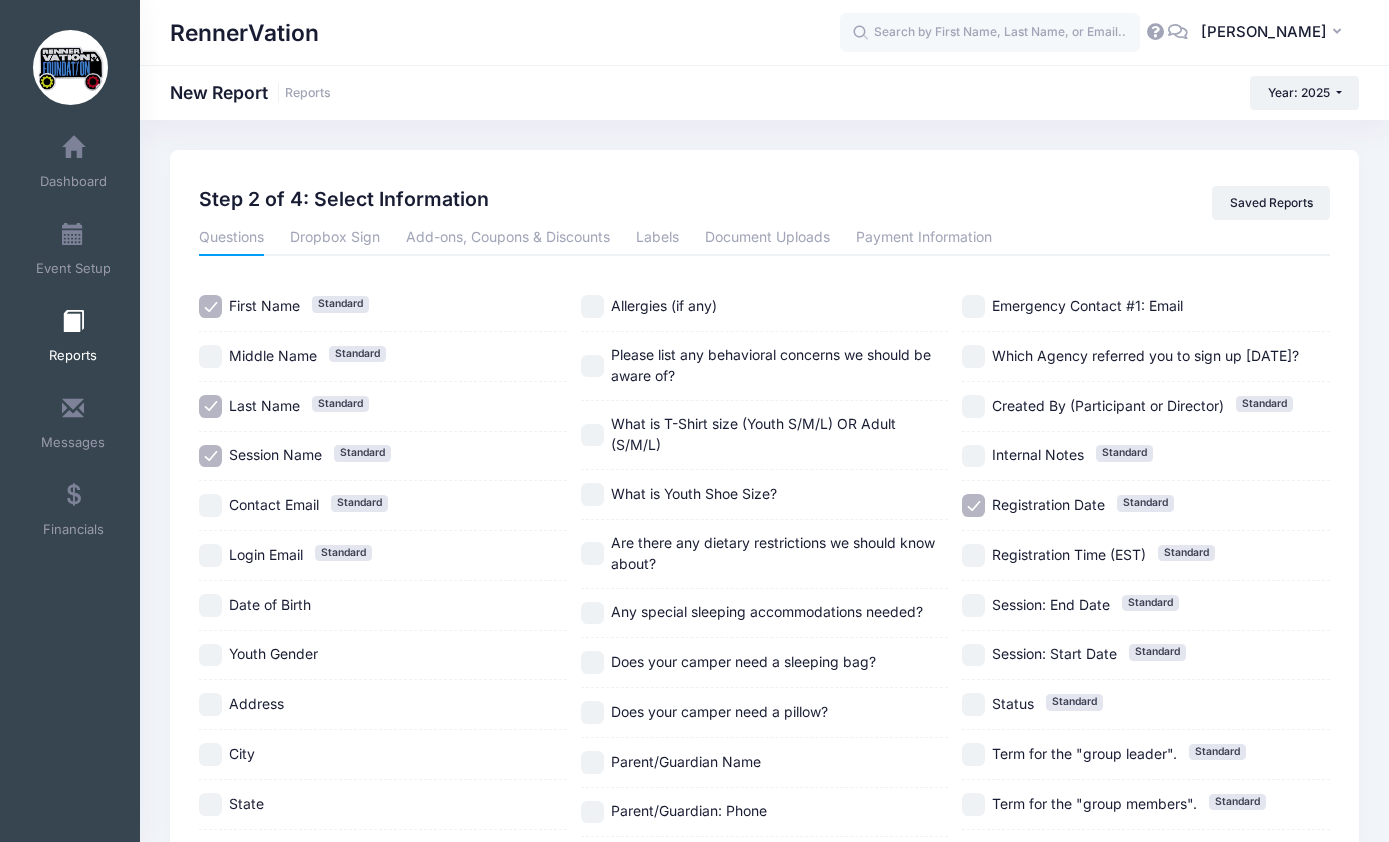 click on "Registration Date Standard" at bounding box center (973, 505) 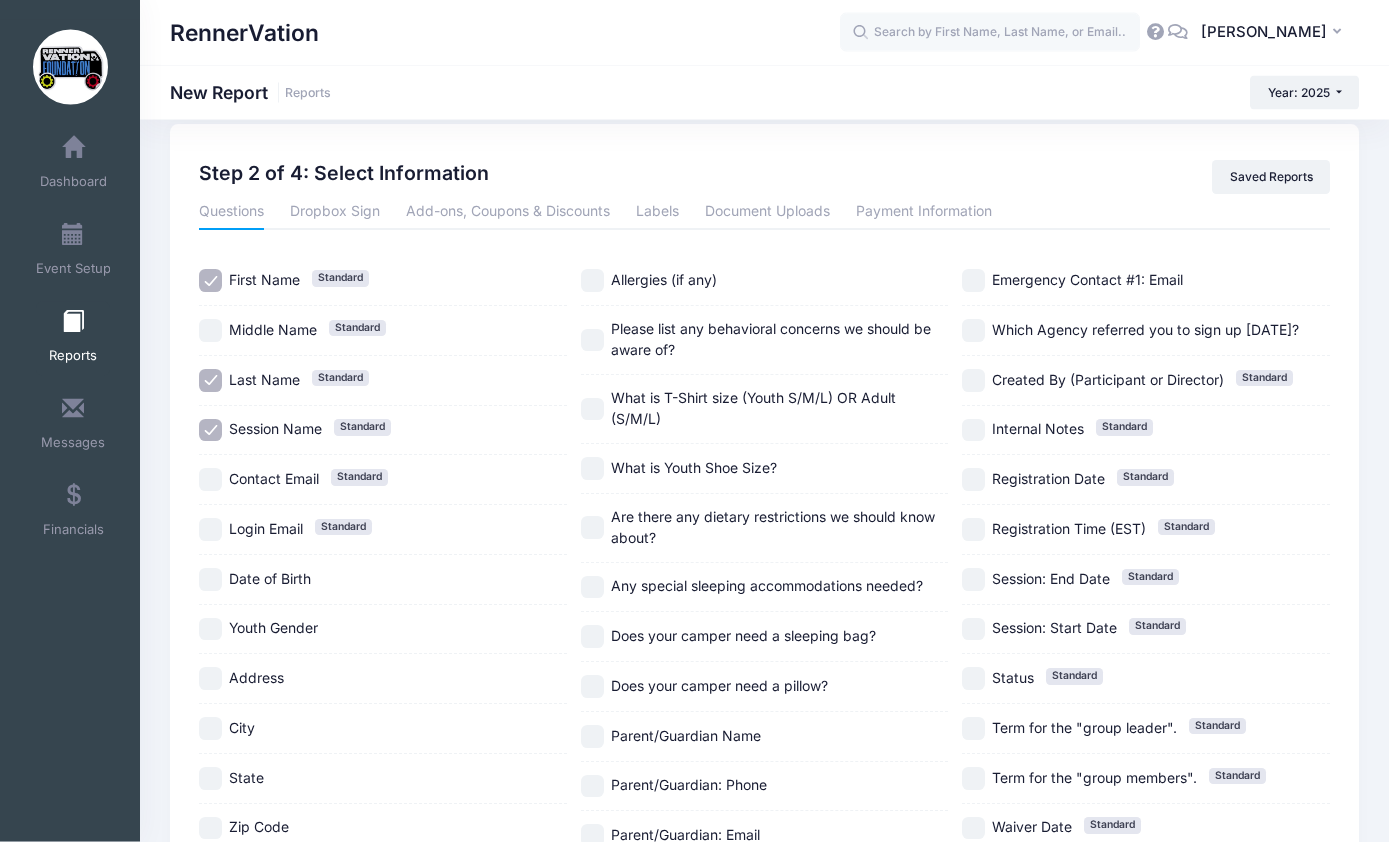 scroll, scrollTop: 26, scrollLeft: 0, axis: vertical 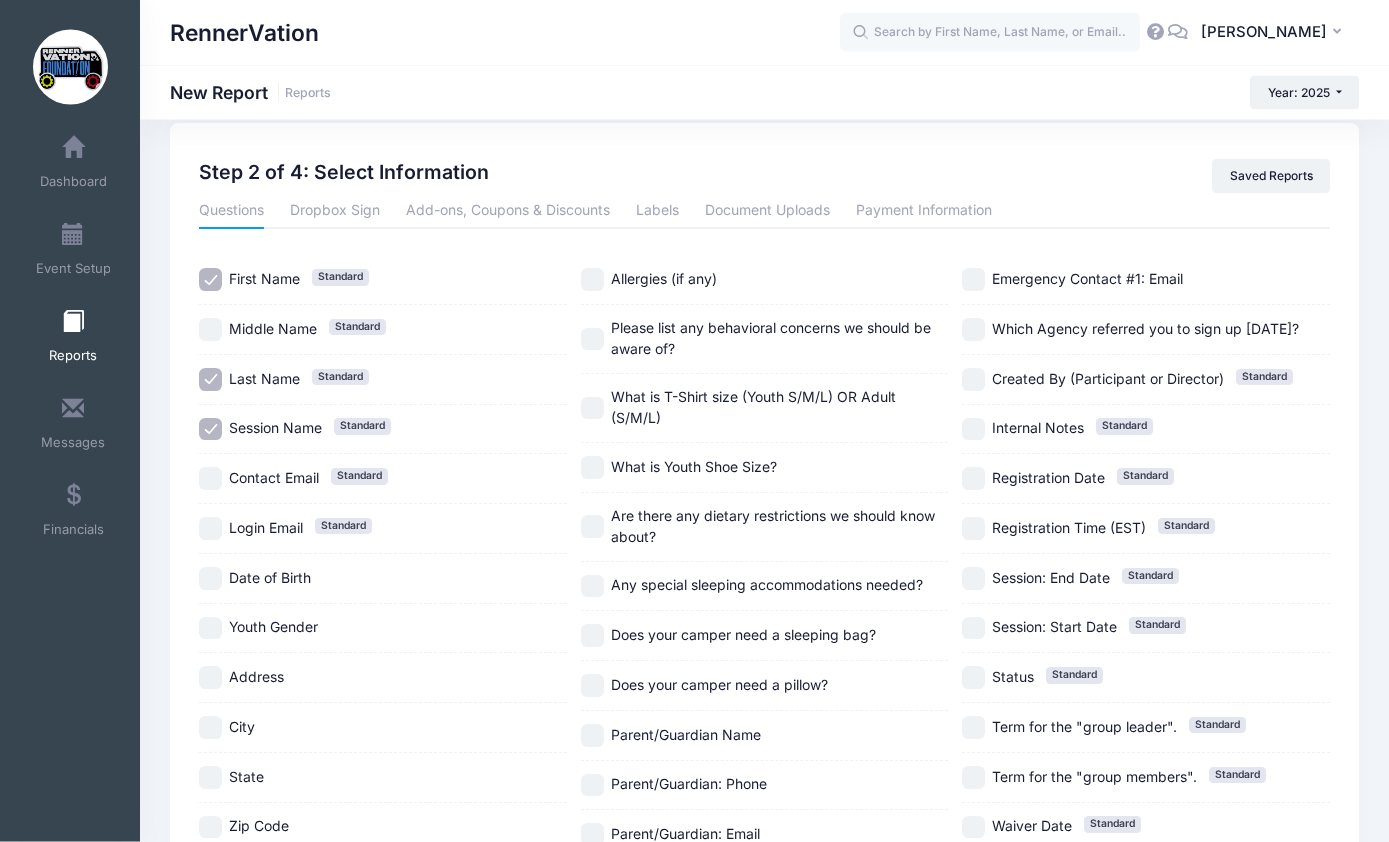 click on "Date of Birth" at bounding box center (210, 579) 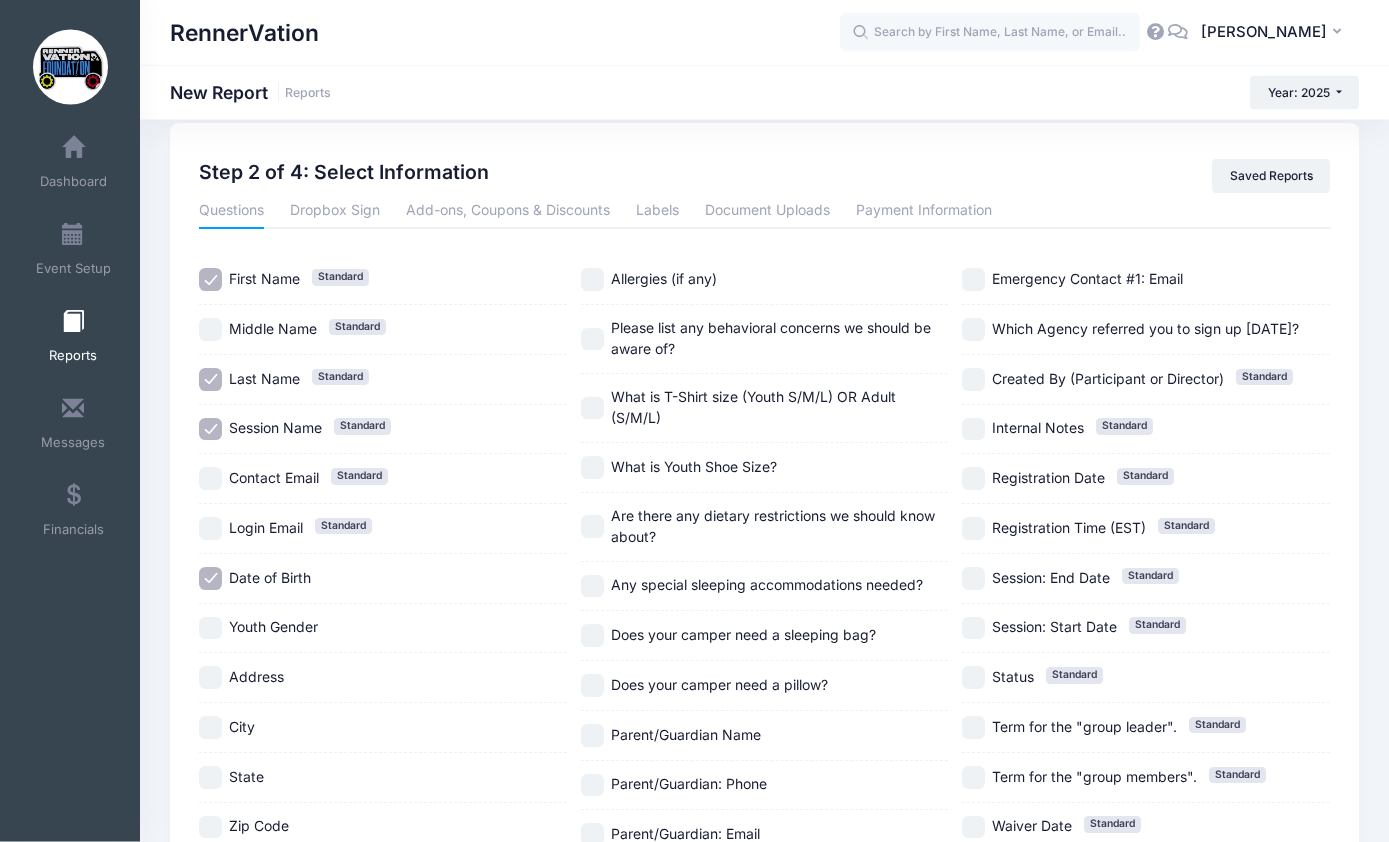 click on "Youth Gender" at bounding box center [210, 629] 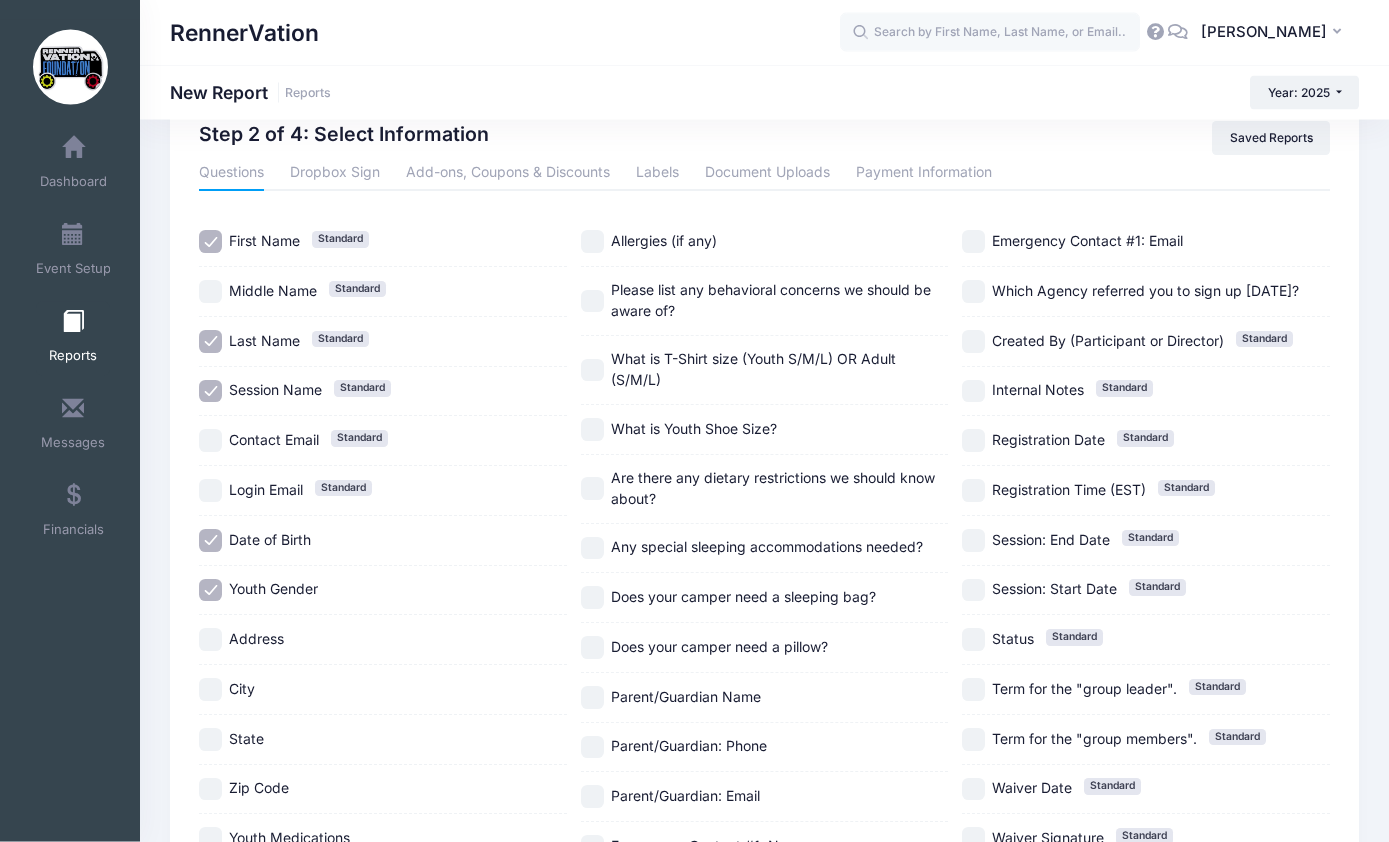 scroll, scrollTop: 87, scrollLeft: 0, axis: vertical 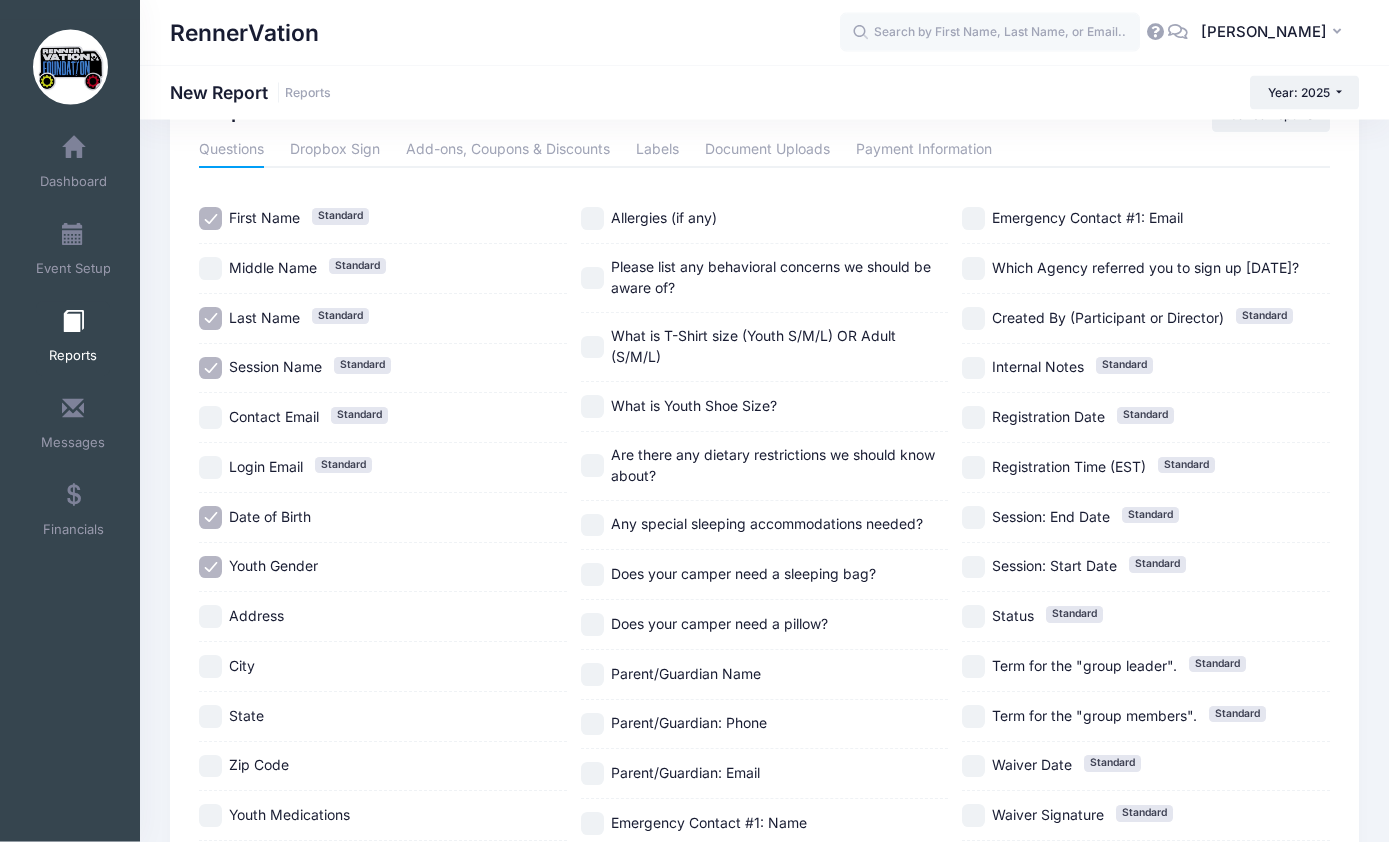 click on "City" at bounding box center [210, 667] 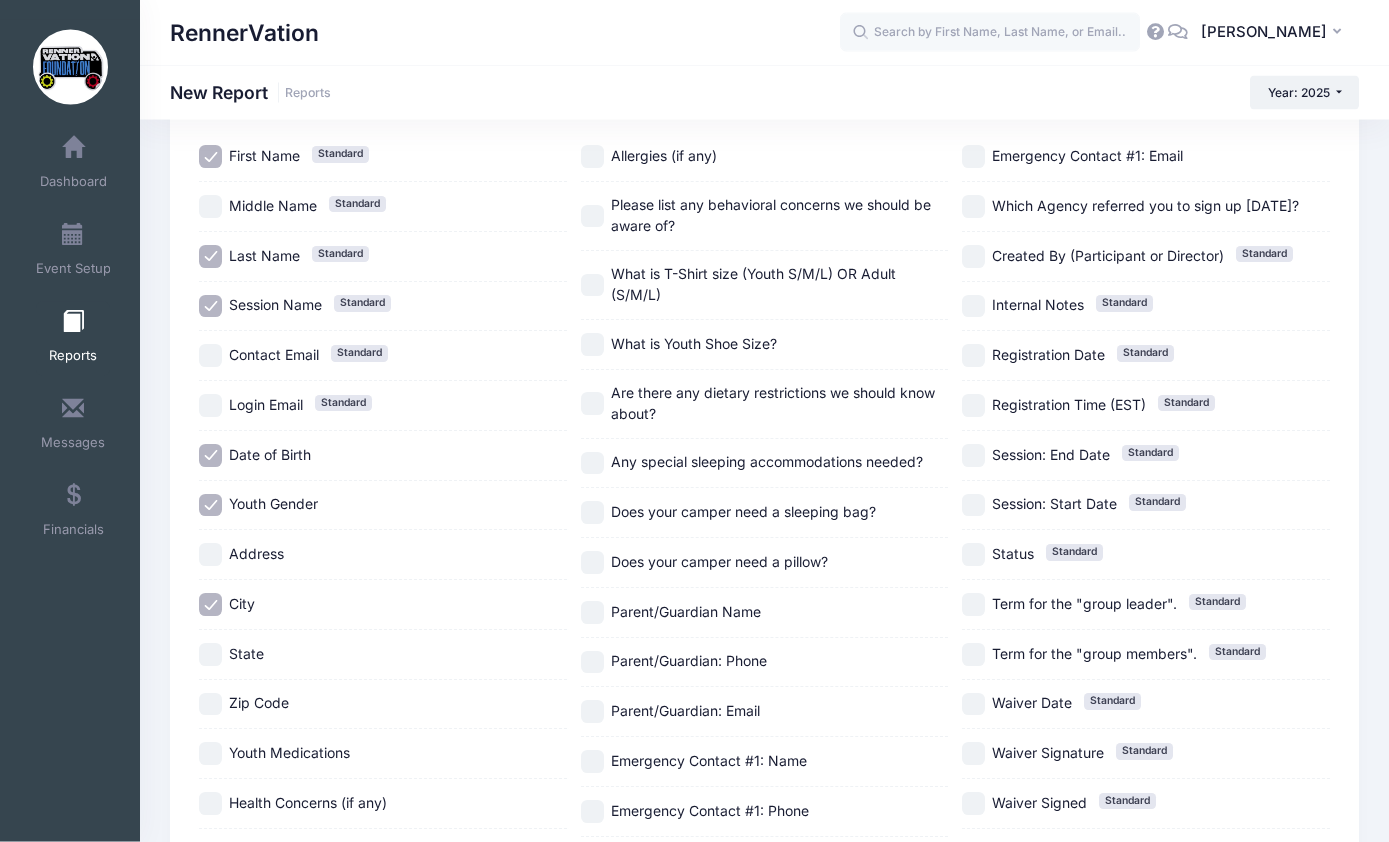 scroll, scrollTop: 150, scrollLeft: 0, axis: vertical 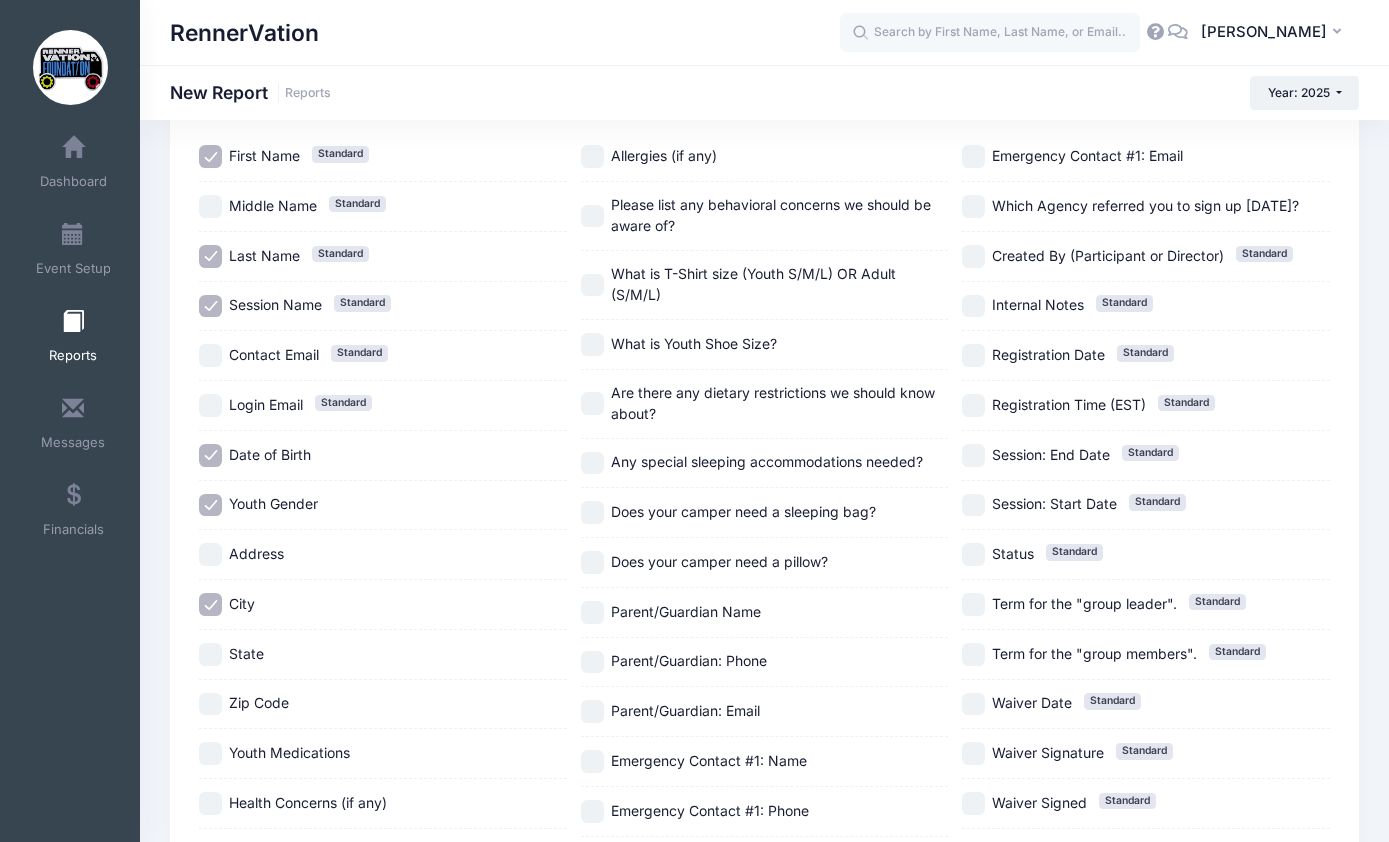 click on "Next" at bounding box center [1299, 873] 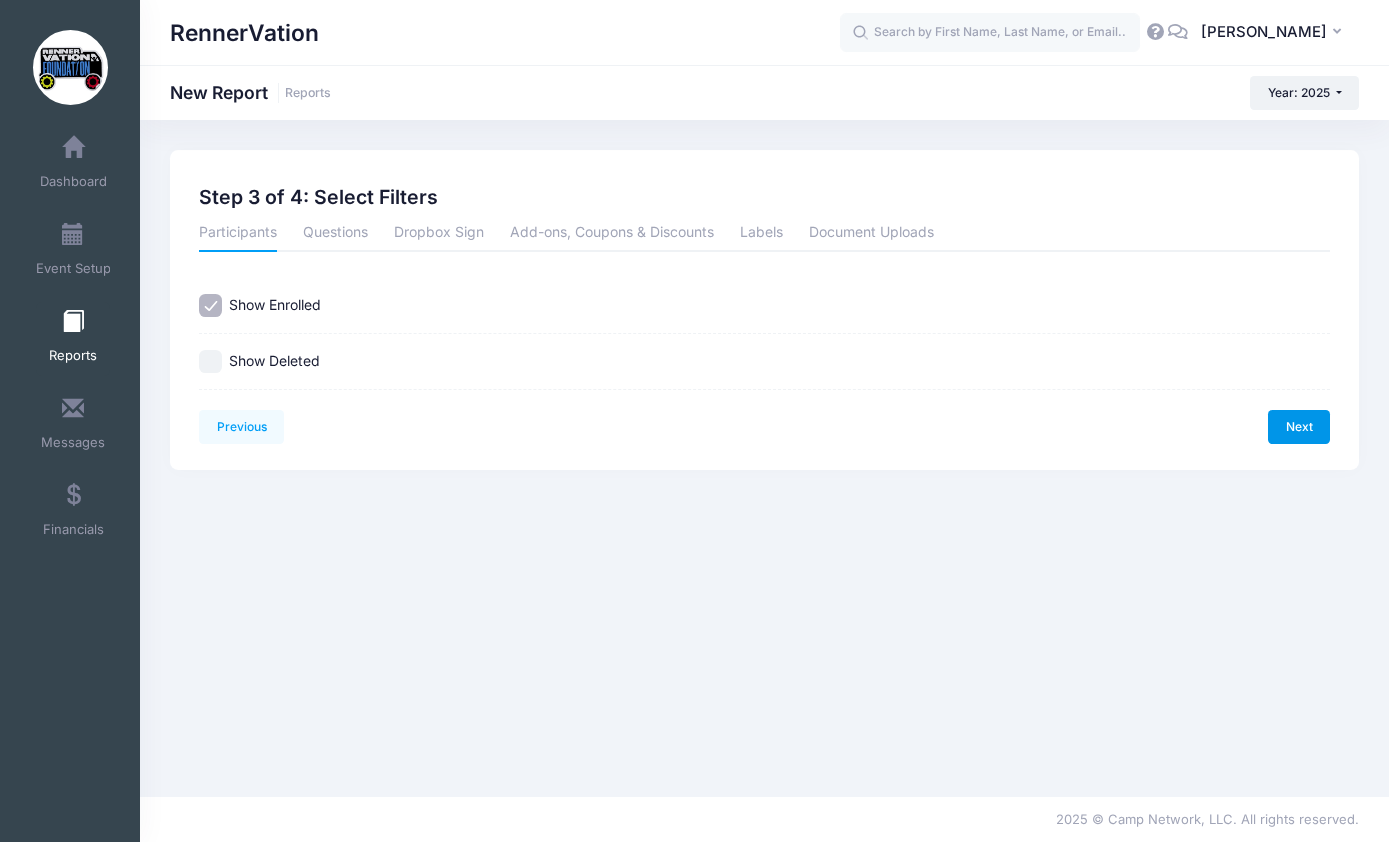 click on "Next" at bounding box center (1299, 427) 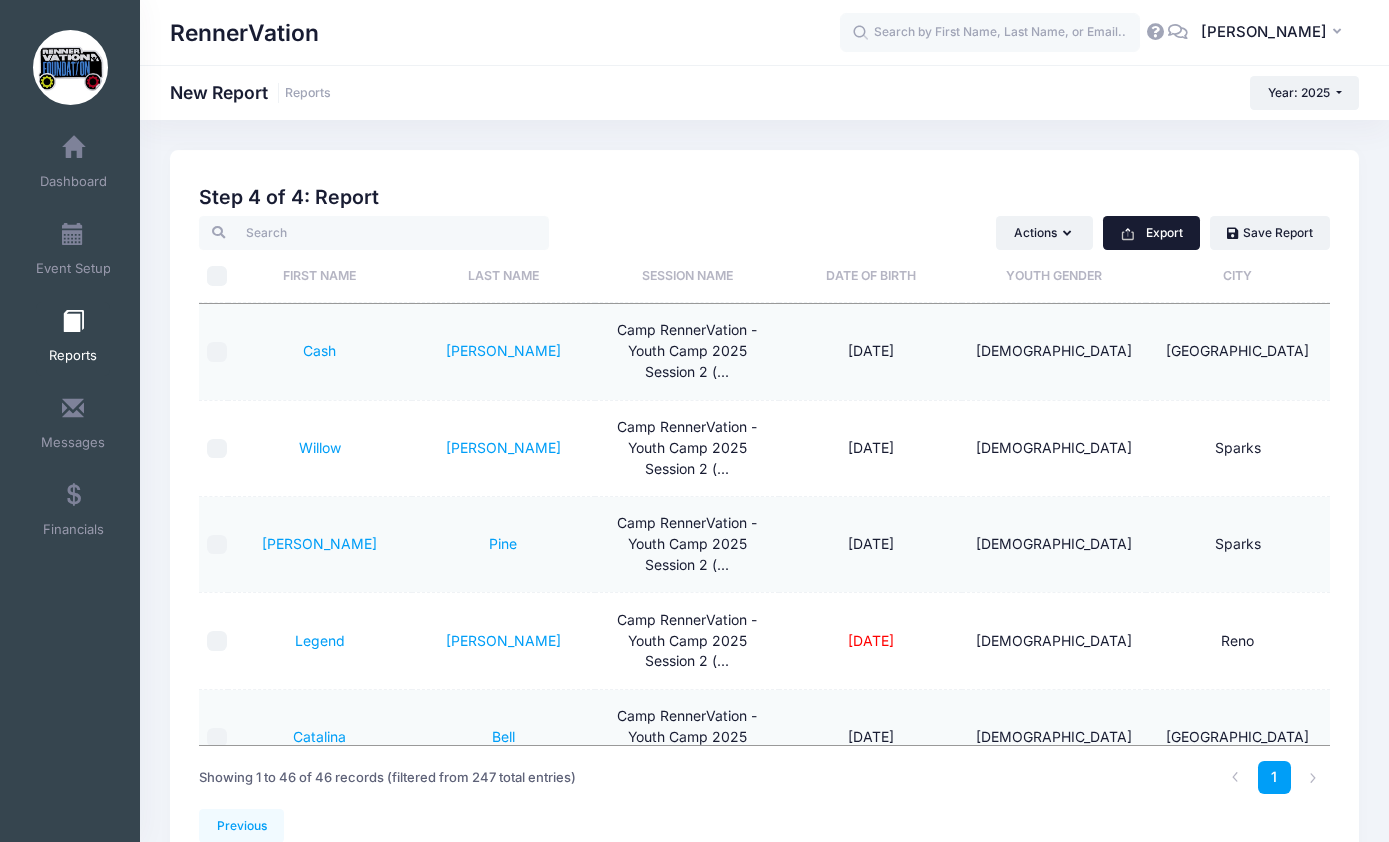 click on "Export" at bounding box center [1151, 233] 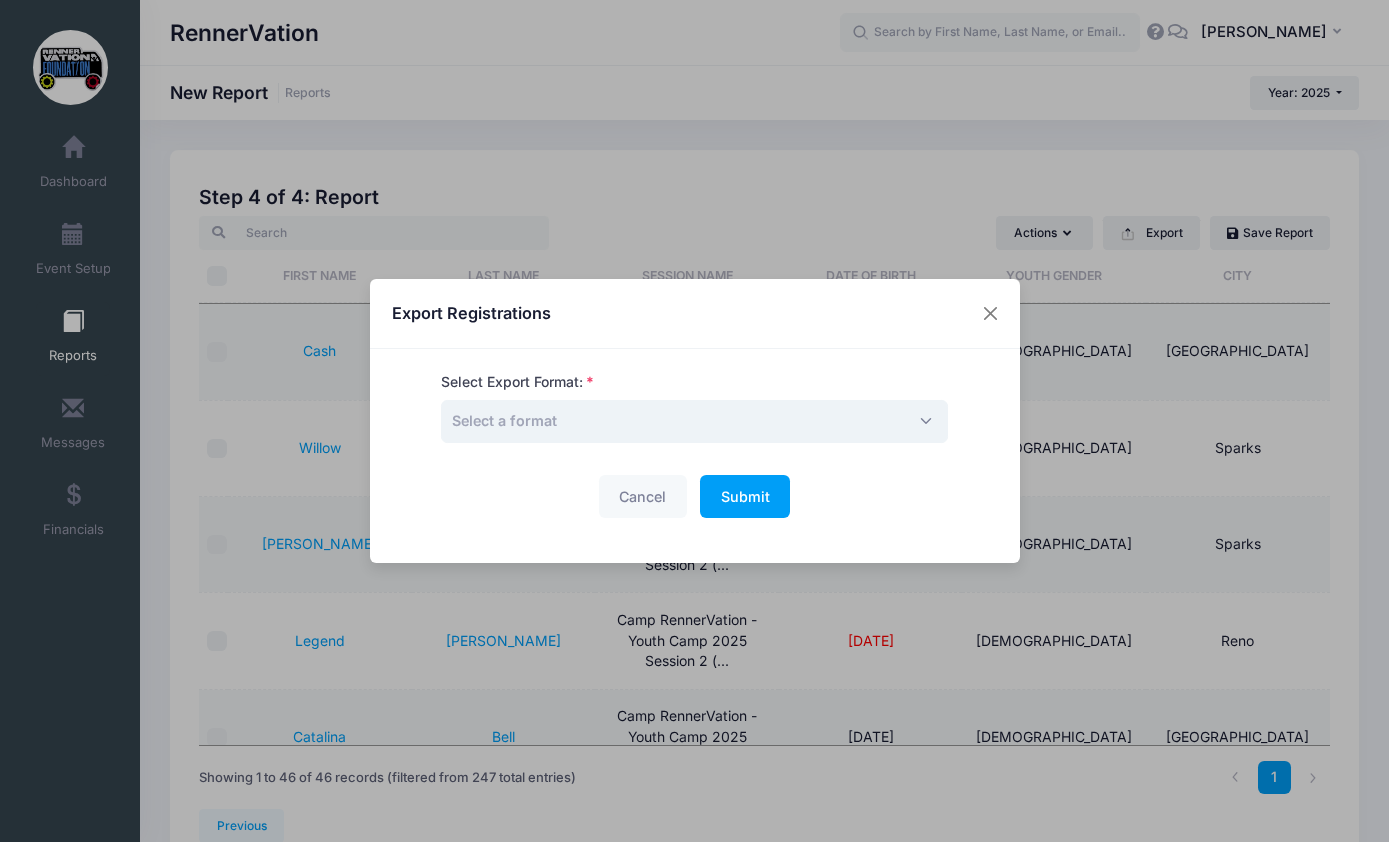 click on "Select a format" at bounding box center [694, 421] 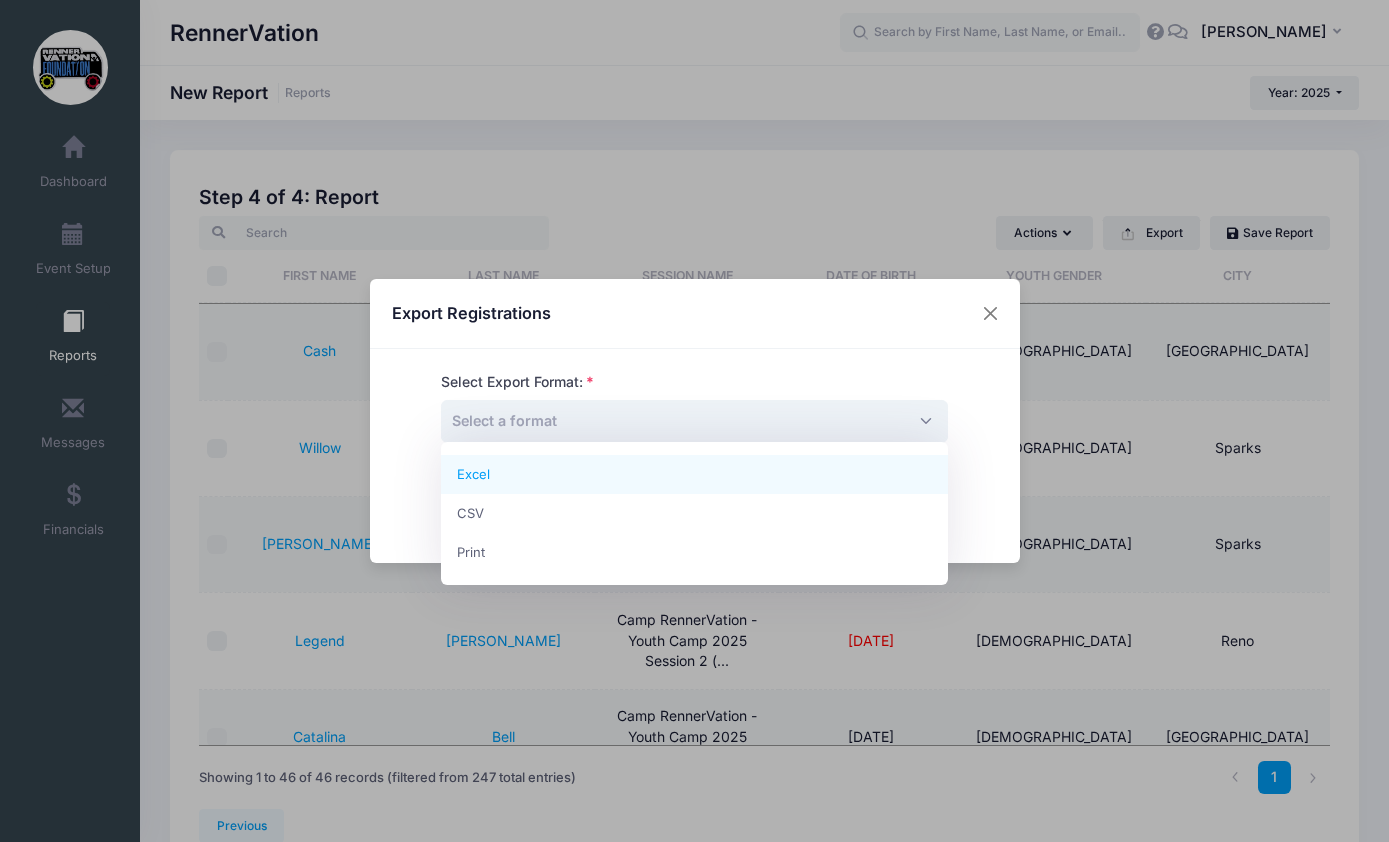 select on "excel" 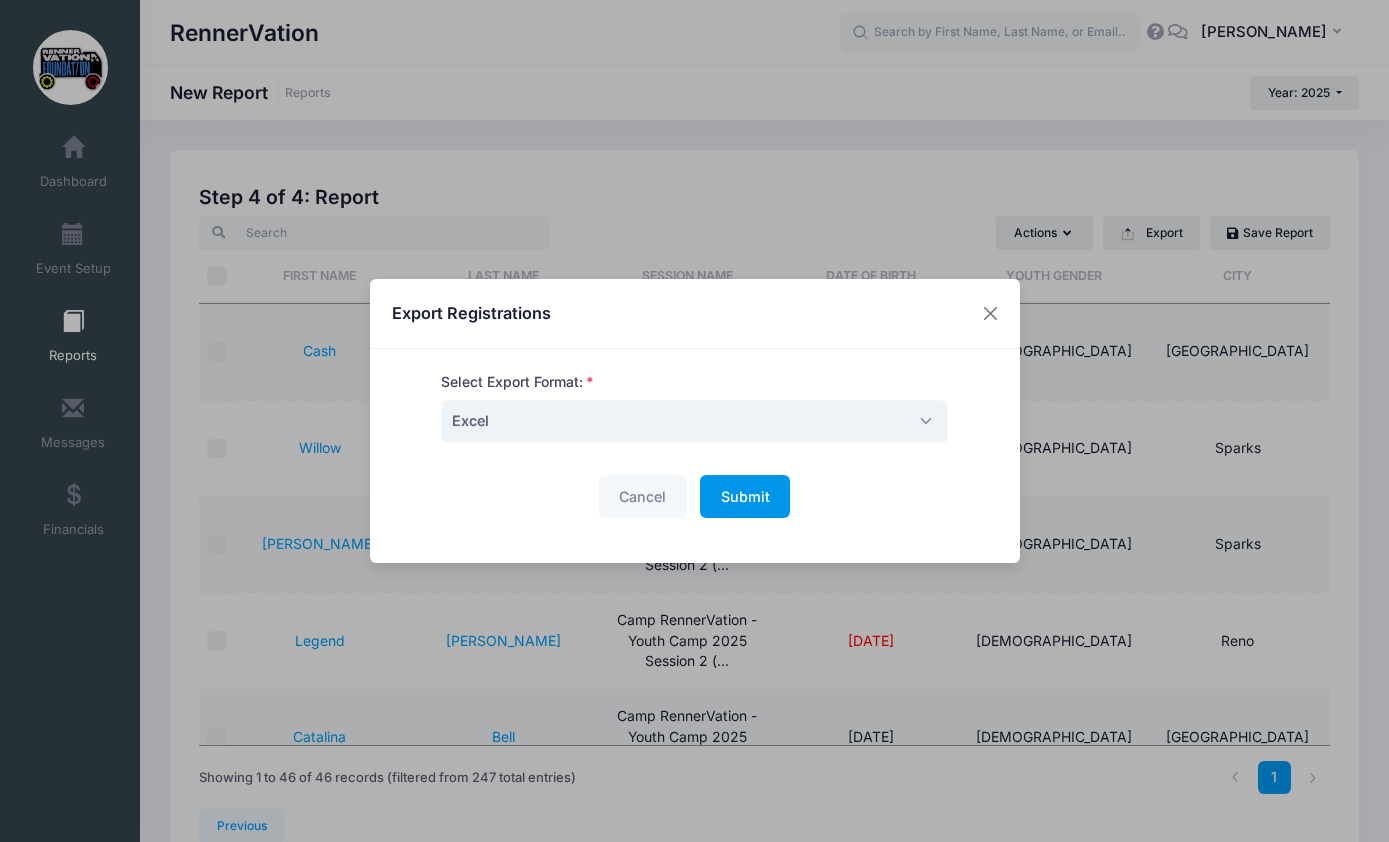 click on "Submit" at bounding box center [745, 496] 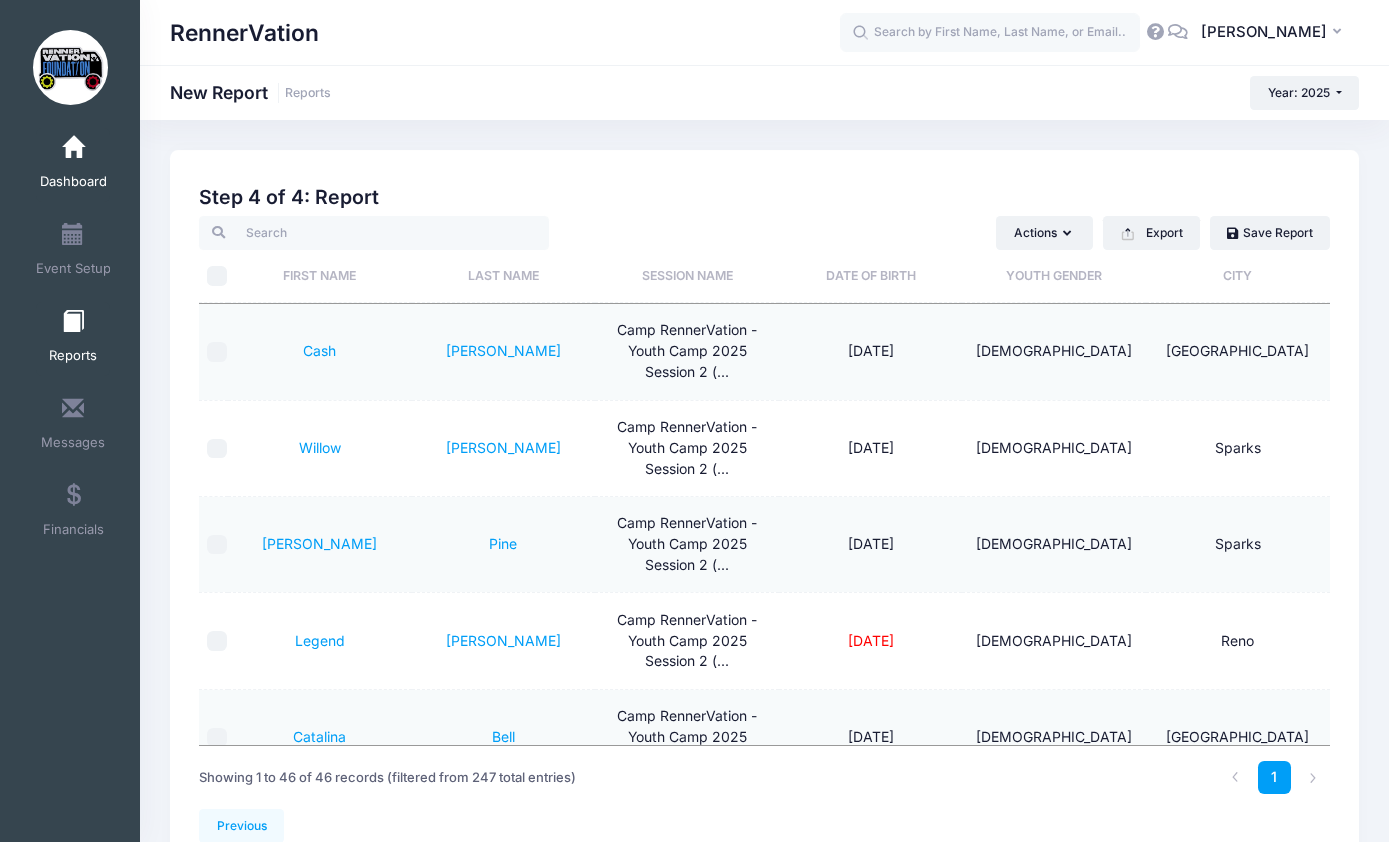 click on "Dashboard" at bounding box center [73, 182] 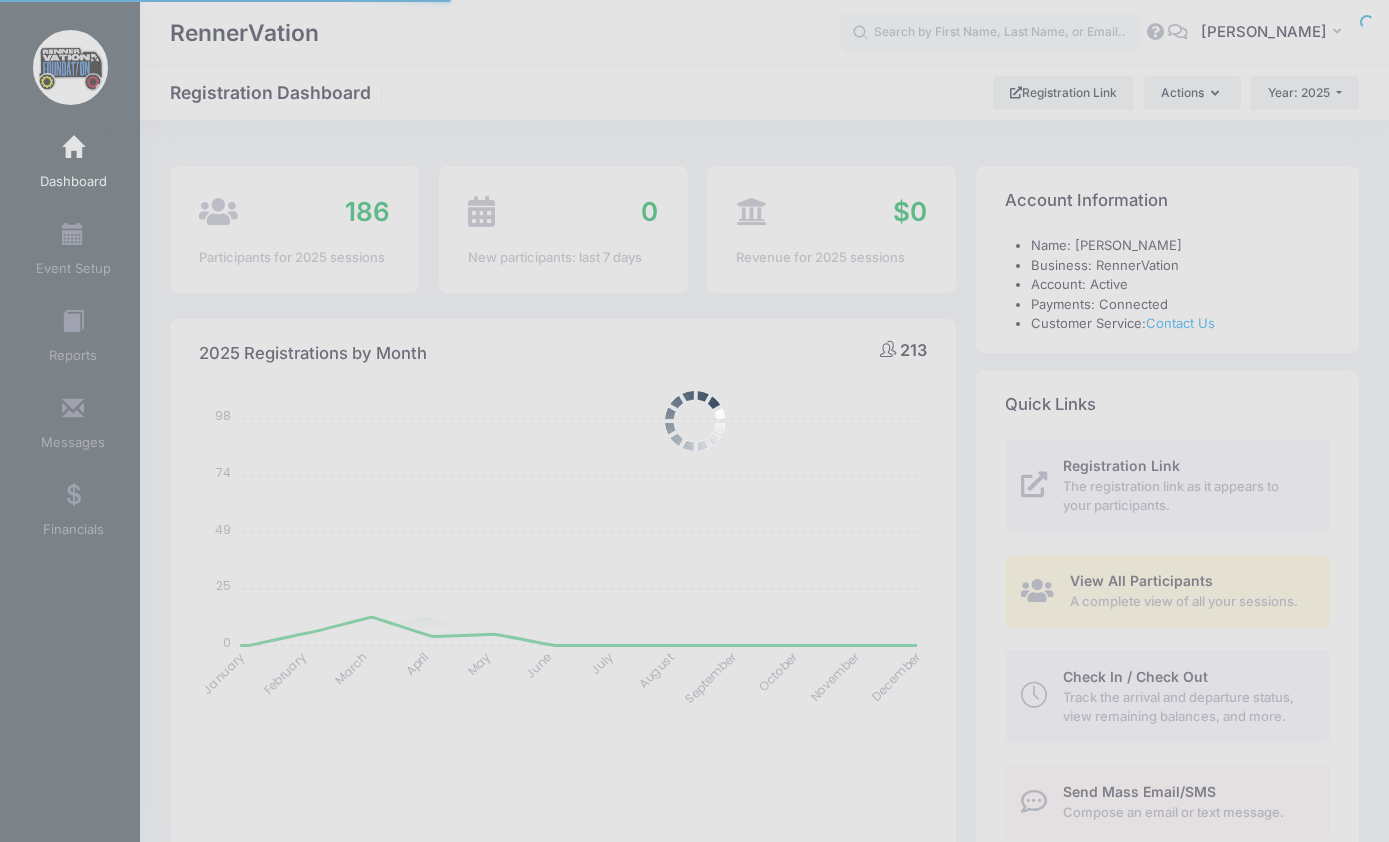 select 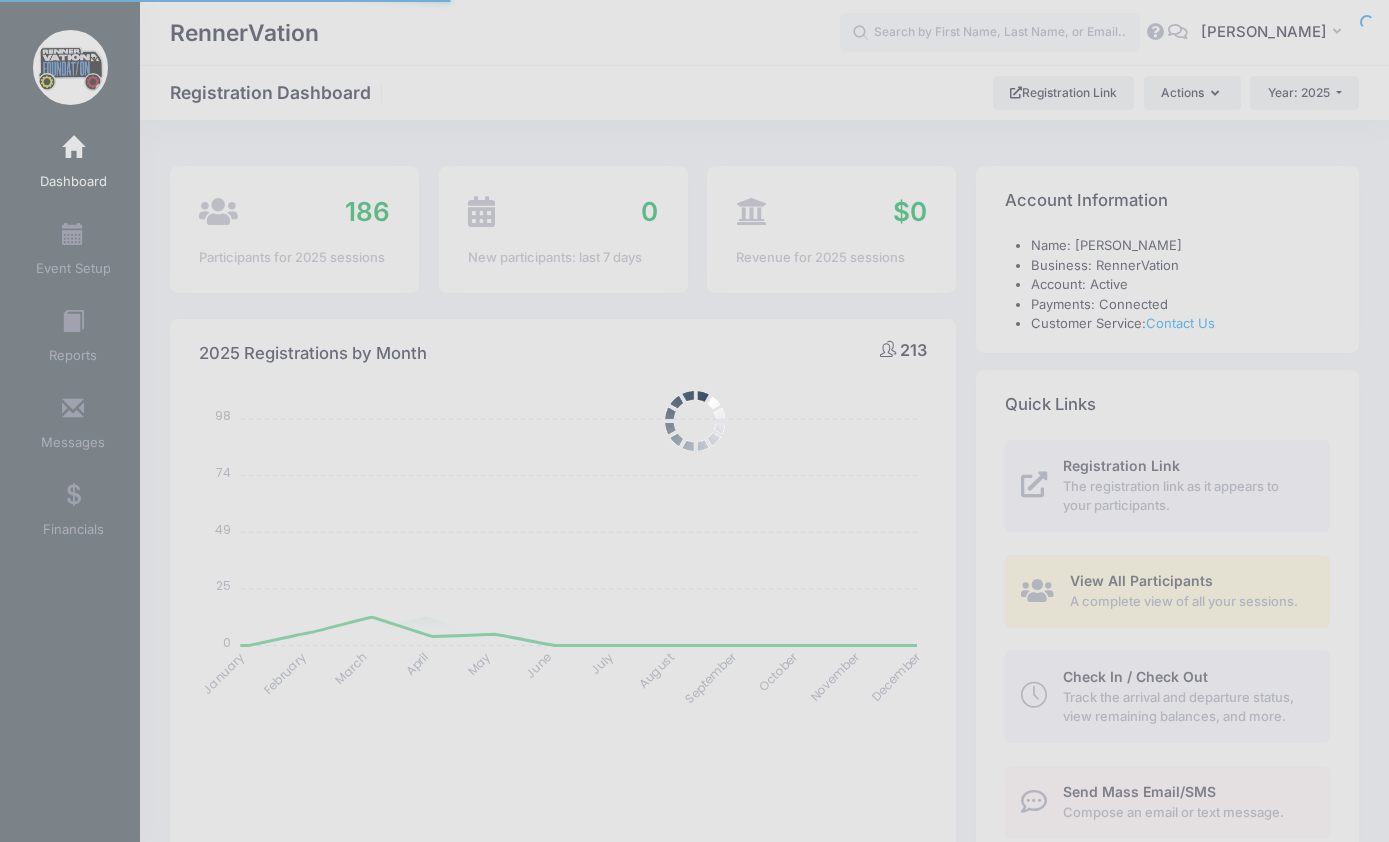 scroll, scrollTop: 0, scrollLeft: 0, axis: both 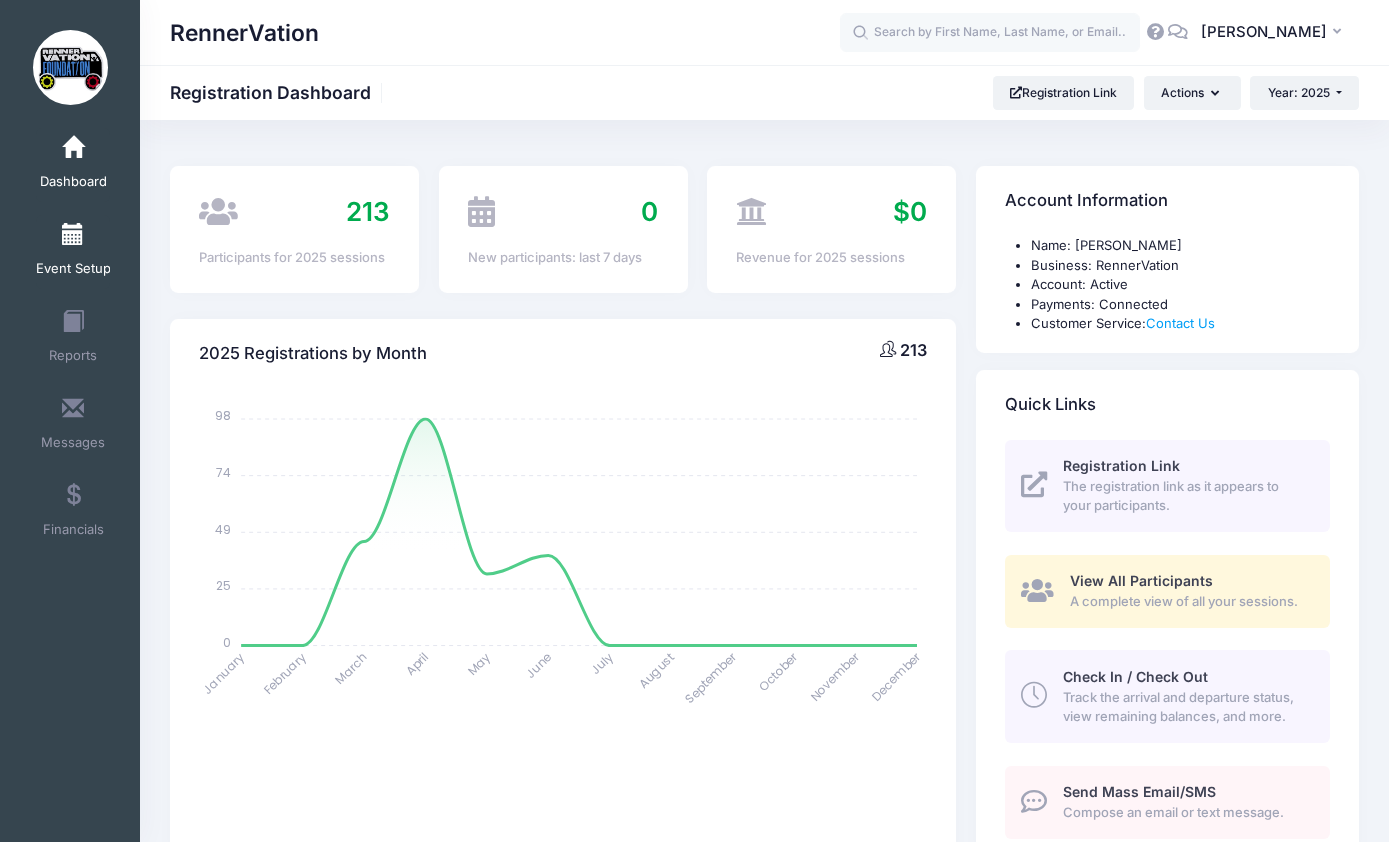 click on "Event Setup" at bounding box center [73, 269] 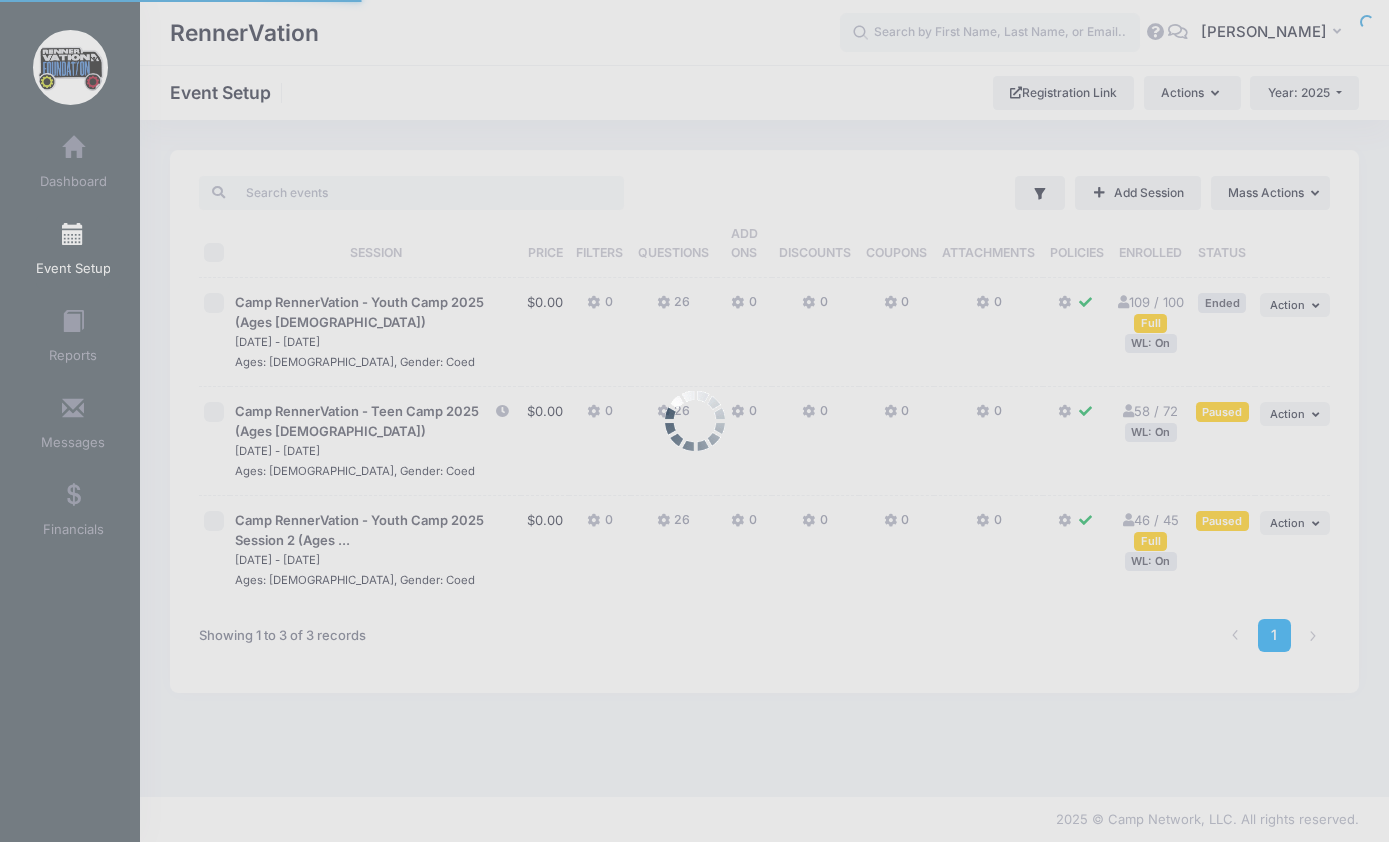 scroll, scrollTop: 0, scrollLeft: 0, axis: both 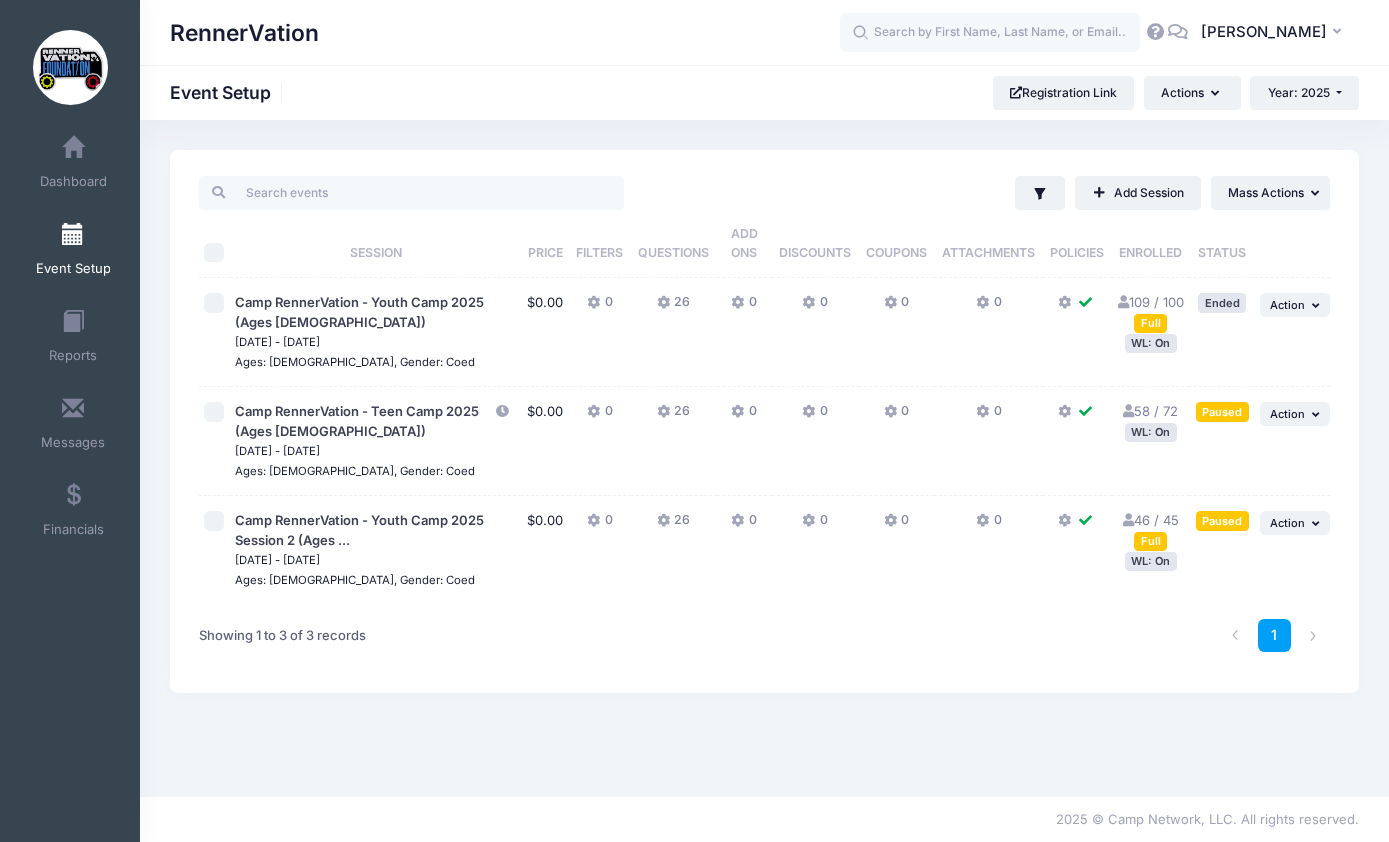 click on "WL:
On" at bounding box center (1151, 561) 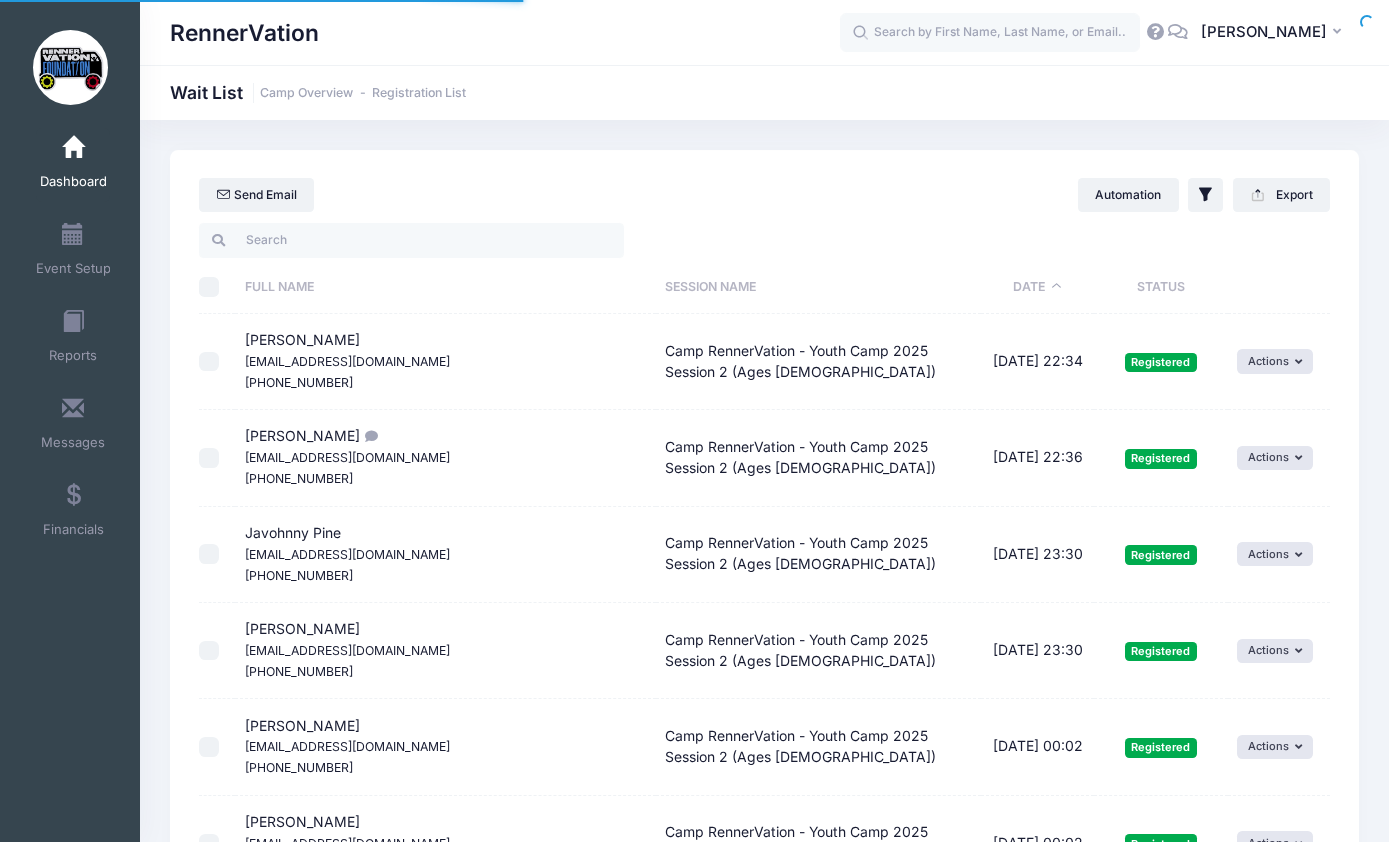 select on "50" 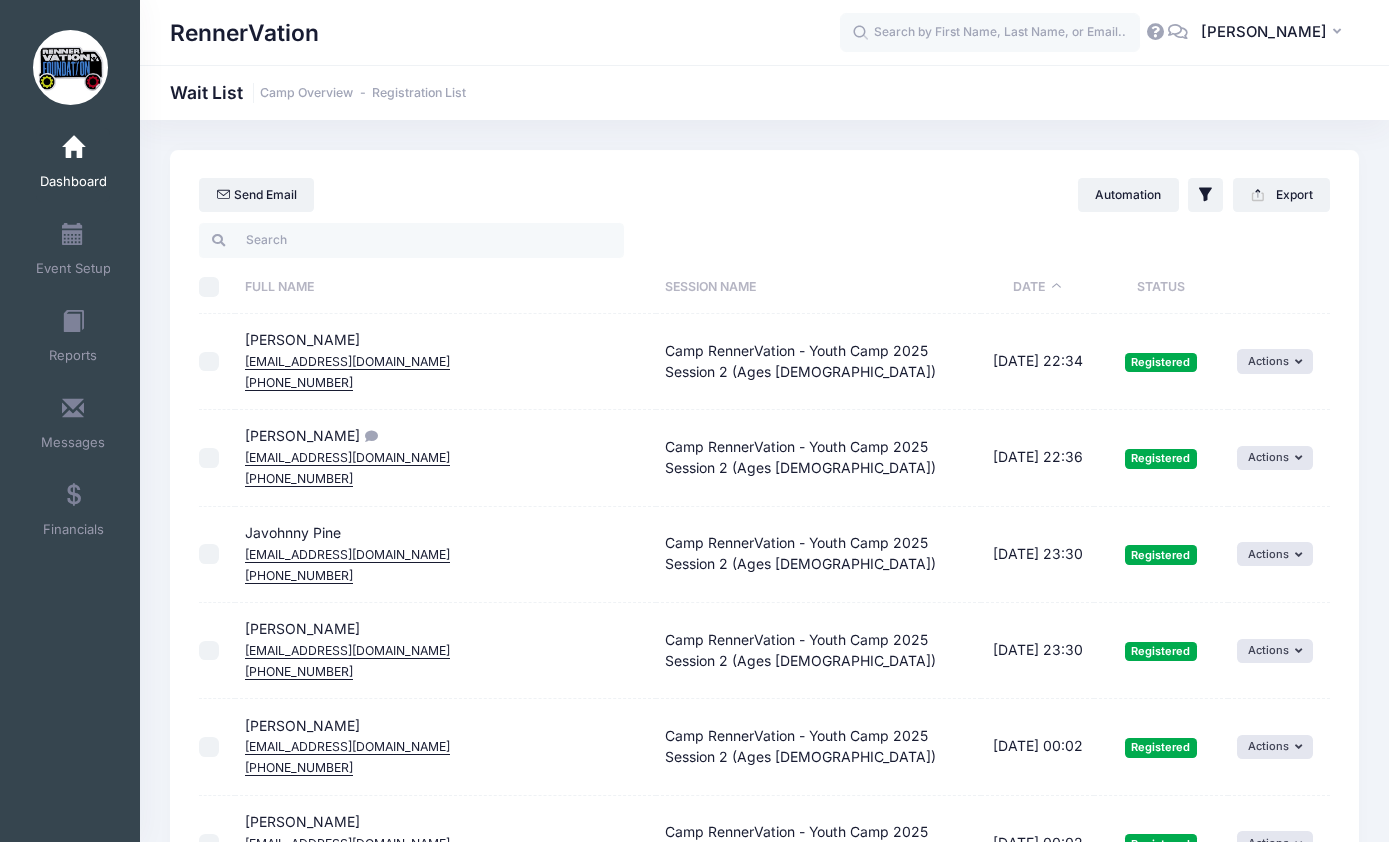 click on "Status" at bounding box center (1161, 287) 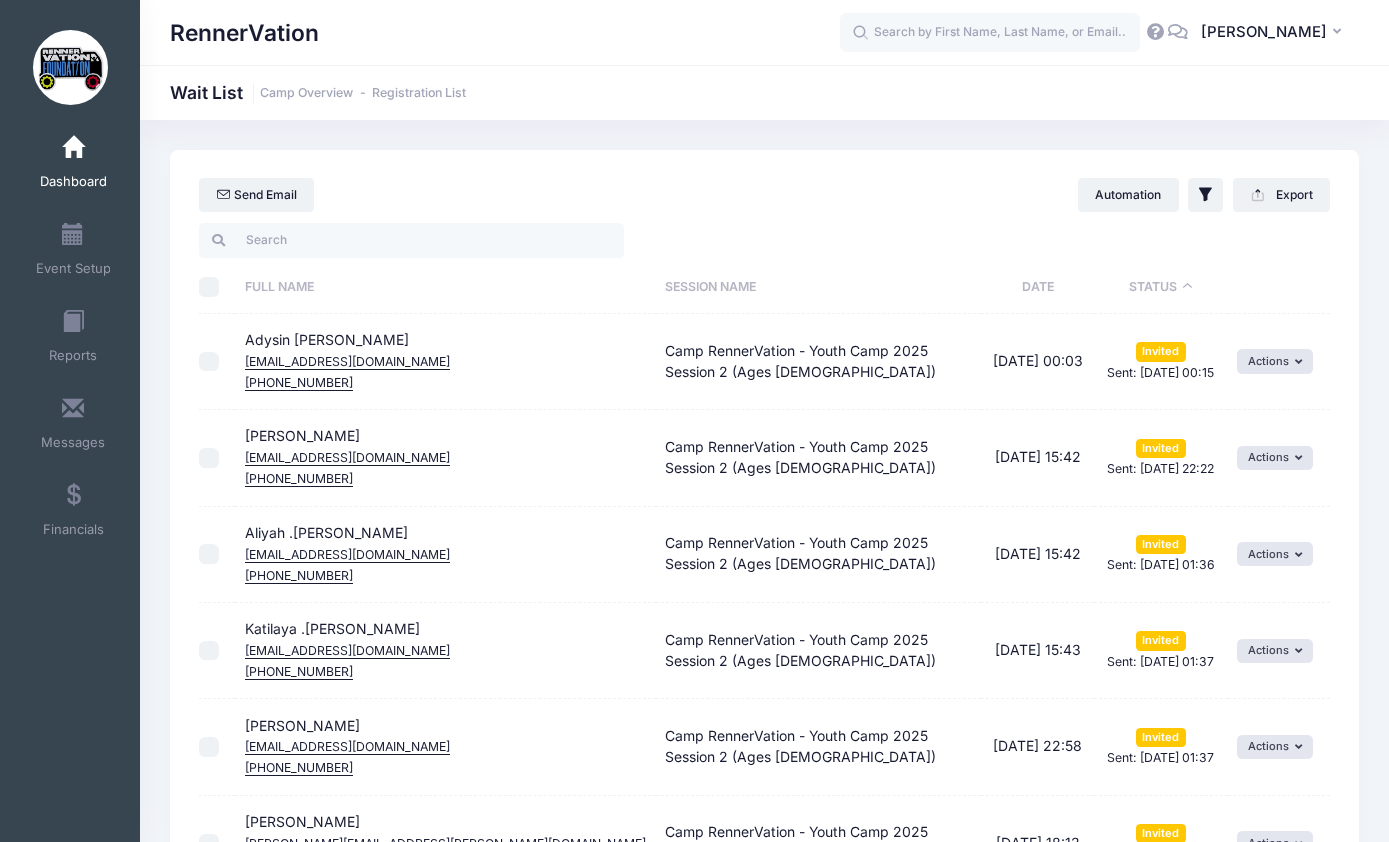 click on "Date" at bounding box center (1037, 287) 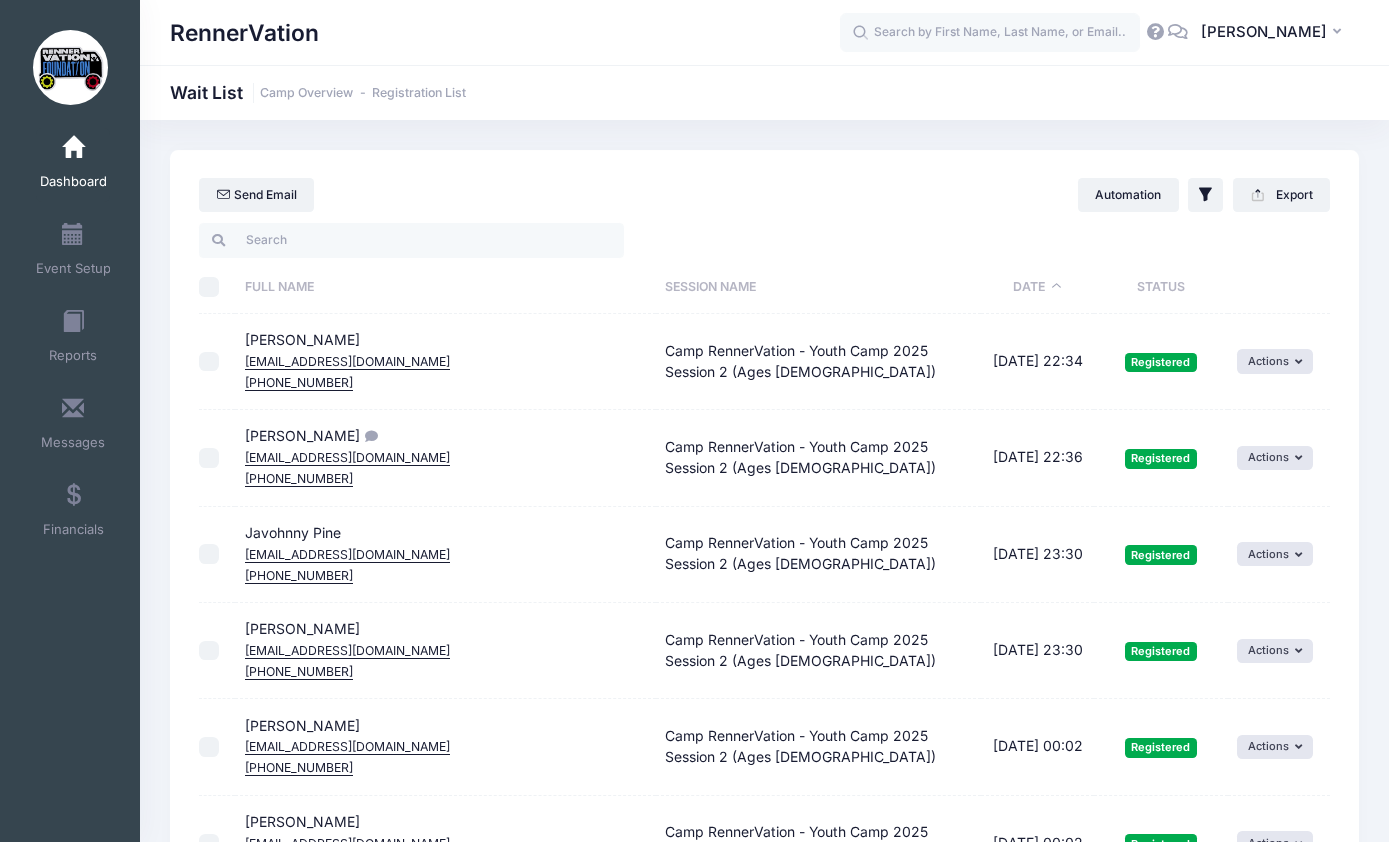 click on "Date" at bounding box center [1037, 287] 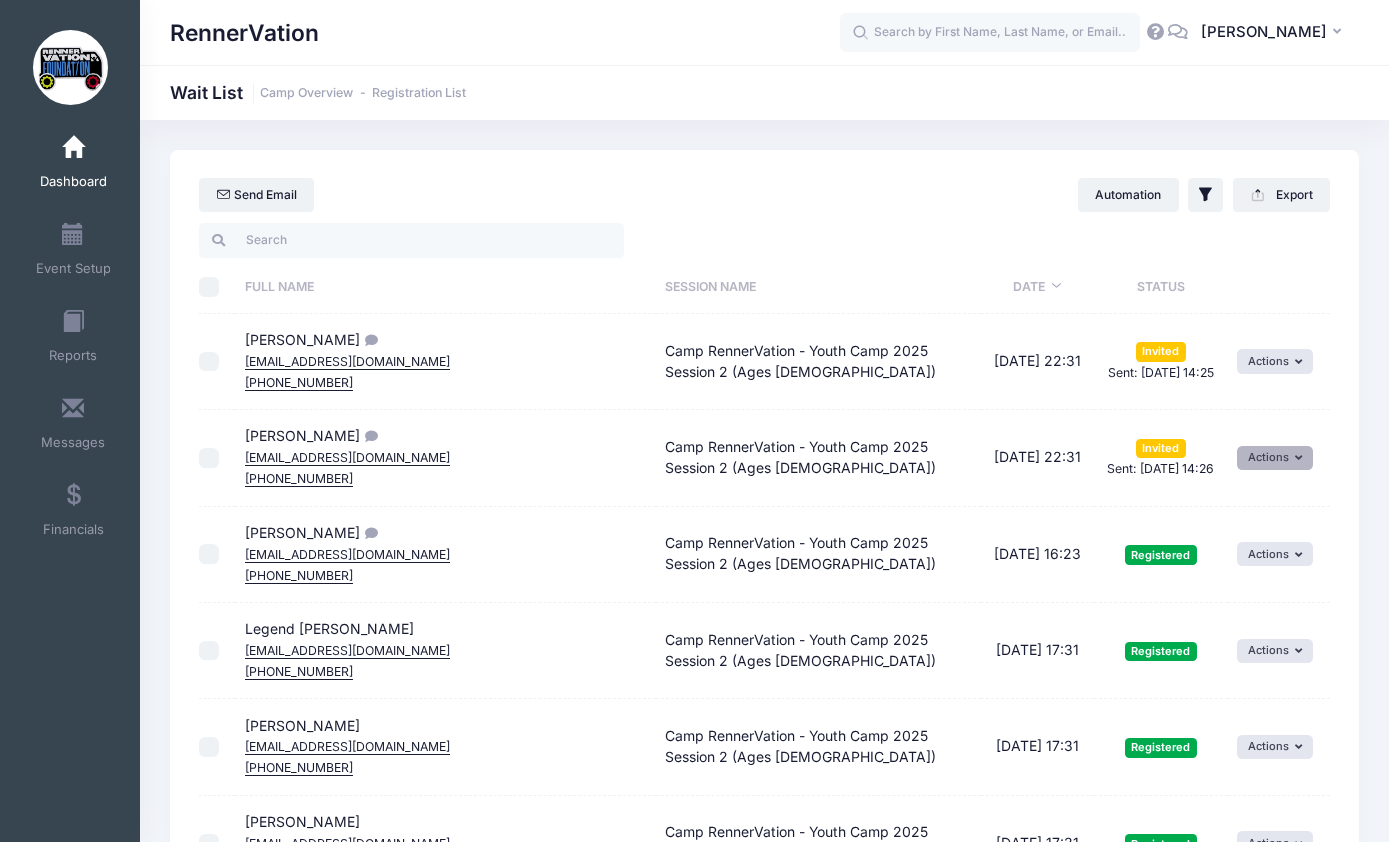 click on "Actions" at bounding box center (1275, 458) 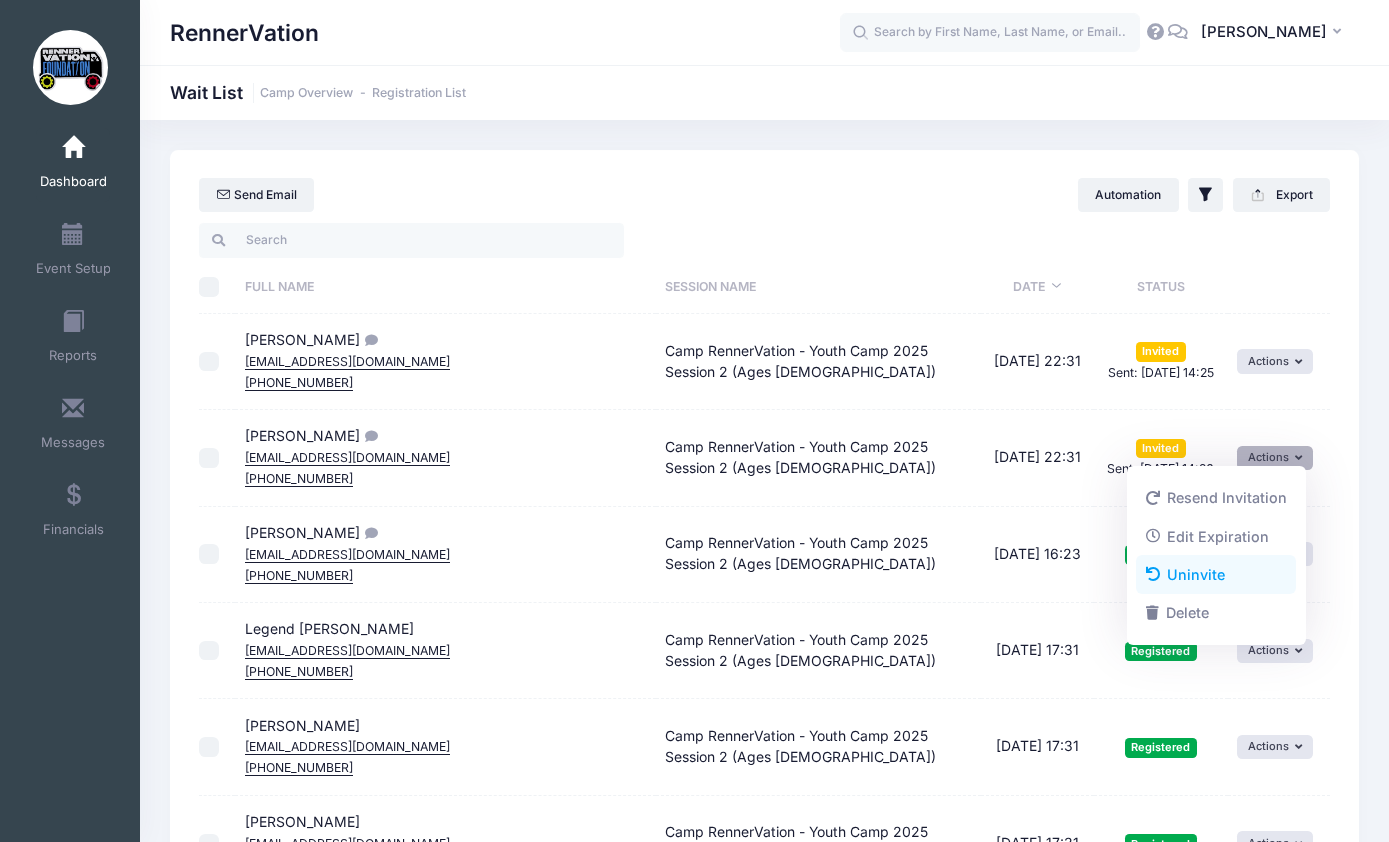 click on "Uninvite" at bounding box center [1216, 575] 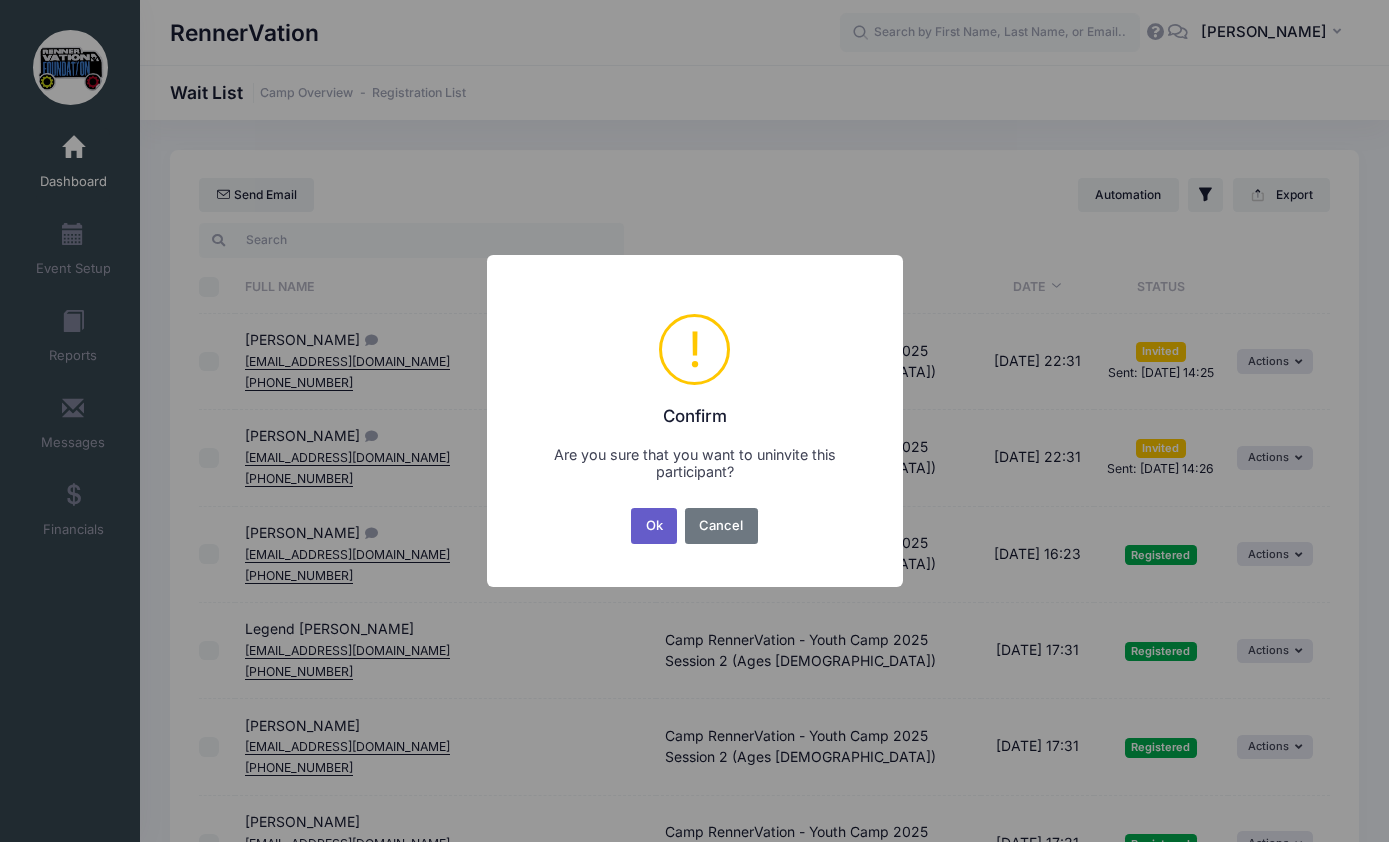 click on "Ok" at bounding box center [654, 526] 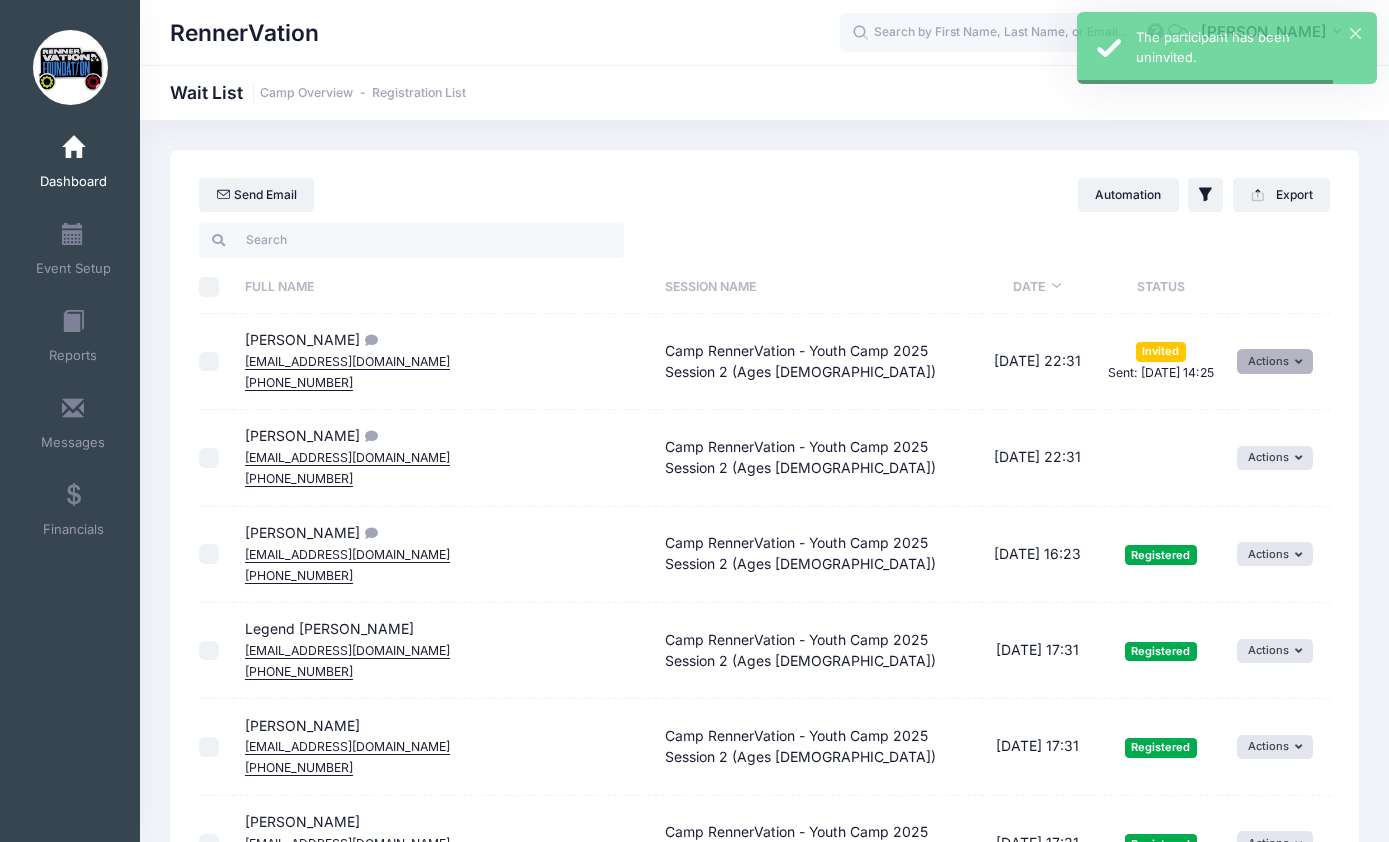 click on "Actions" at bounding box center (1275, 361) 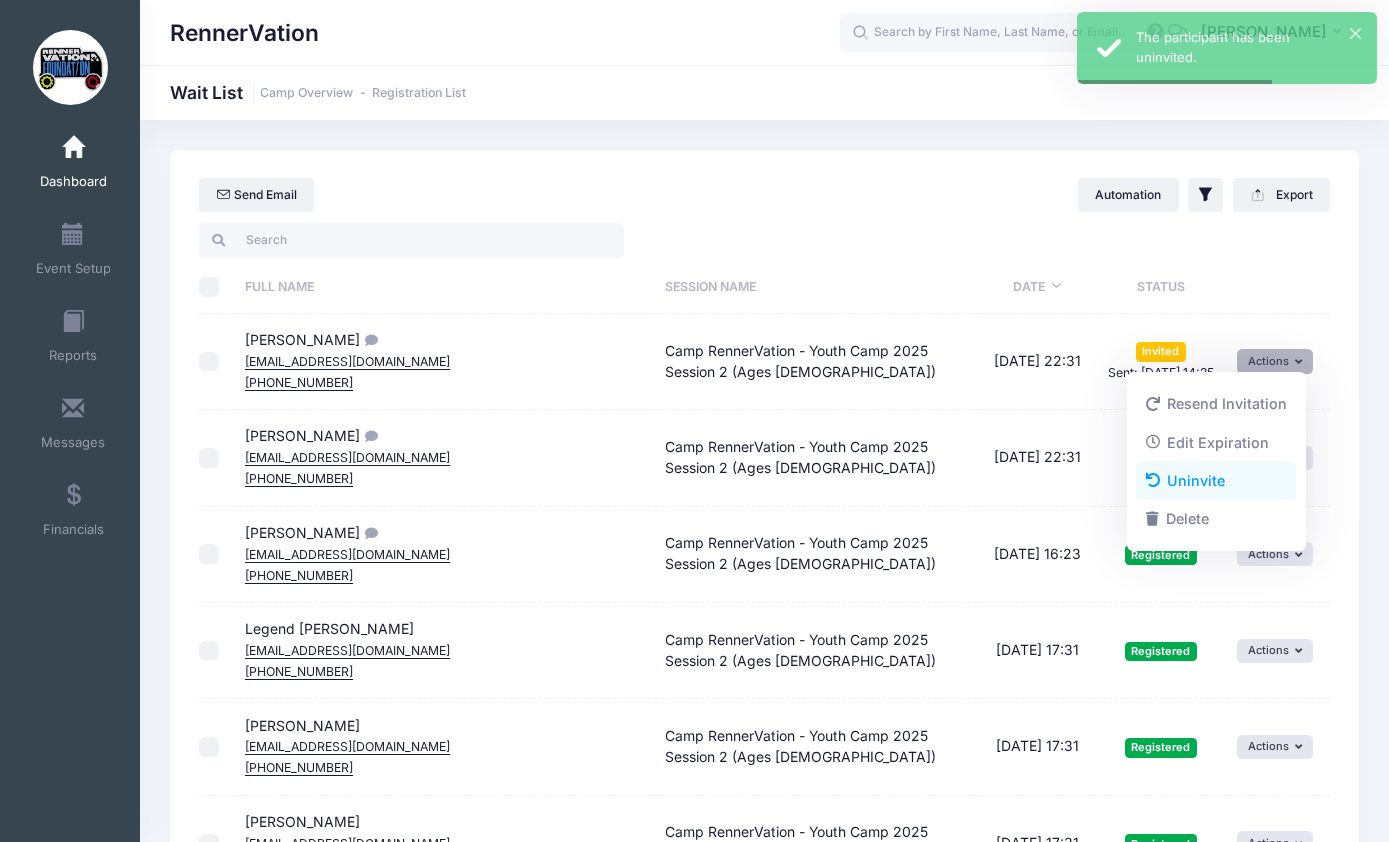 click on "Uninvite" at bounding box center [1216, 481] 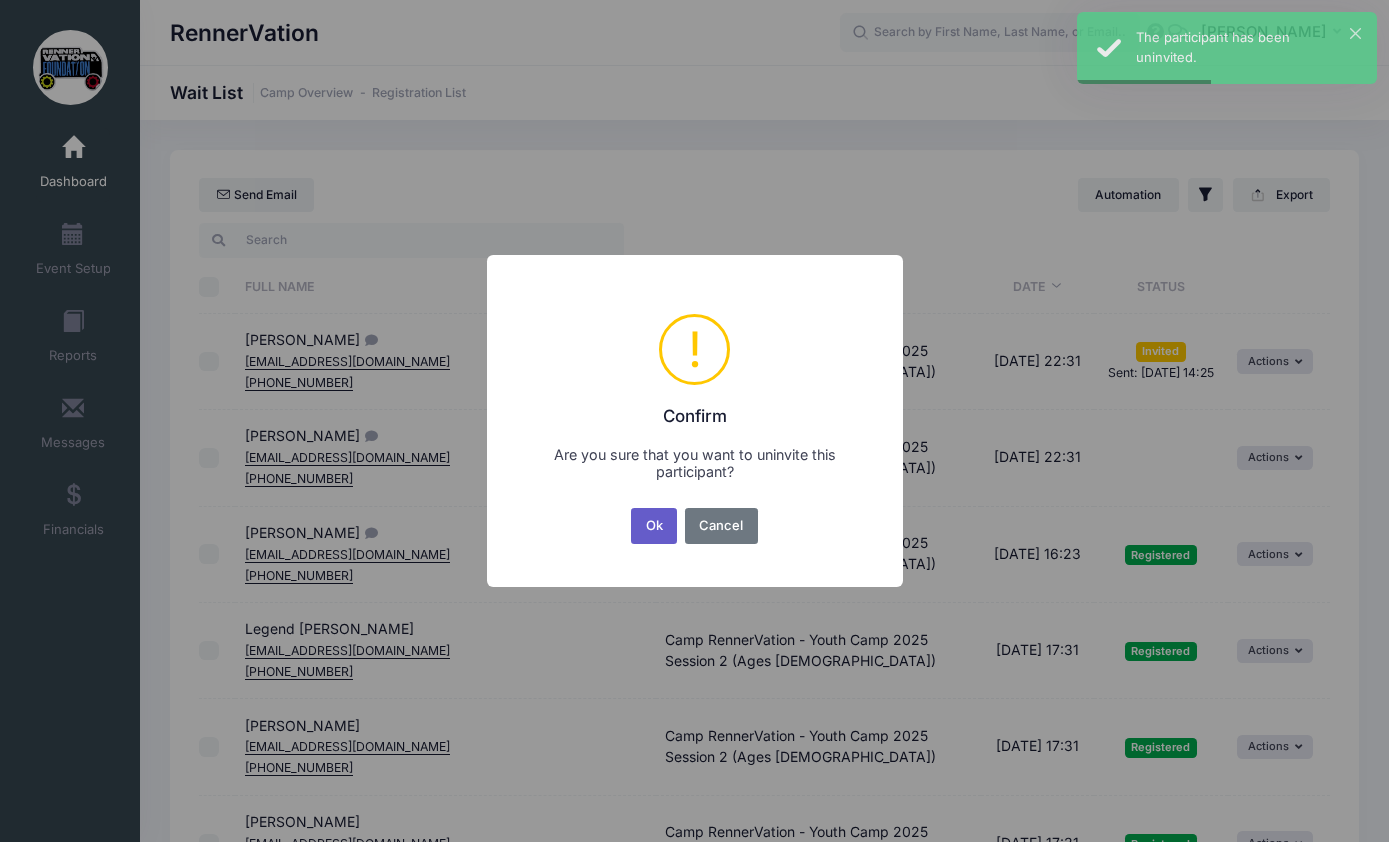 click on "Ok" at bounding box center (654, 526) 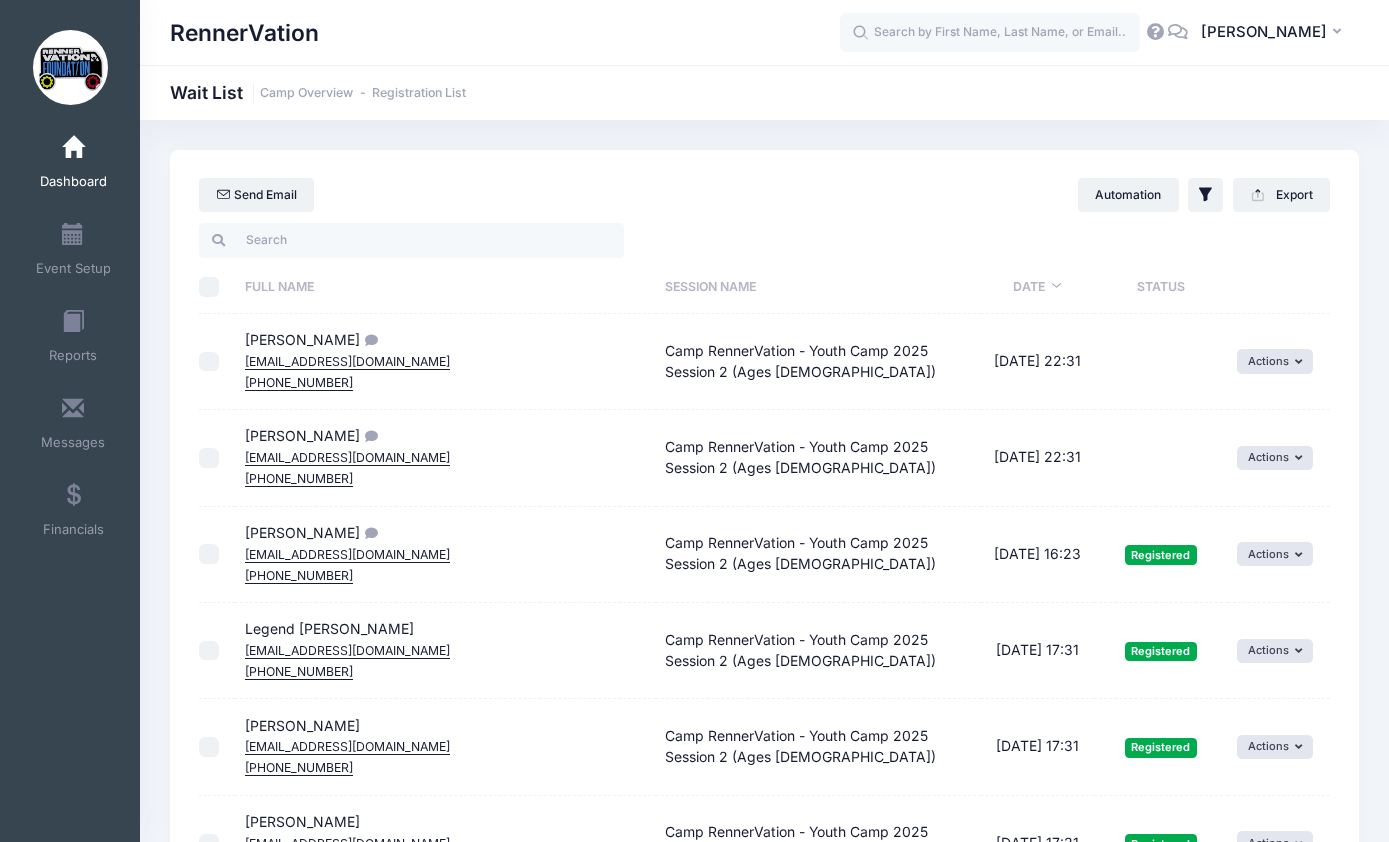click on "Status" at bounding box center [1161, 287] 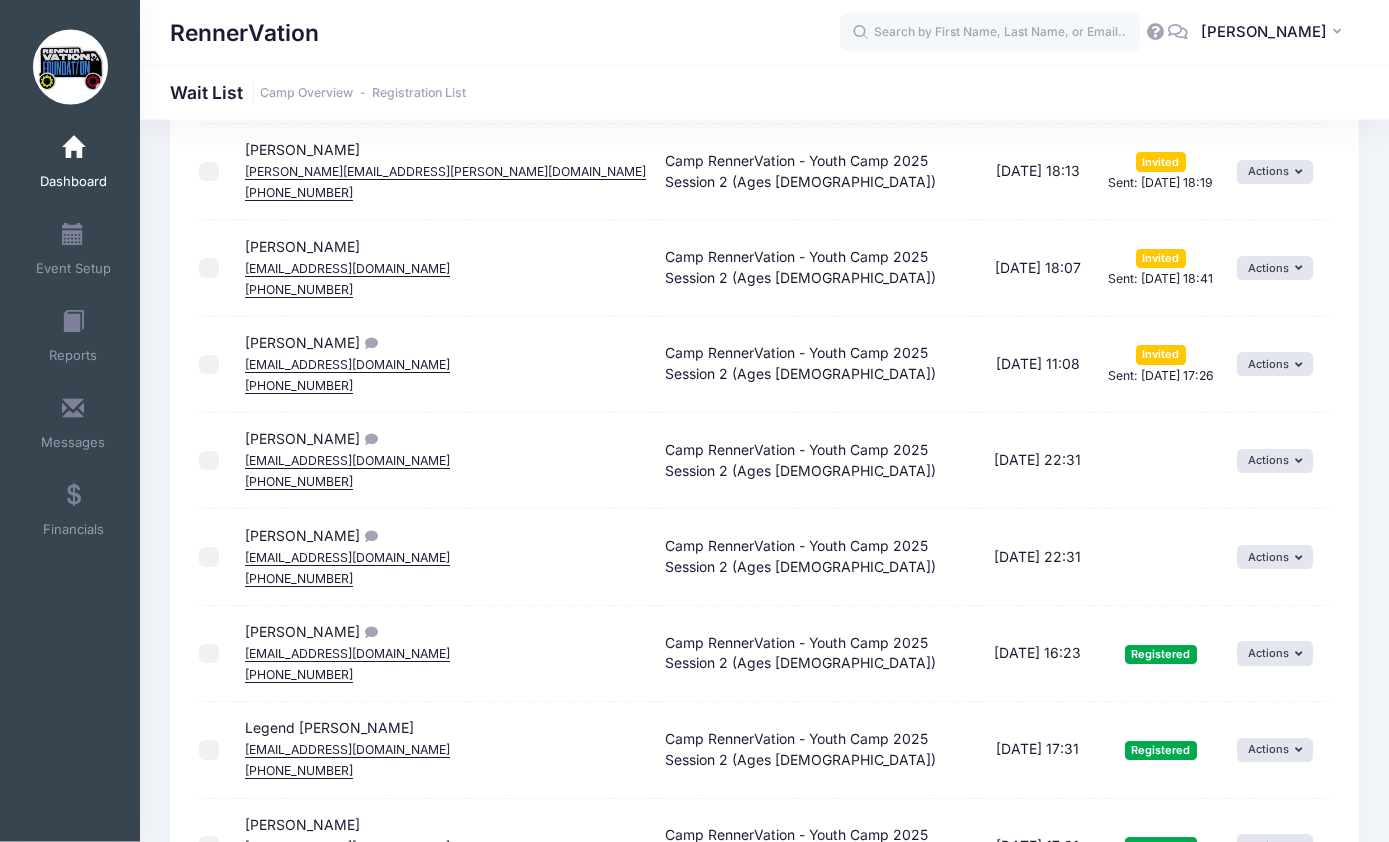 scroll, scrollTop: 768, scrollLeft: 0, axis: vertical 